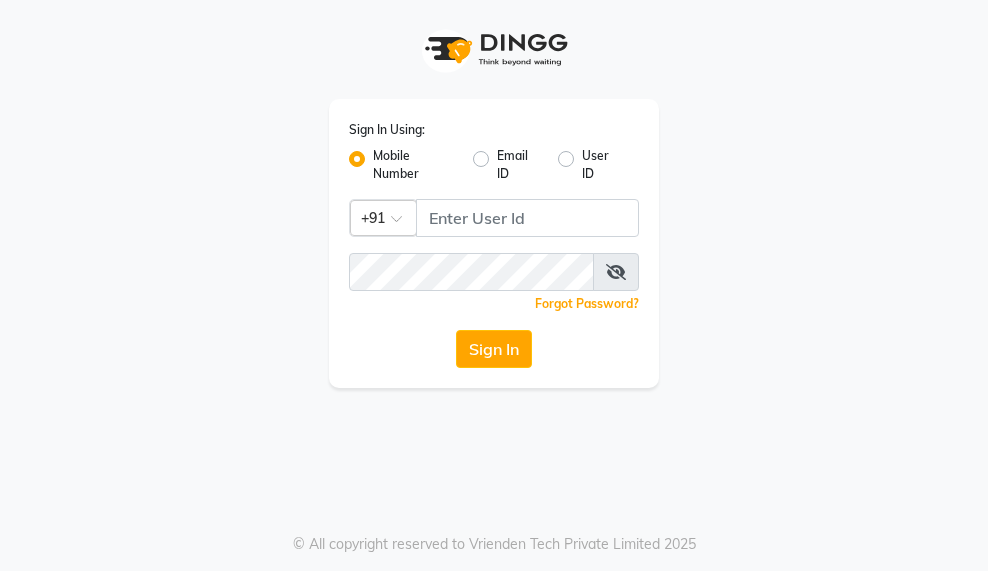 scroll, scrollTop: 0, scrollLeft: 0, axis: both 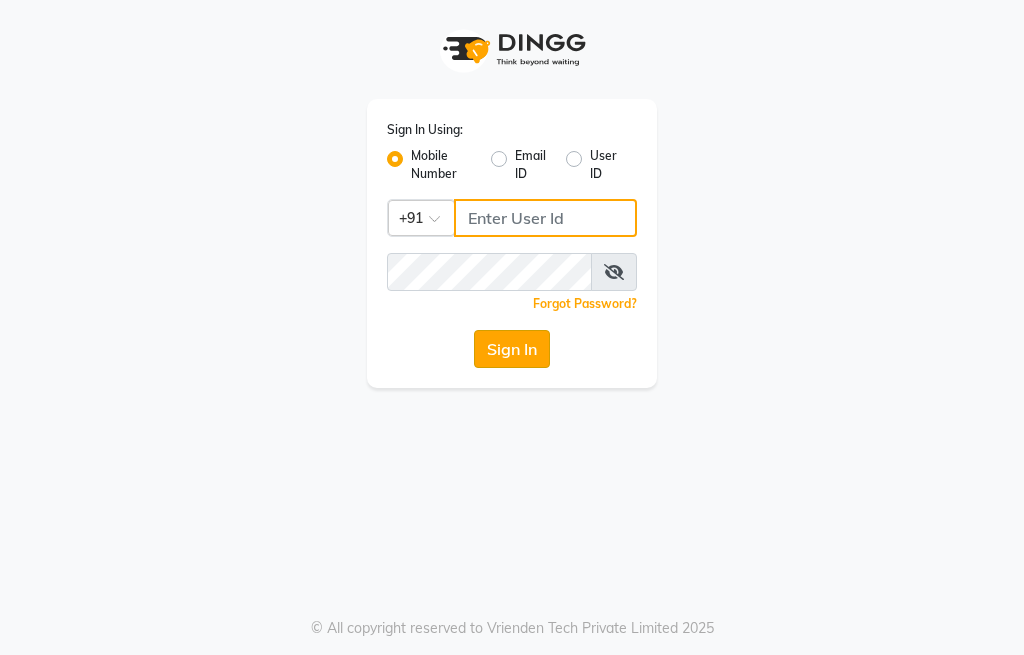 type on "[PHONE]" 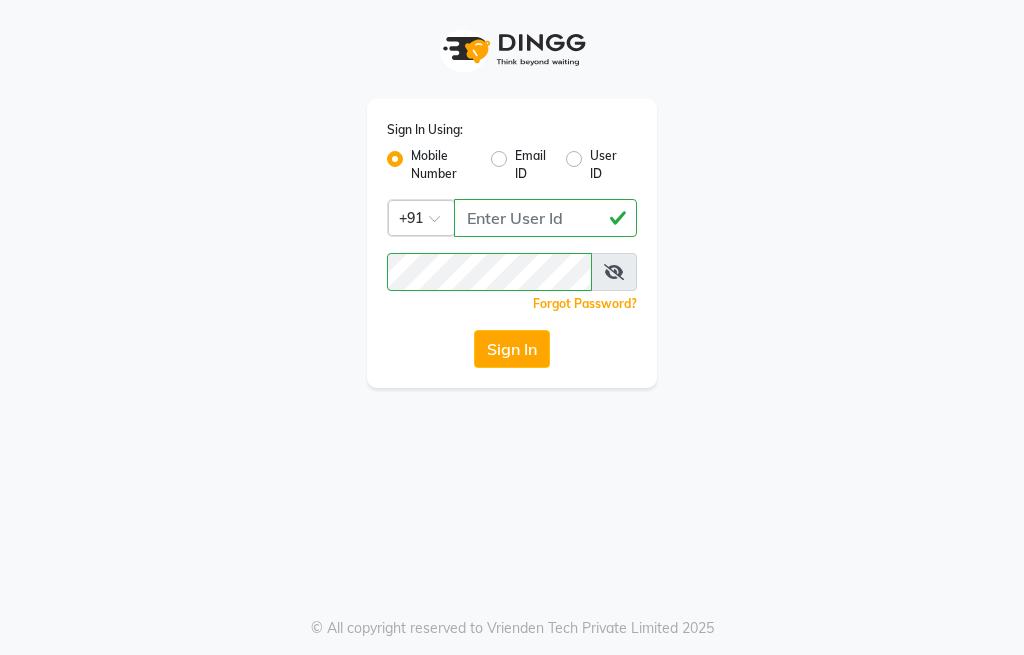 click on "Sign In" 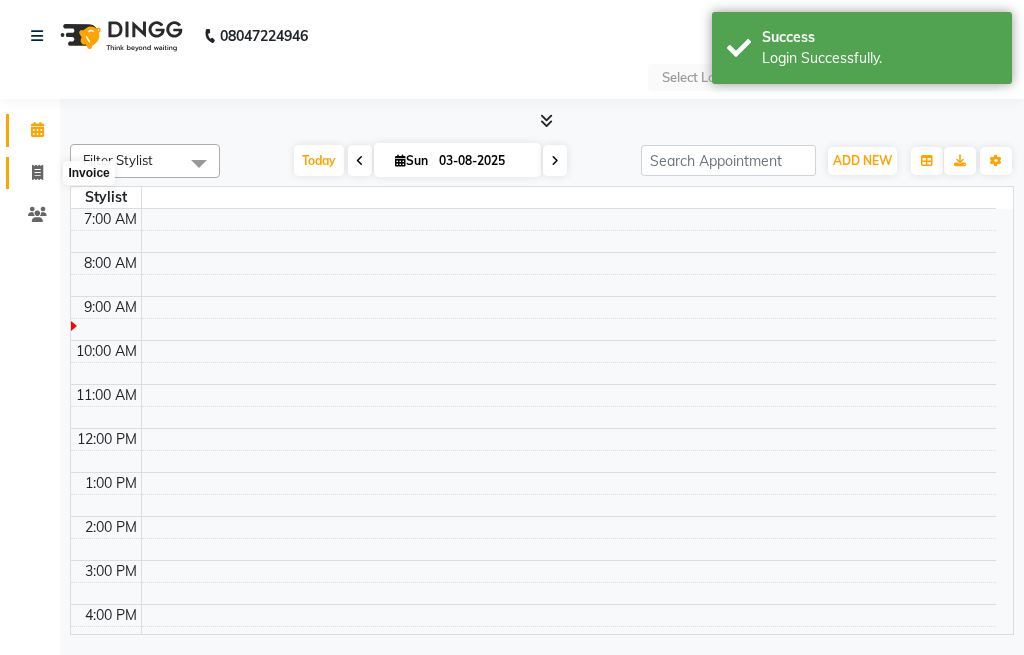 select on "en" 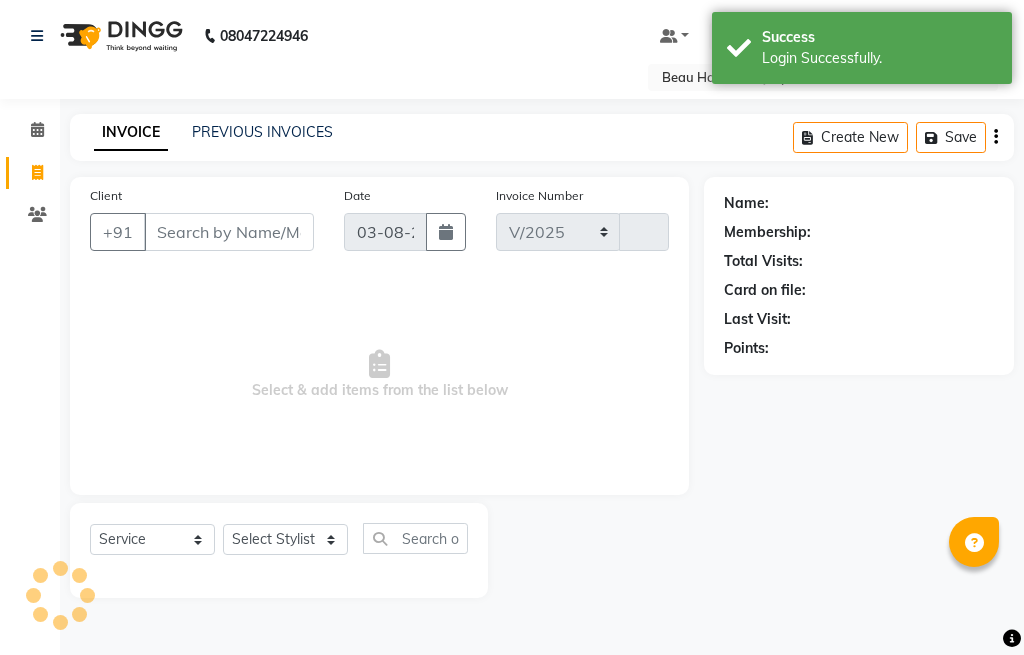 select on "3470" 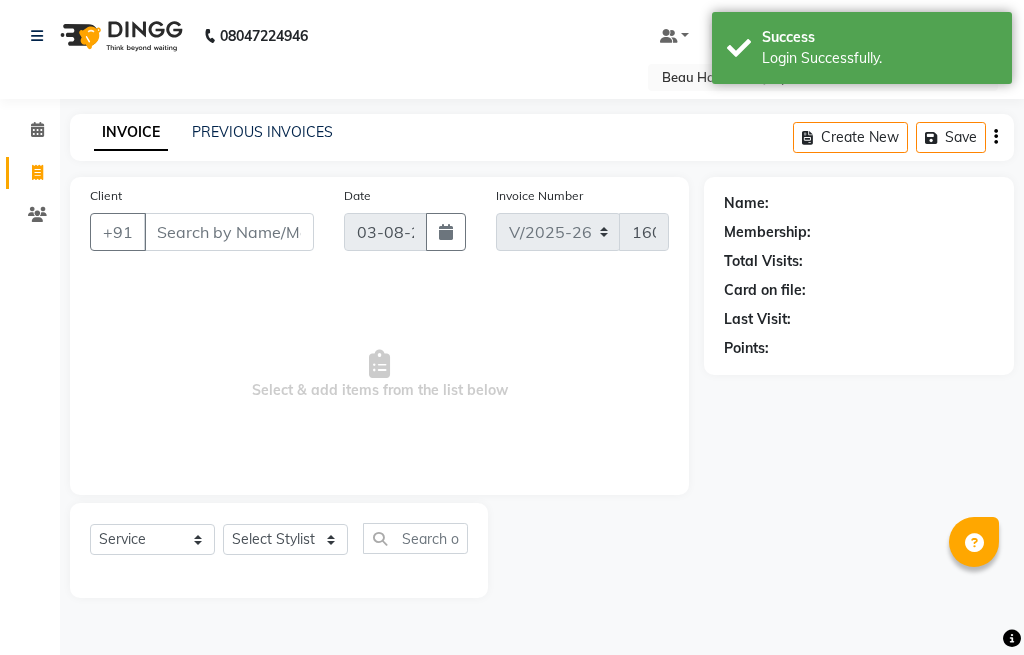 click on "Client" at bounding box center [229, 232] 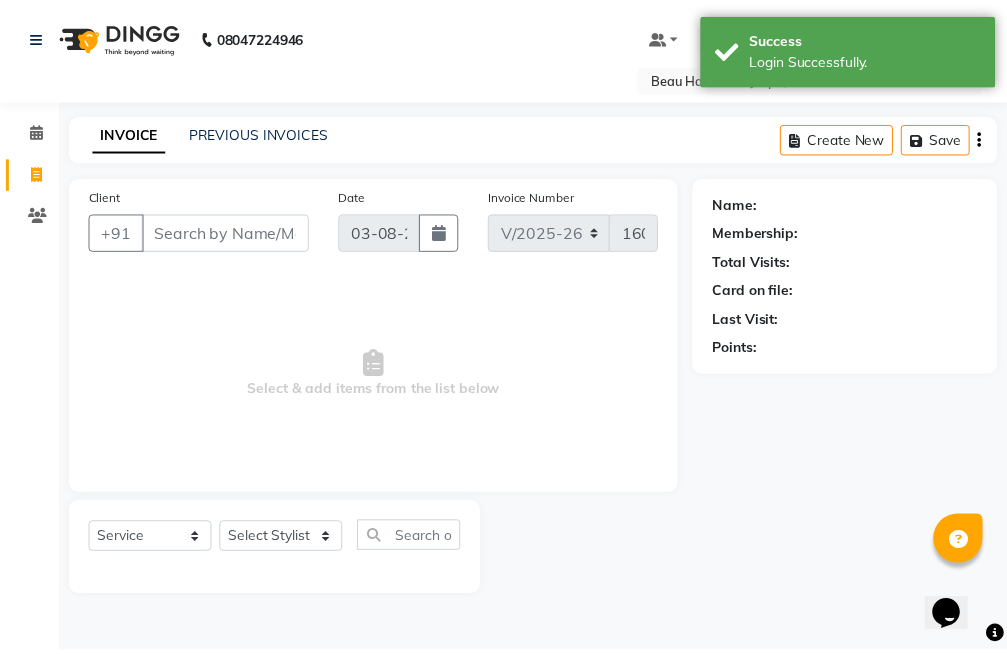 scroll, scrollTop: 0, scrollLeft: 0, axis: both 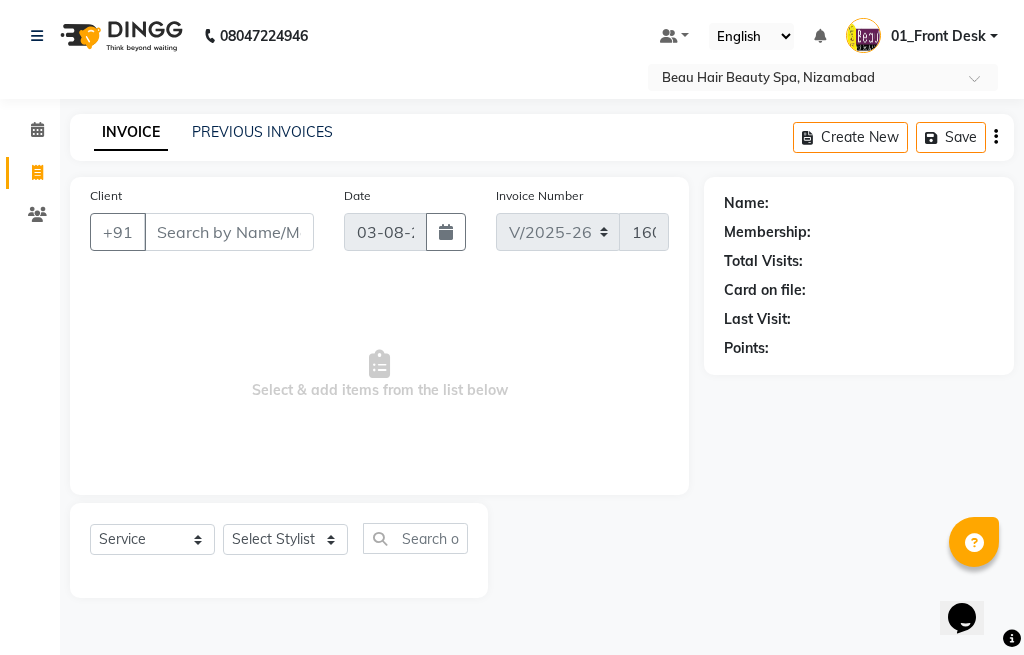 type on "8" 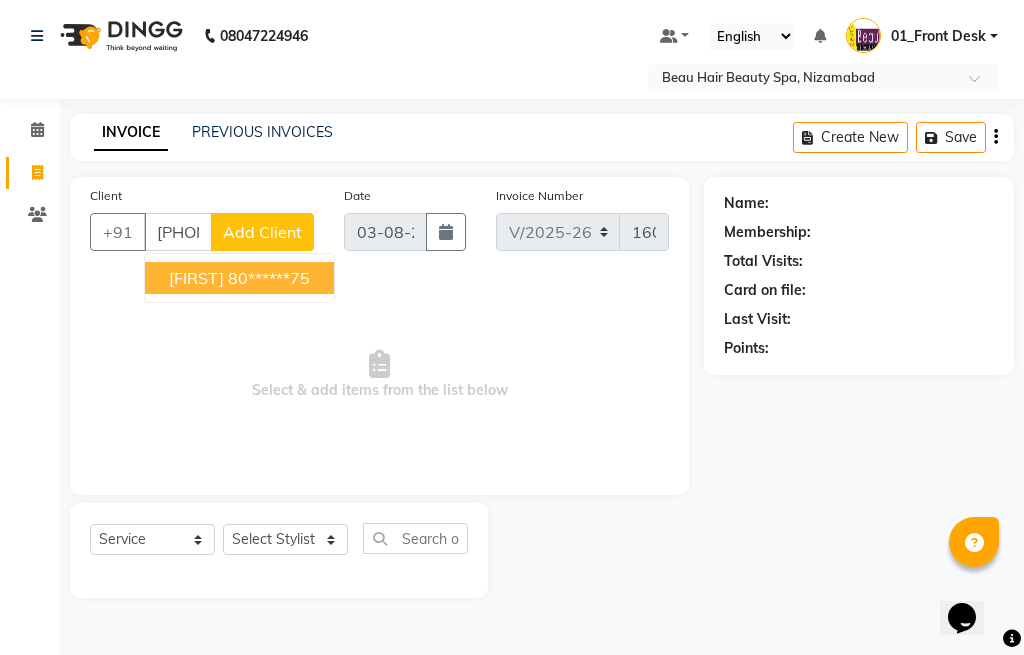 click on "[FIRST]" at bounding box center [196, 278] 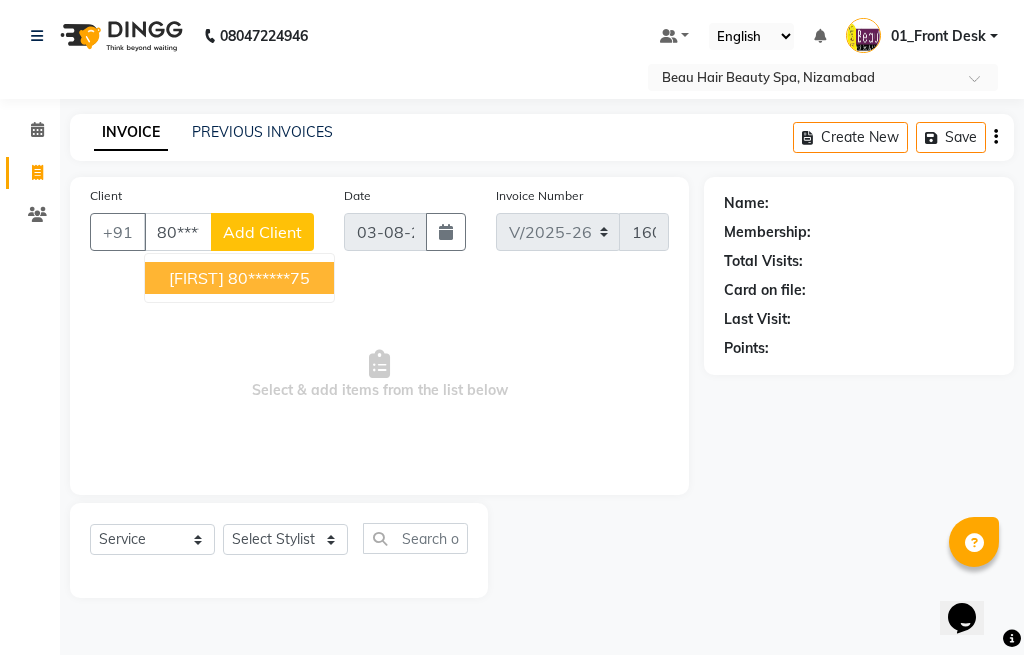 type on "80******75" 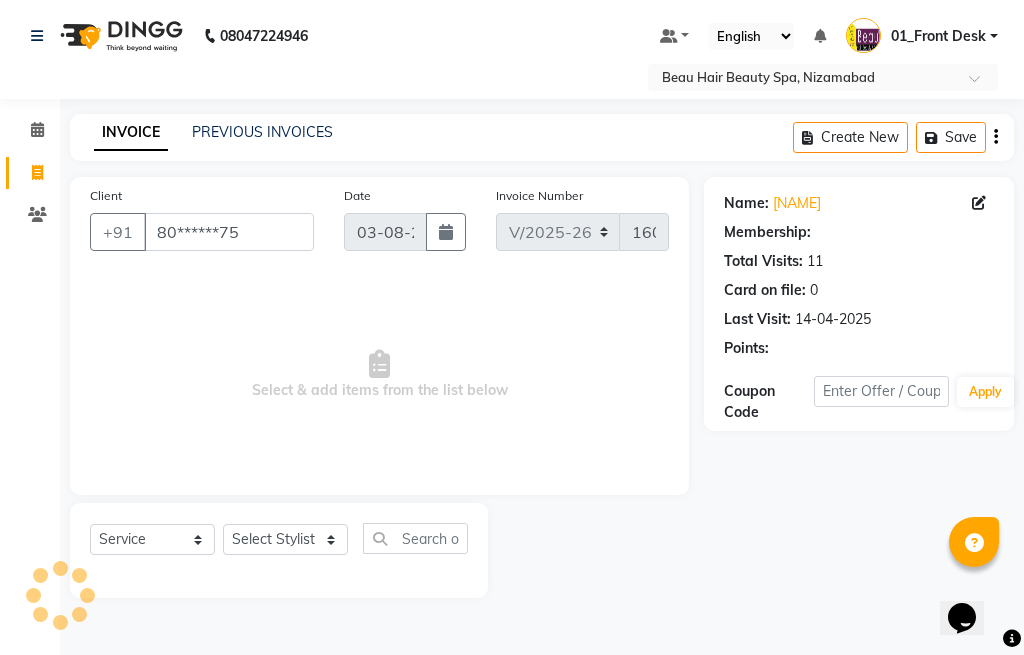 select on "1: Object" 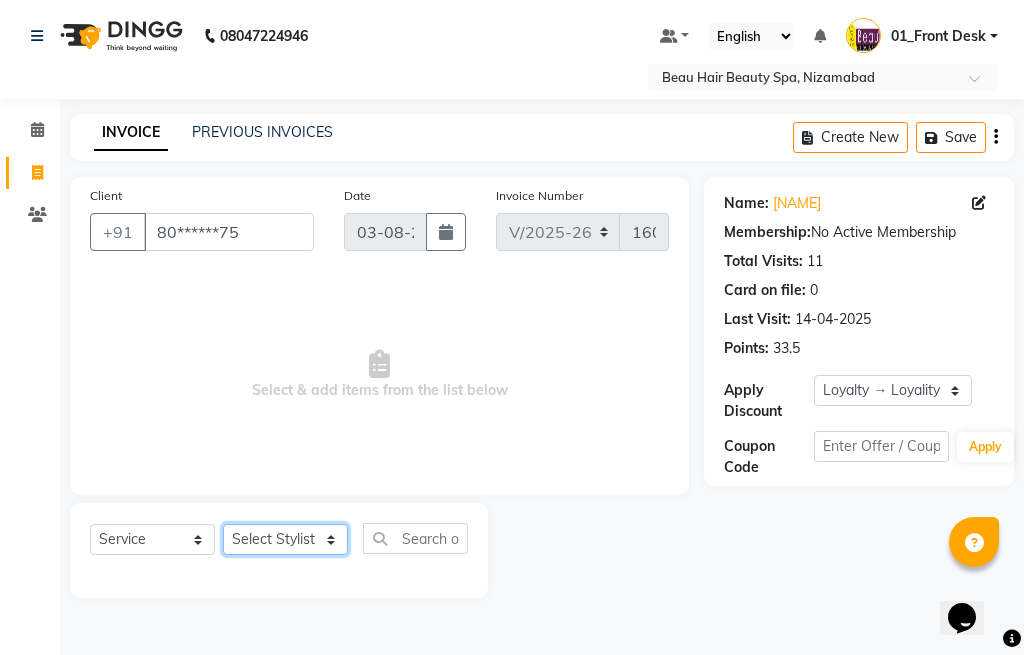 click on "Select Stylist 01_Front Desk 04_[LAST] 07_[LAST] 11_[LAST] 15_[LAST] 26_[LAST] 99_[LAST] Sir" 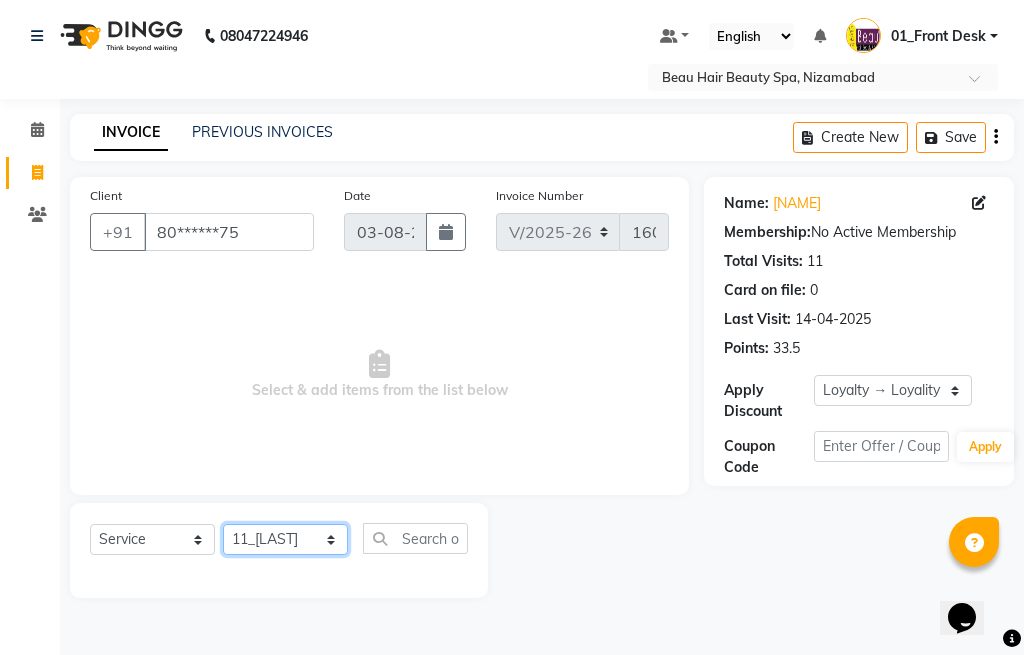 click on "Select Stylist 01_Front Desk 04_[LAST] 07_[LAST] 11_[LAST] 15_[LAST] 26_[LAST] 99_[LAST] Sir" 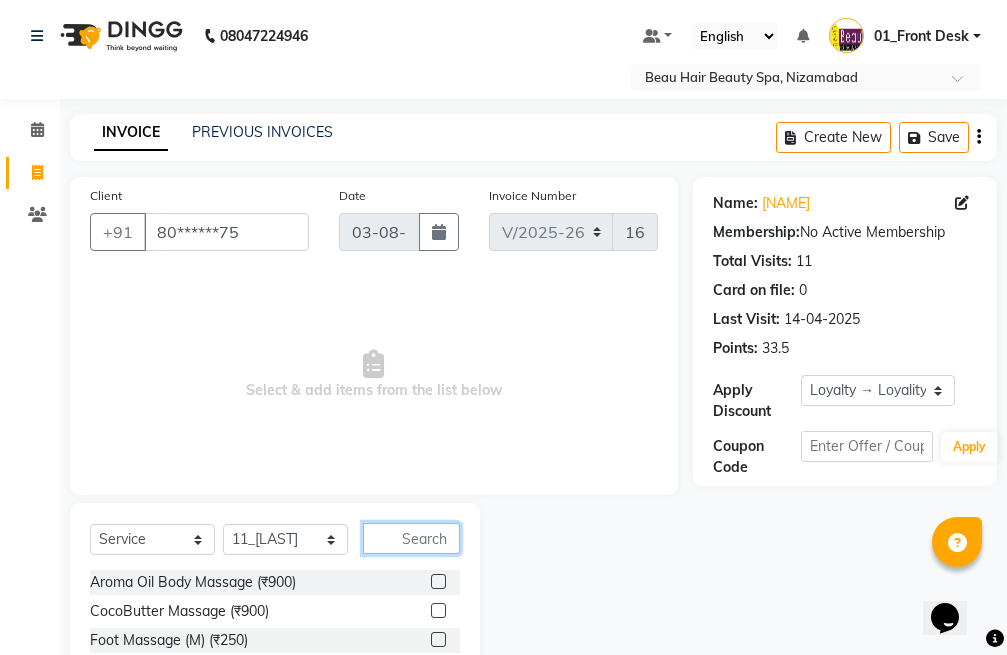 click 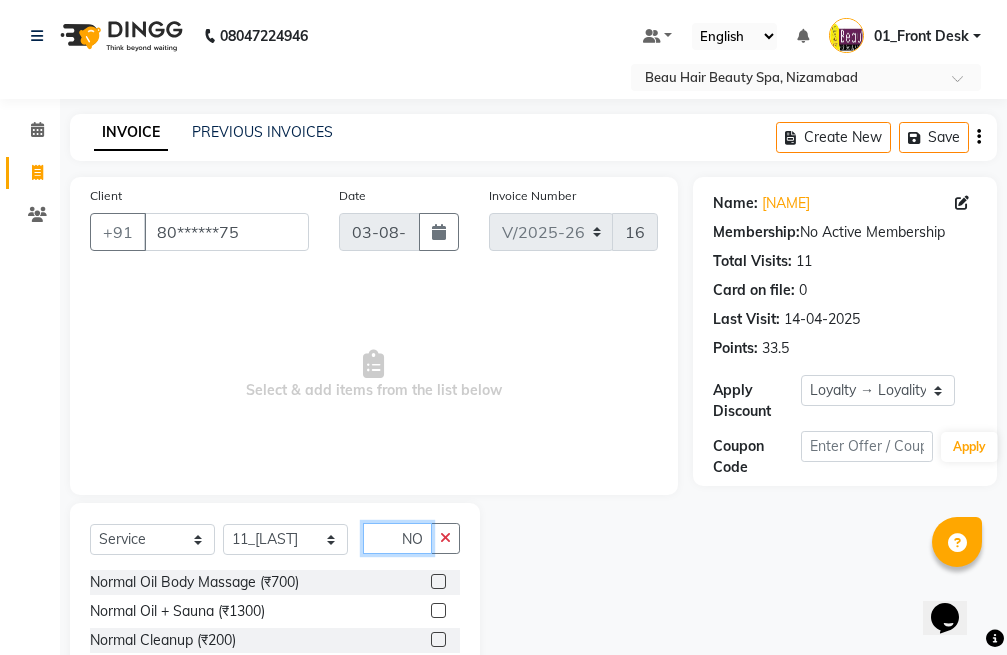 scroll, scrollTop: 0, scrollLeft: 9, axis: horizontal 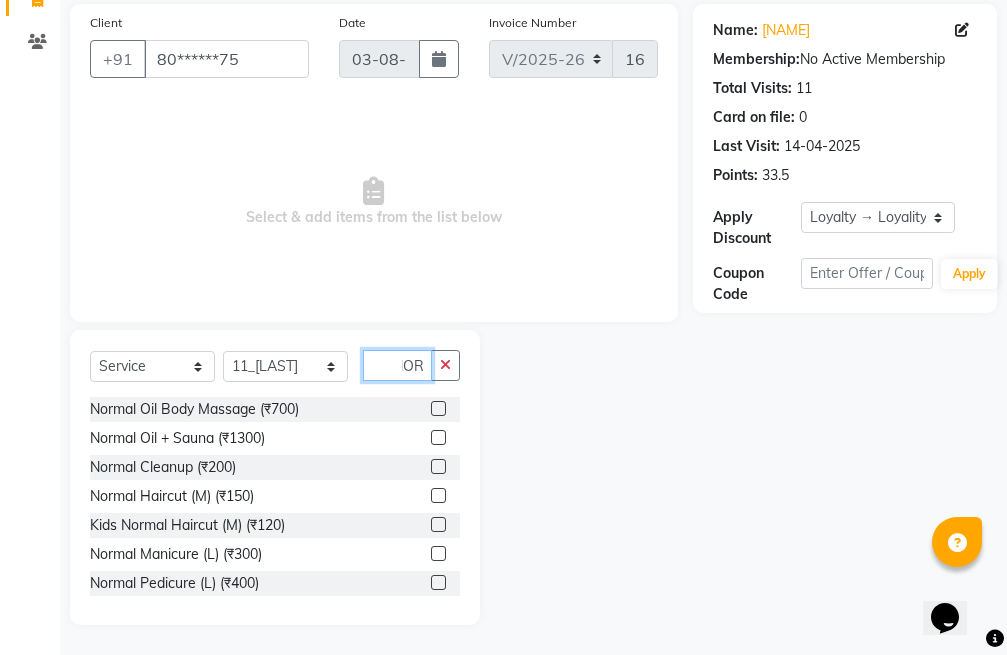 type on "NOR" 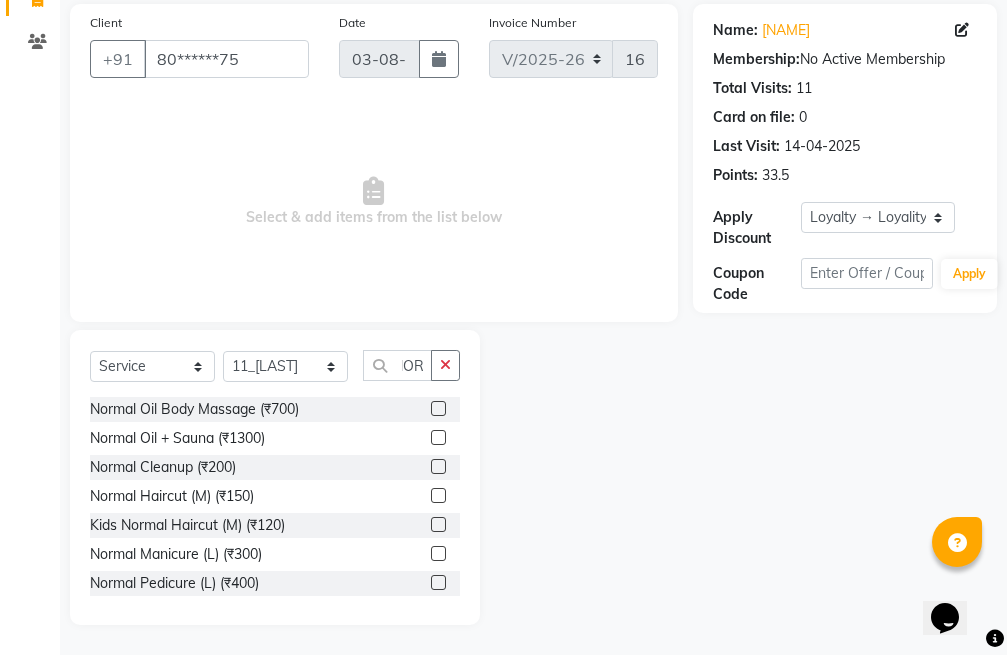scroll, scrollTop: 0, scrollLeft: 0, axis: both 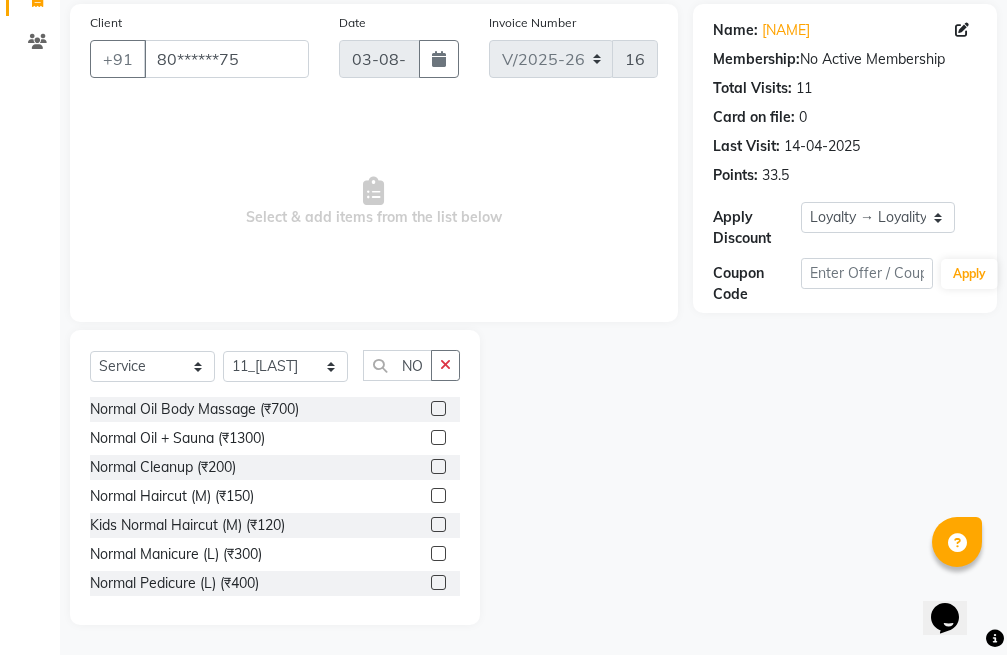 click 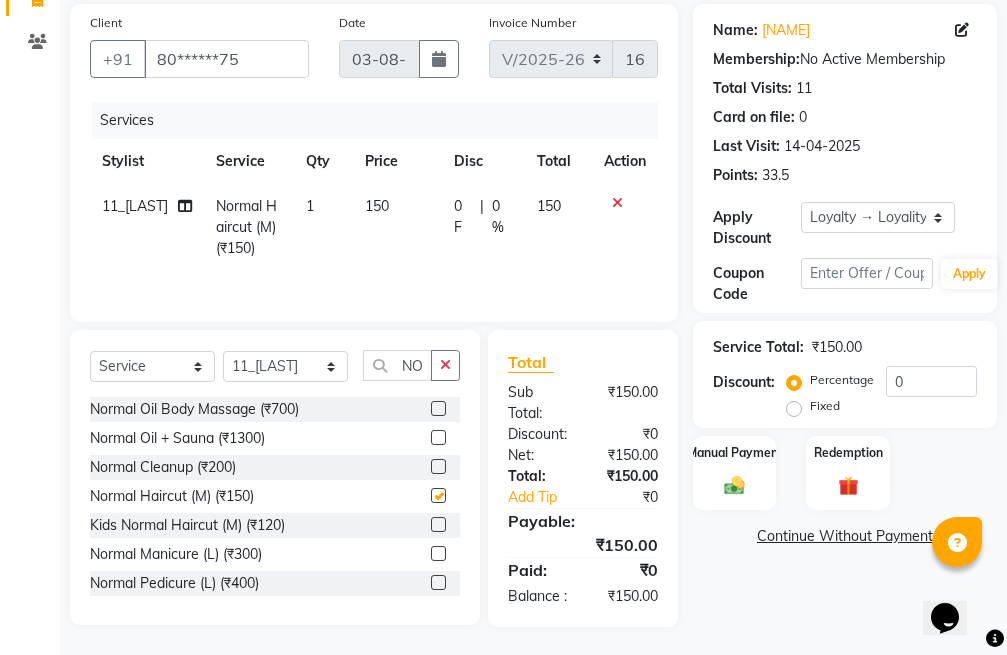 checkbox on "false" 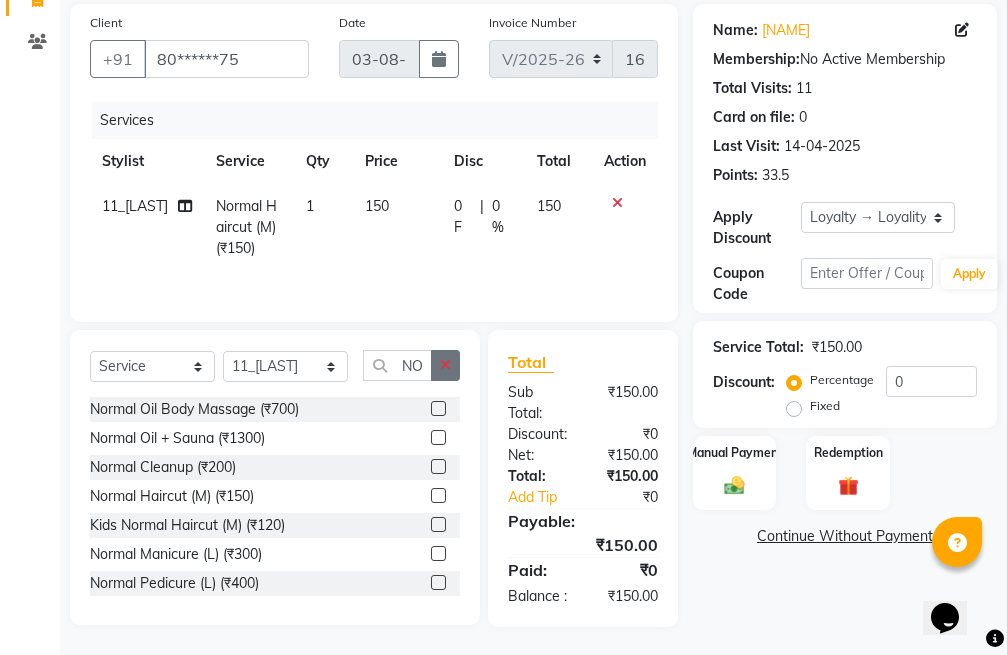 click 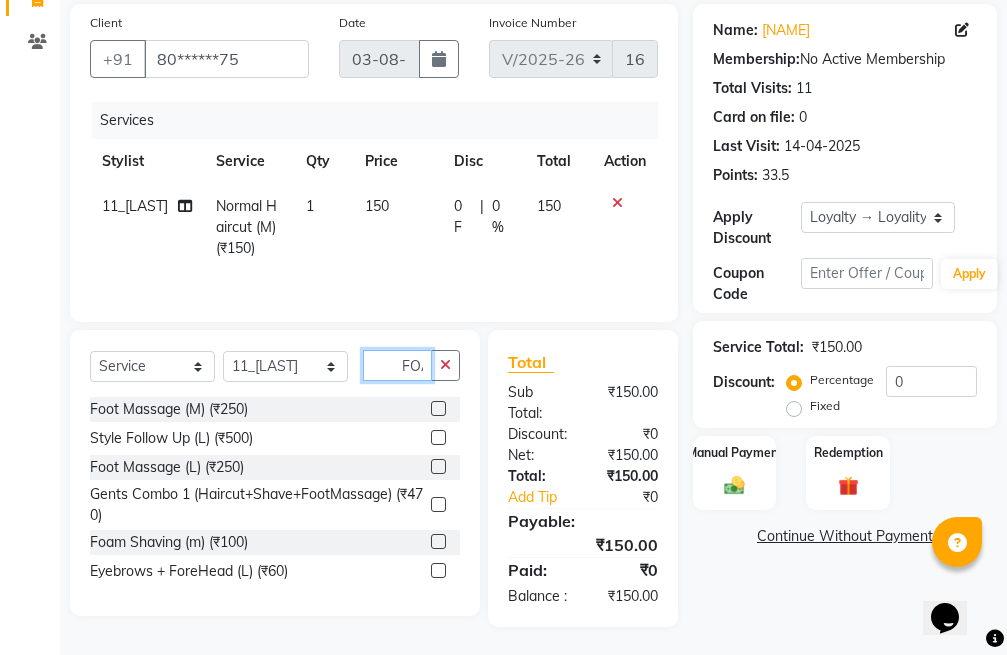 scroll, scrollTop: 0, scrollLeft: 6, axis: horizontal 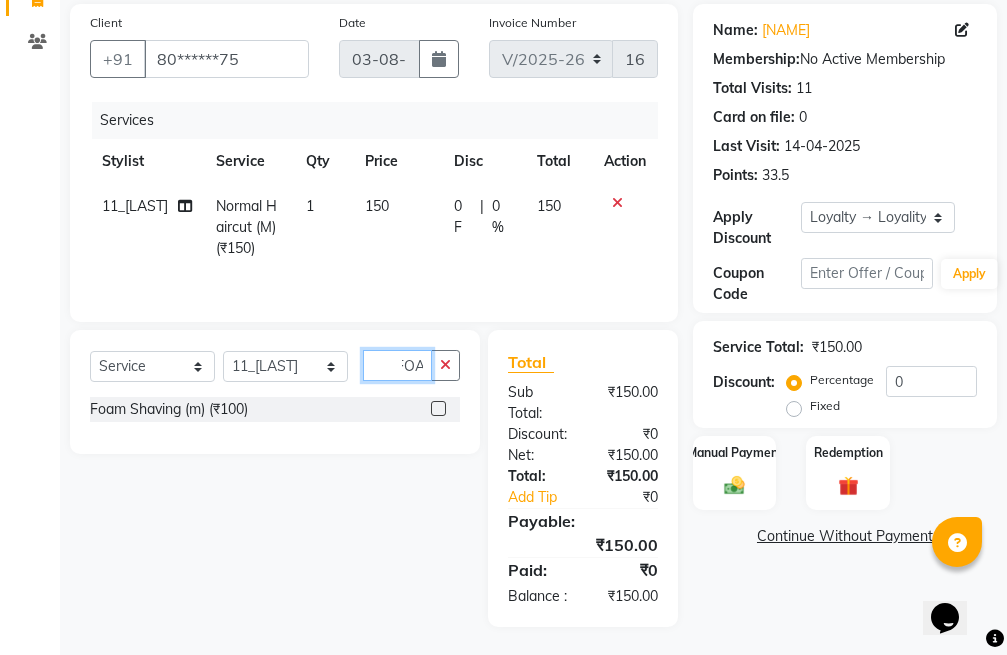 type on "FOA" 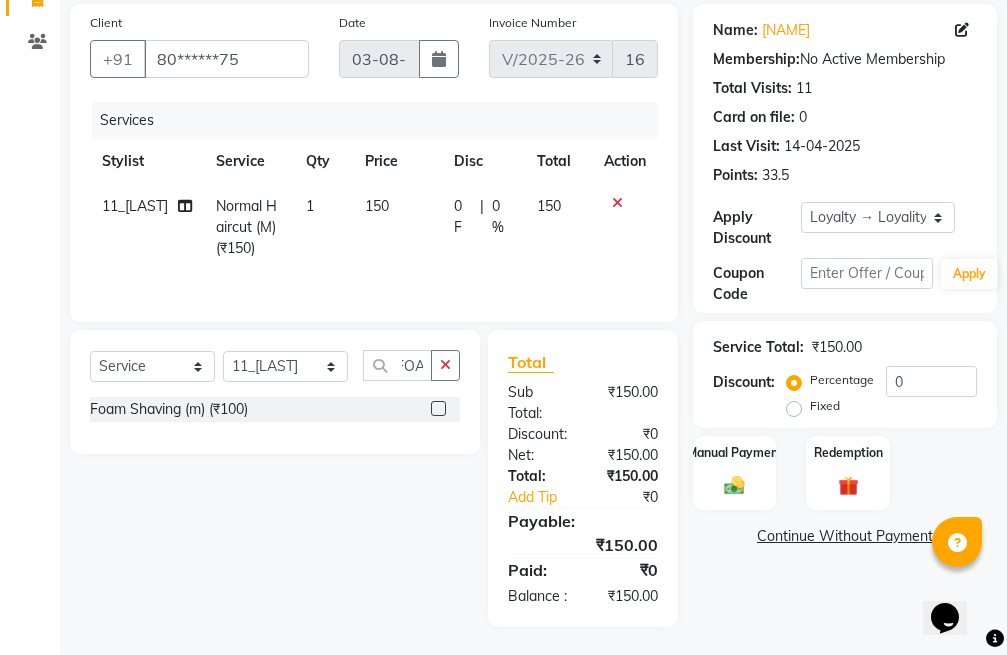 scroll, scrollTop: 0, scrollLeft: 0, axis: both 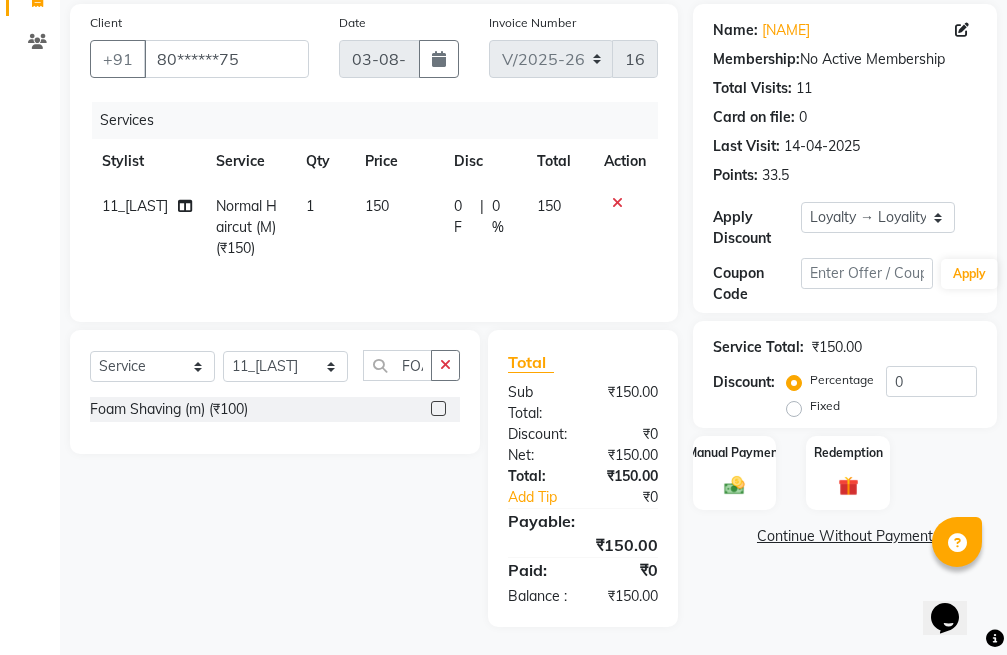 click 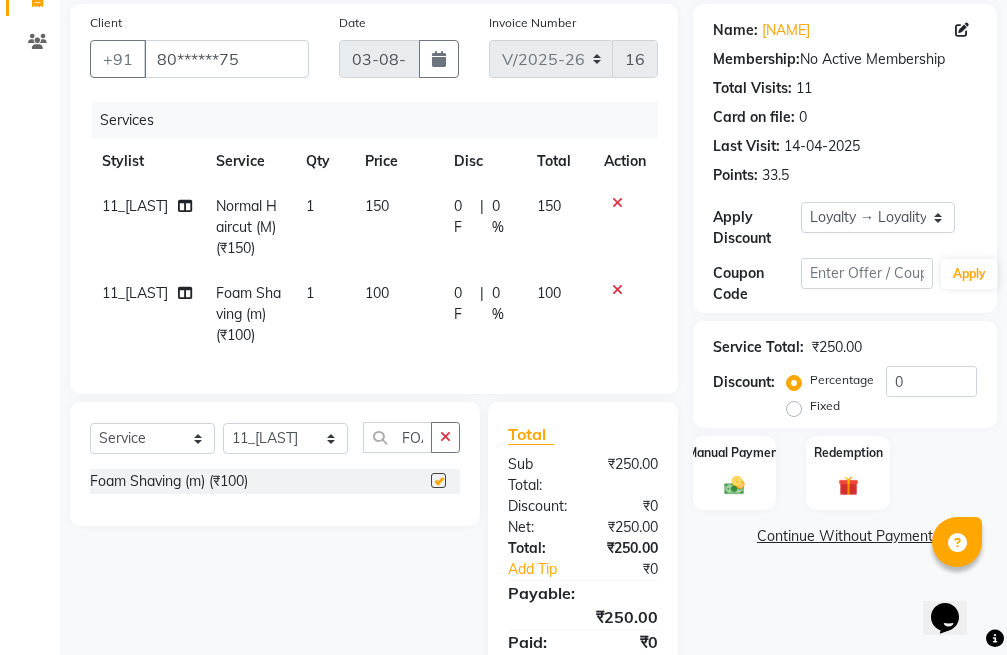 checkbox on "false" 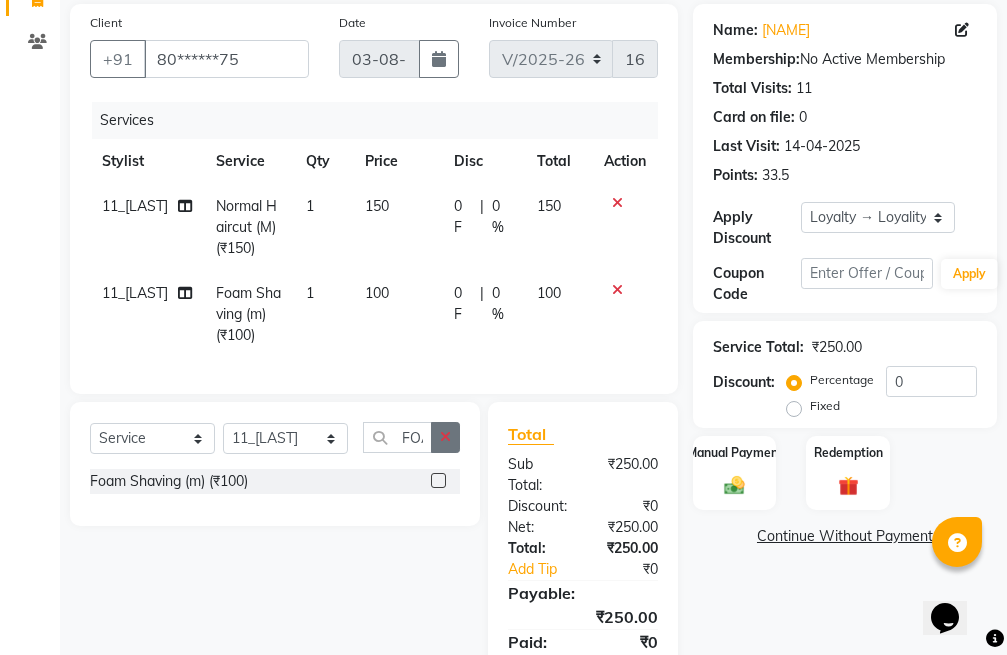 click 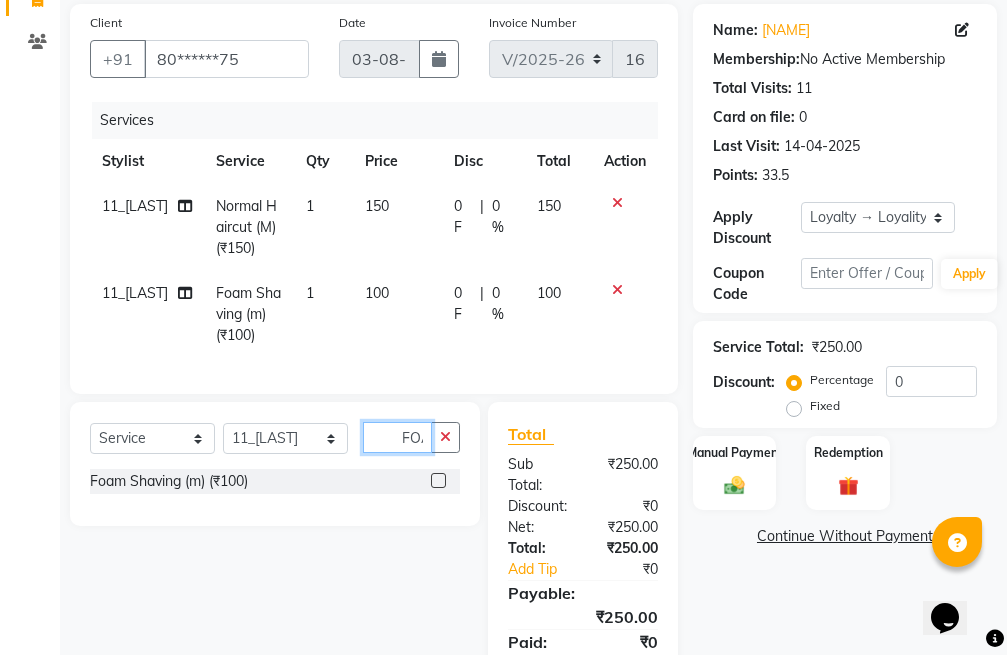 type 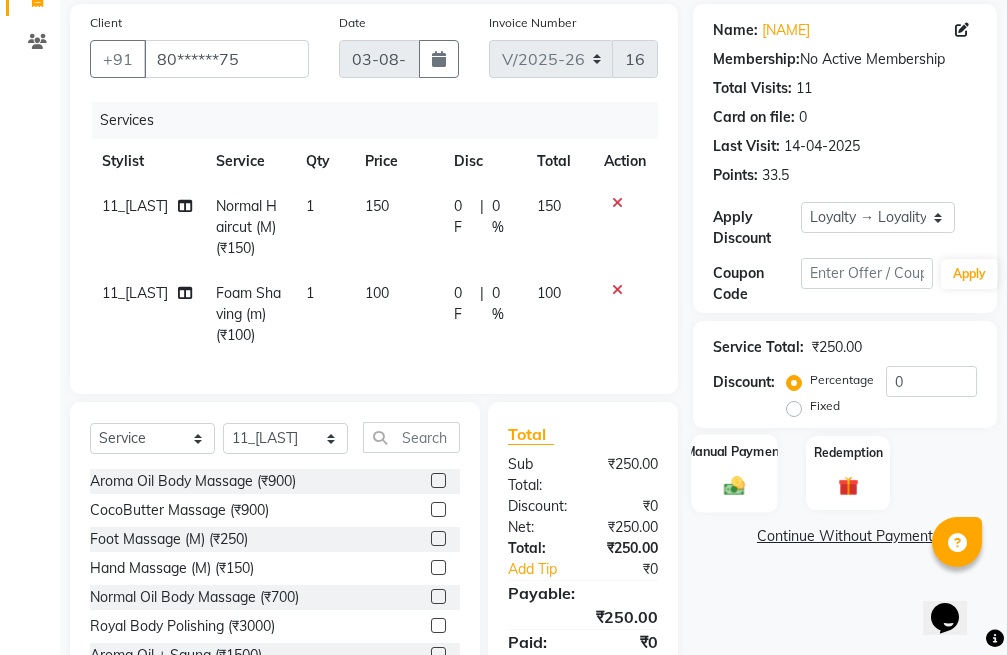 click on "Manual Payment" 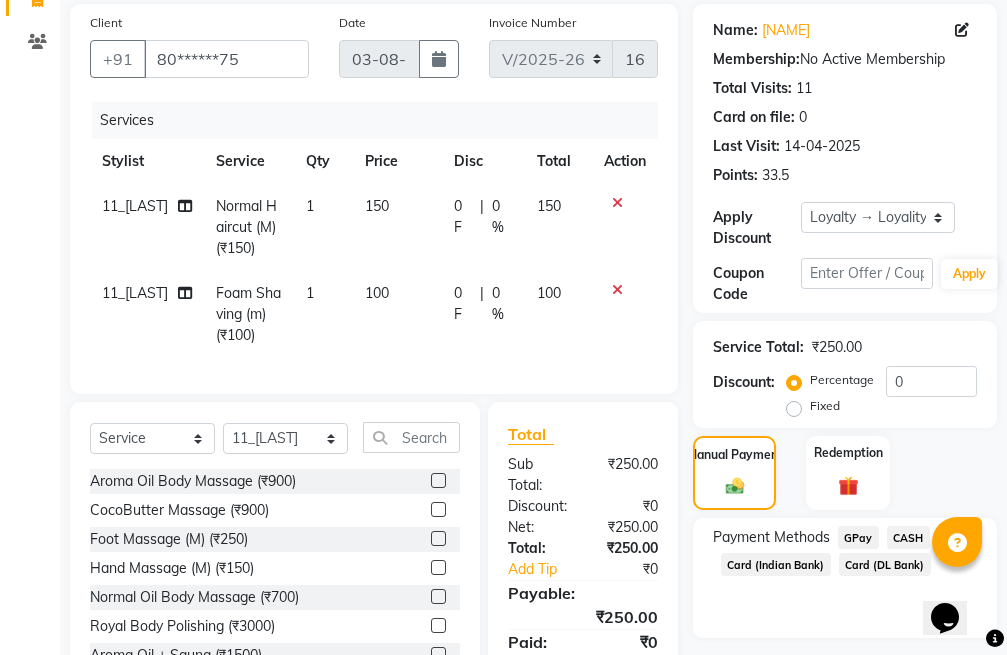 click on "CASH" 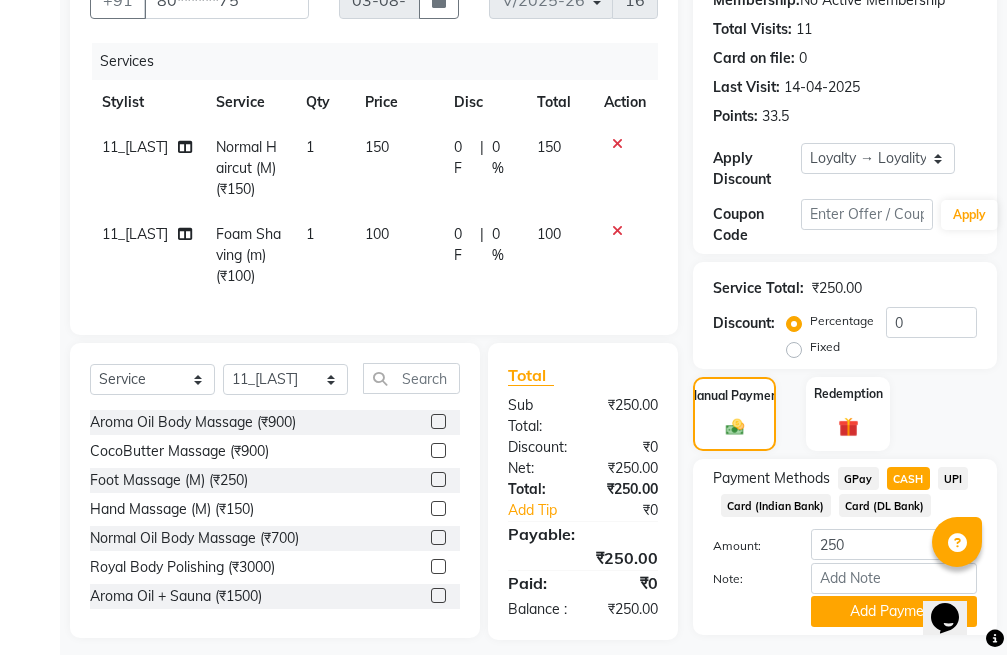 scroll, scrollTop: 285, scrollLeft: 0, axis: vertical 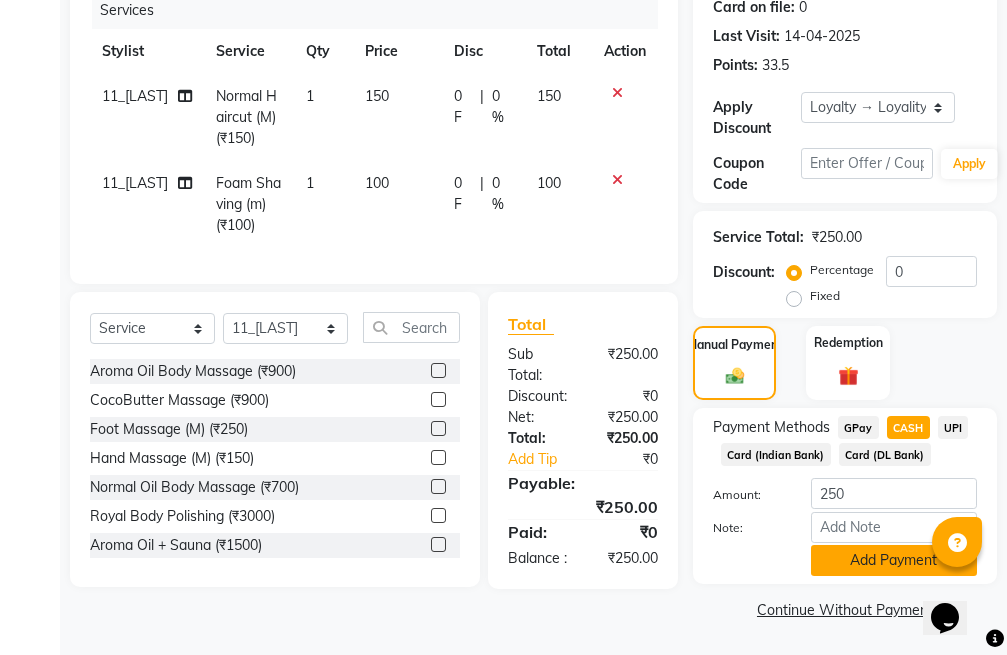 click on "Add Payment" 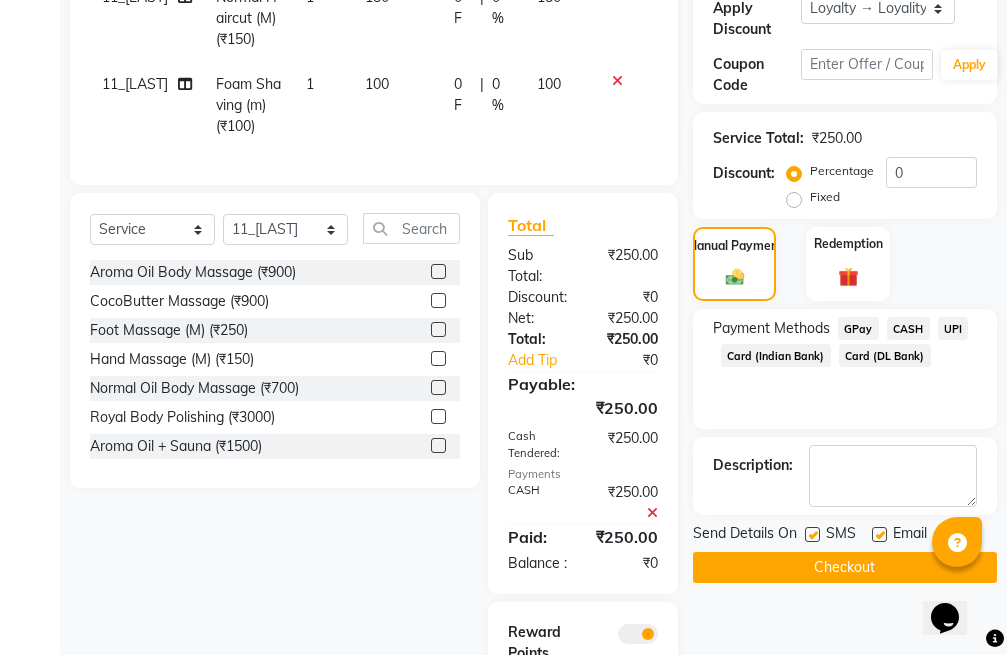 scroll, scrollTop: 550, scrollLeft: 0, axis: vertical 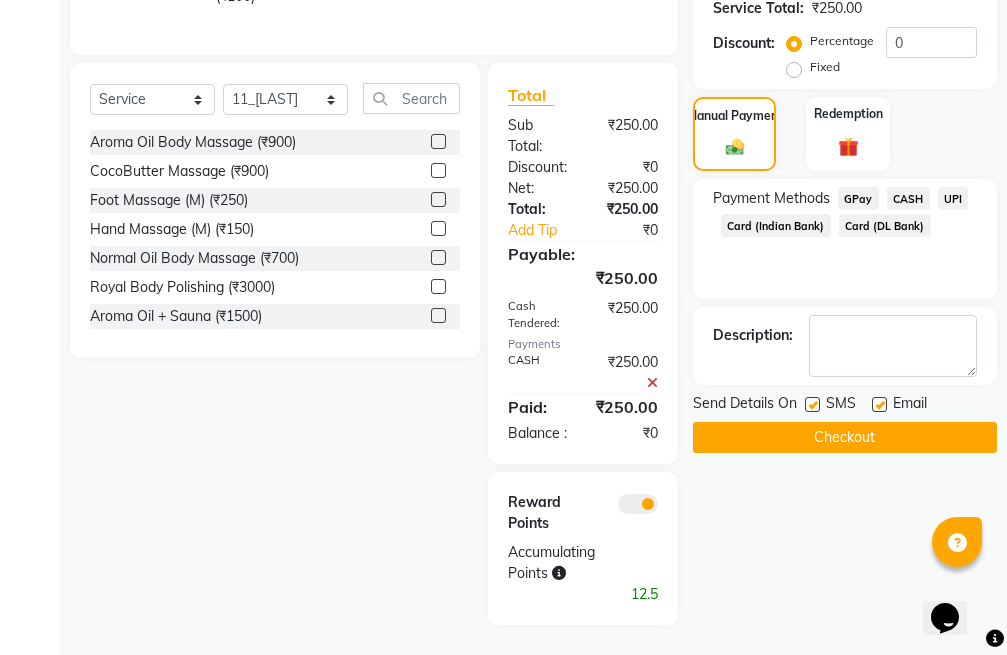 click on "Checkout" 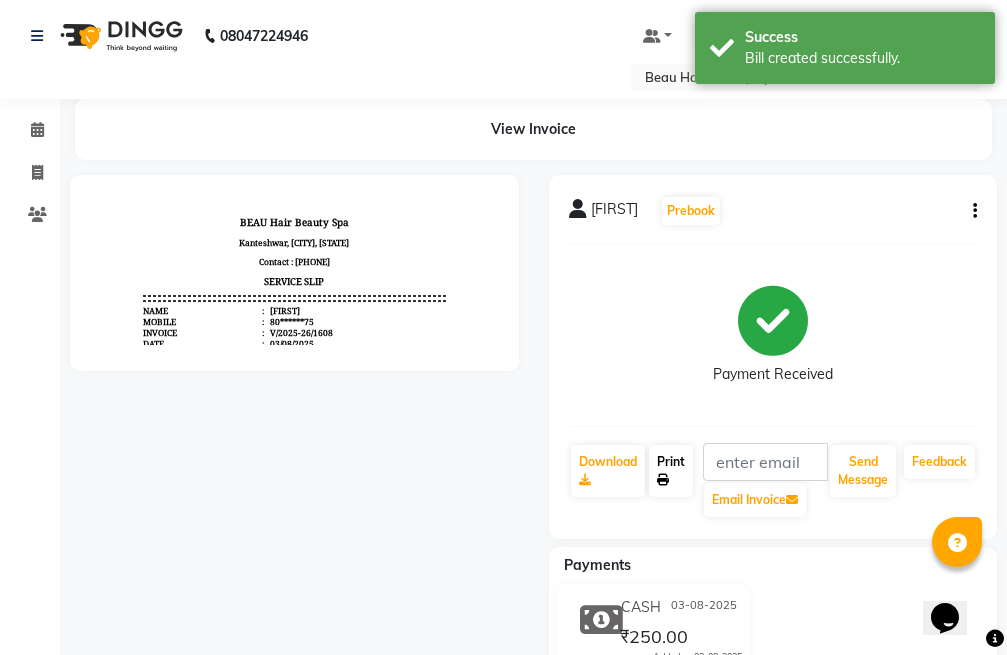 scroll, scrollTop: 0, scrollLeft: 0, axis: both 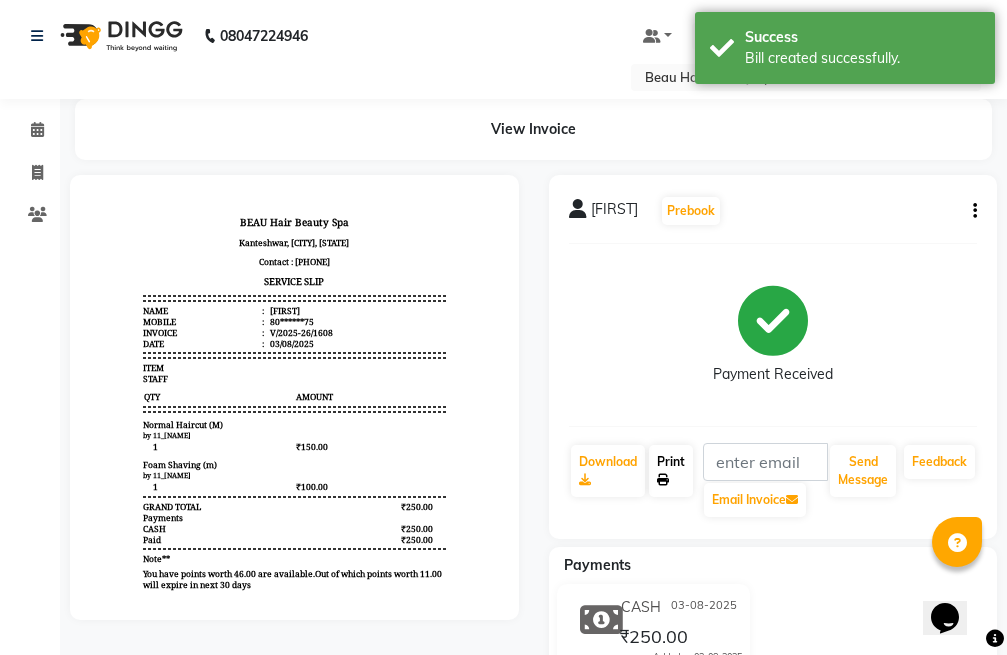click on "Print" 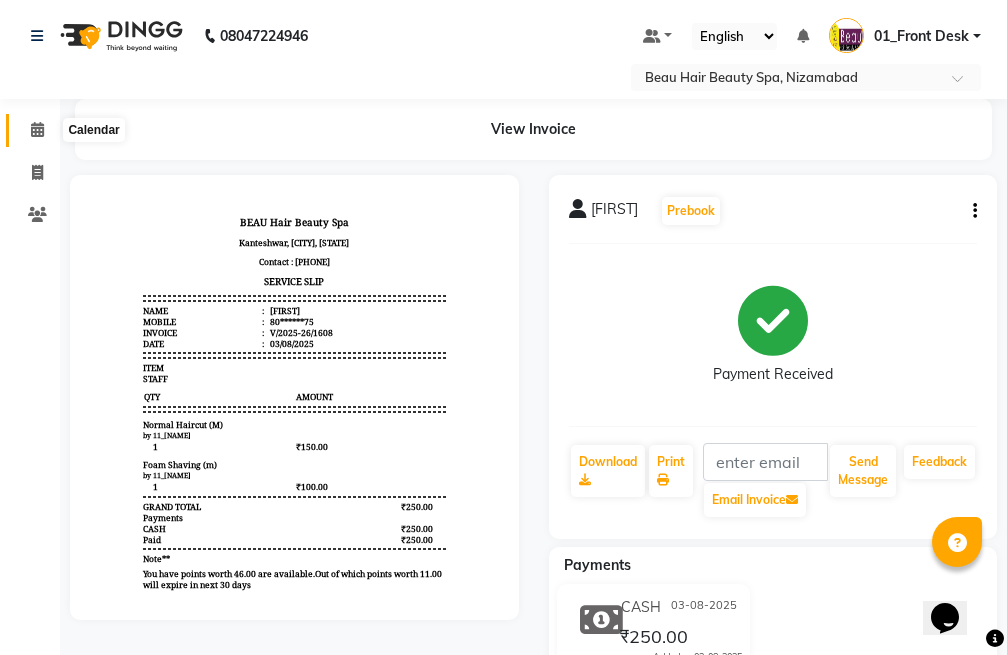 click 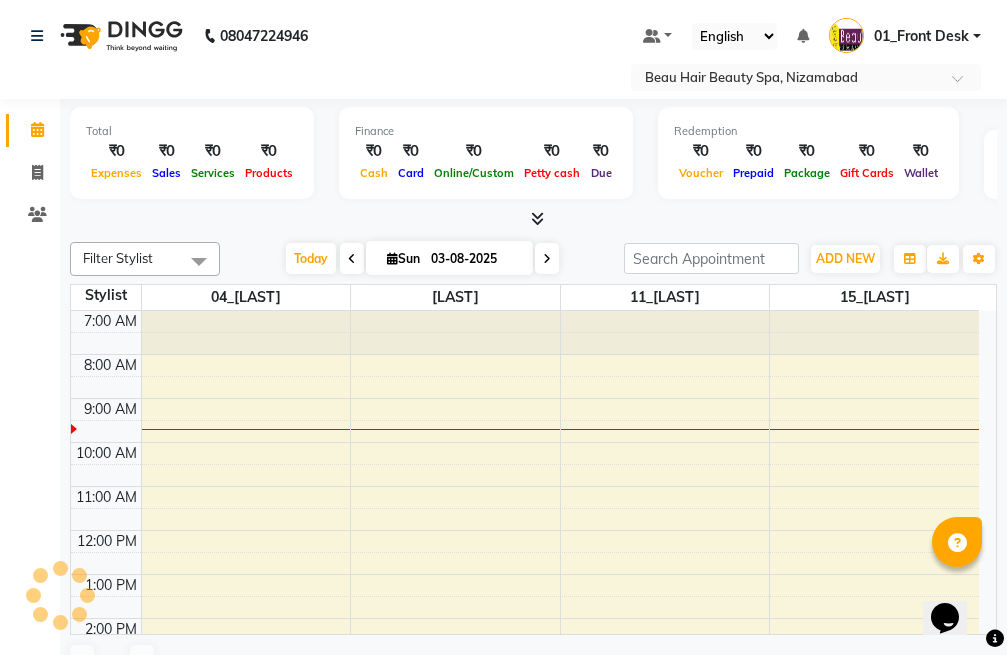 scroll, scrollTop: 0, scrollLeft: 0, axis: both 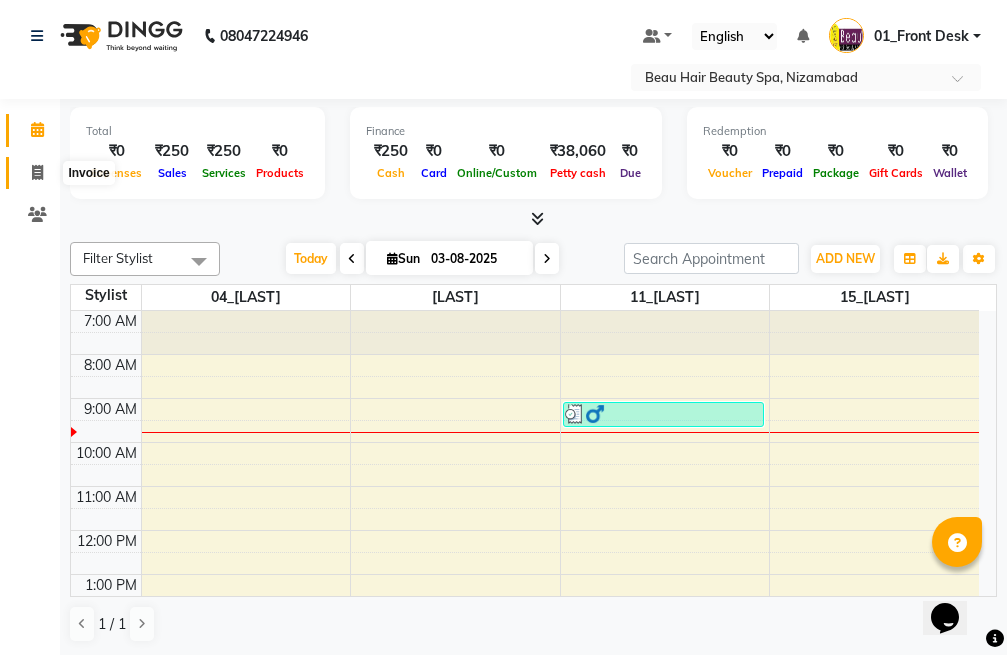 click 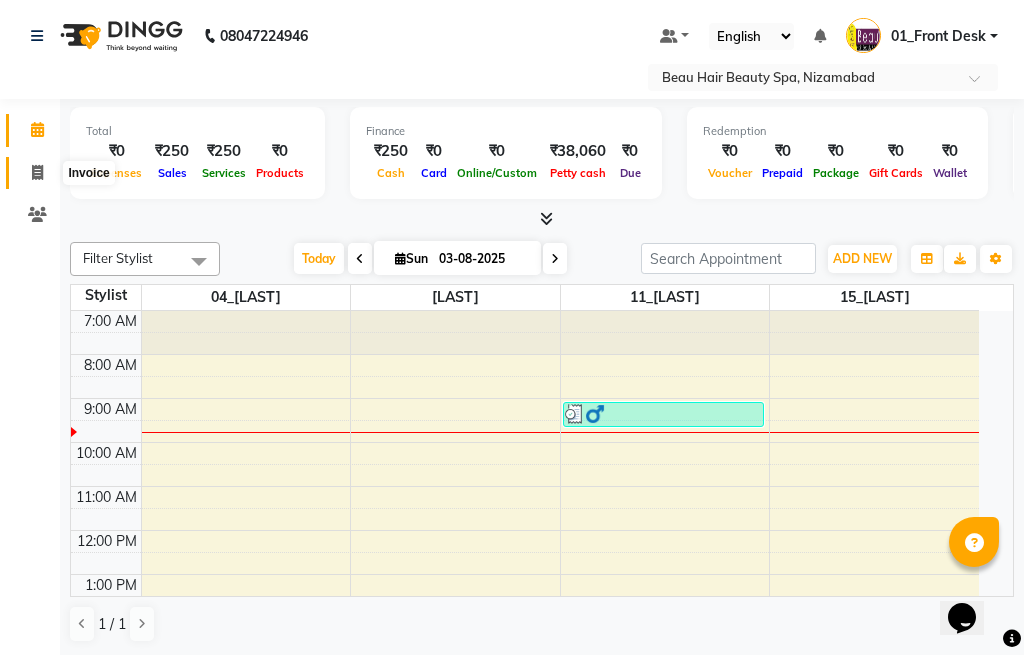 select on "service" 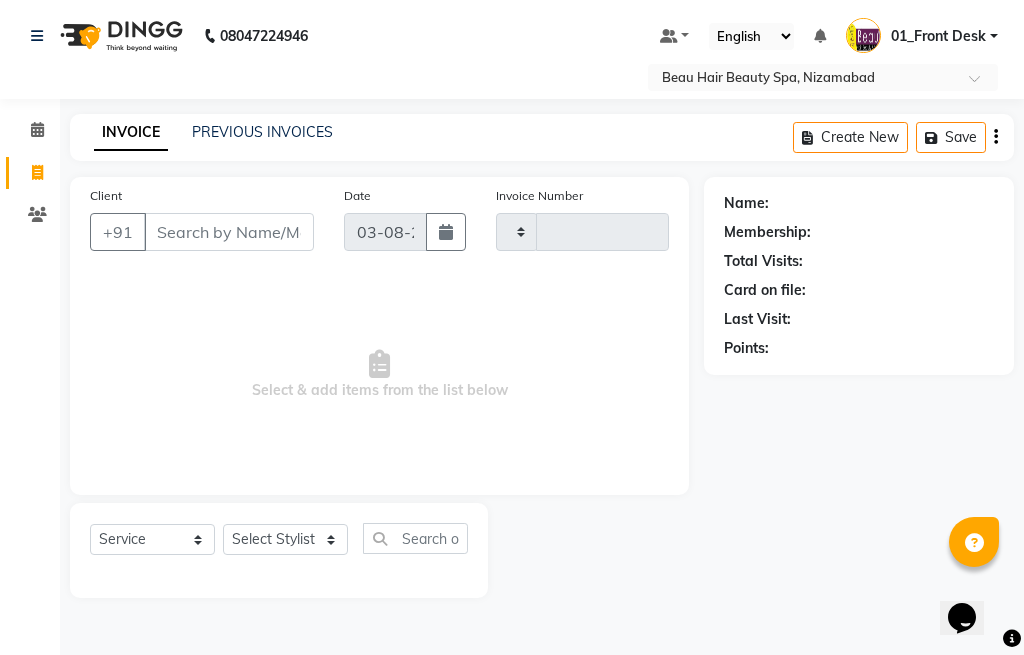 type on "1609" 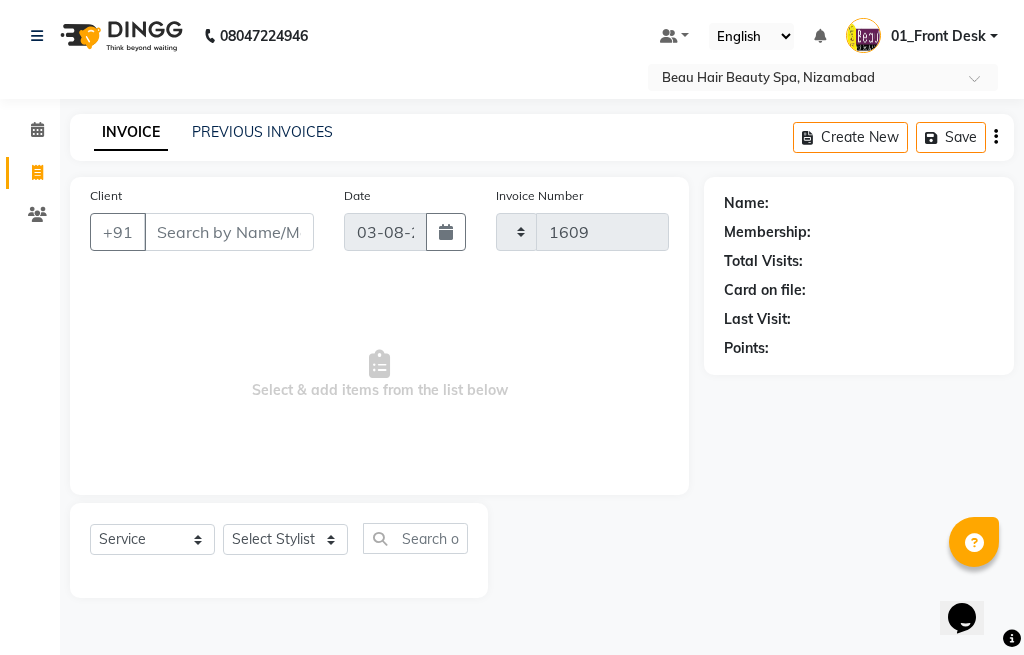 select on "3470" 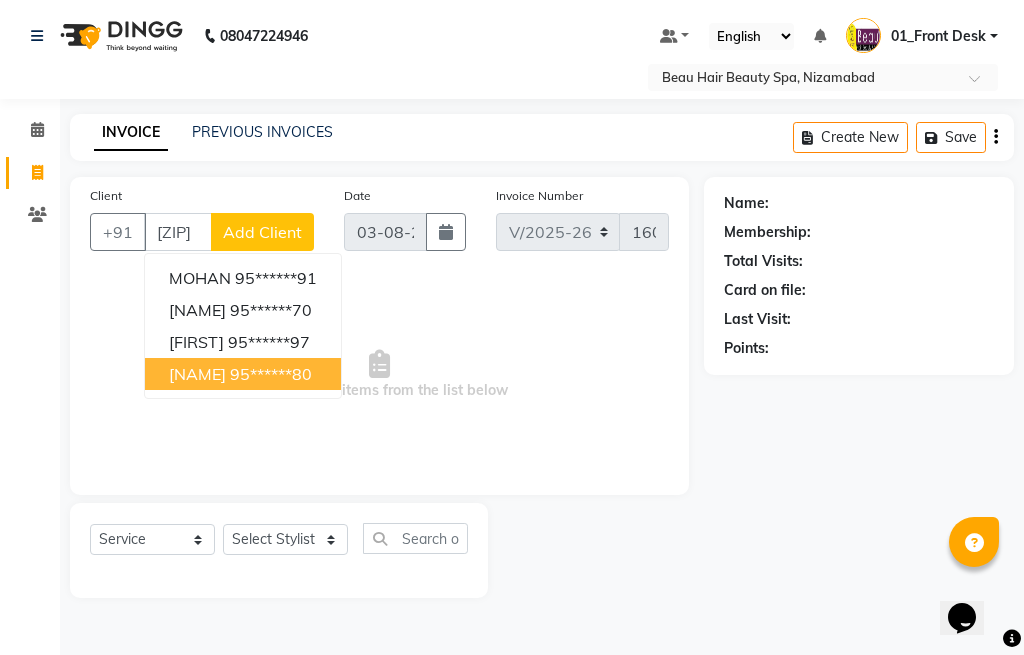 click on "[NAME]" at bounding box center (197, 374) 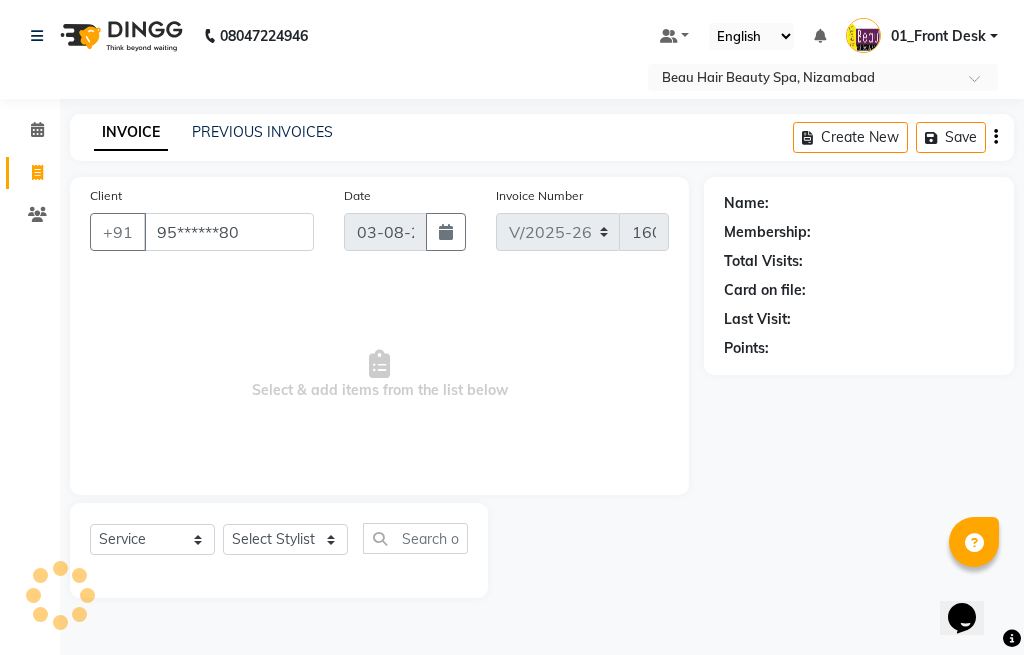 type on "95******80" 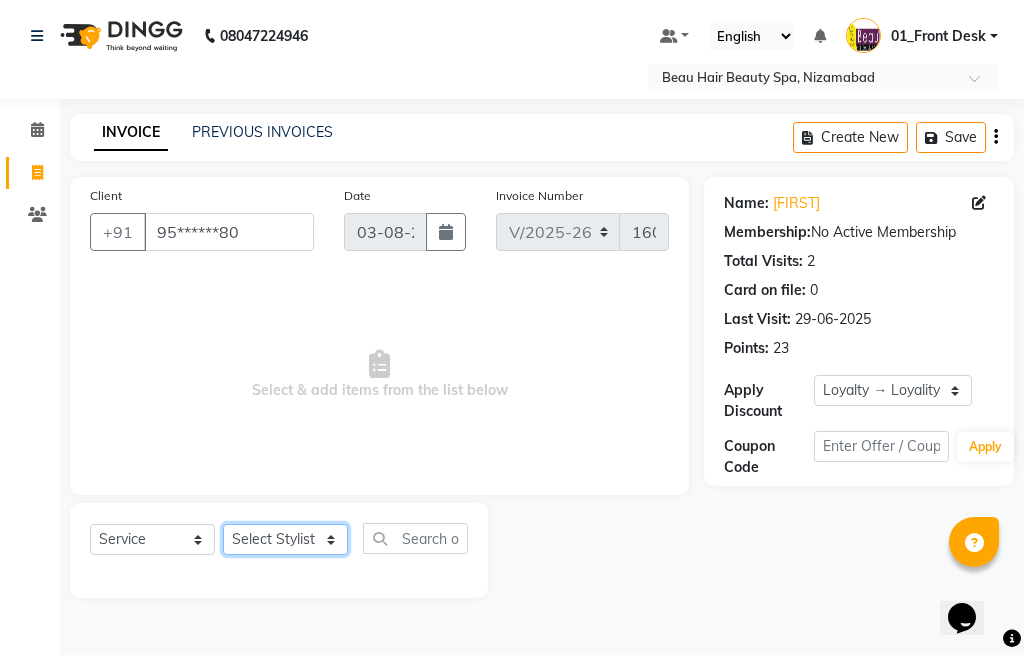 click on "Select Stylist 01_Front Desk 04_[LAST] 07_[LAST] 11_[LAST] 15_[LAST] 26_[LAST] 99_[LAST] Sir" 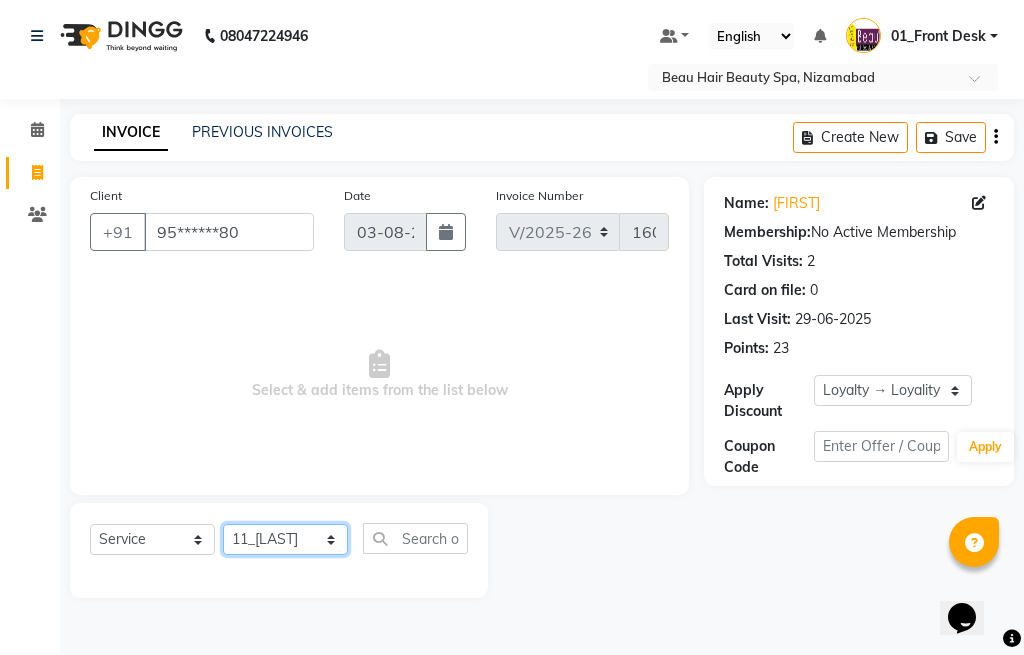 click on "Select Stylist 01_Front Desk 04_[LAST] 07_[LAST] 11_[LAST] 15_[LAST] 26_[LAST] 99_[LAST] Sir" 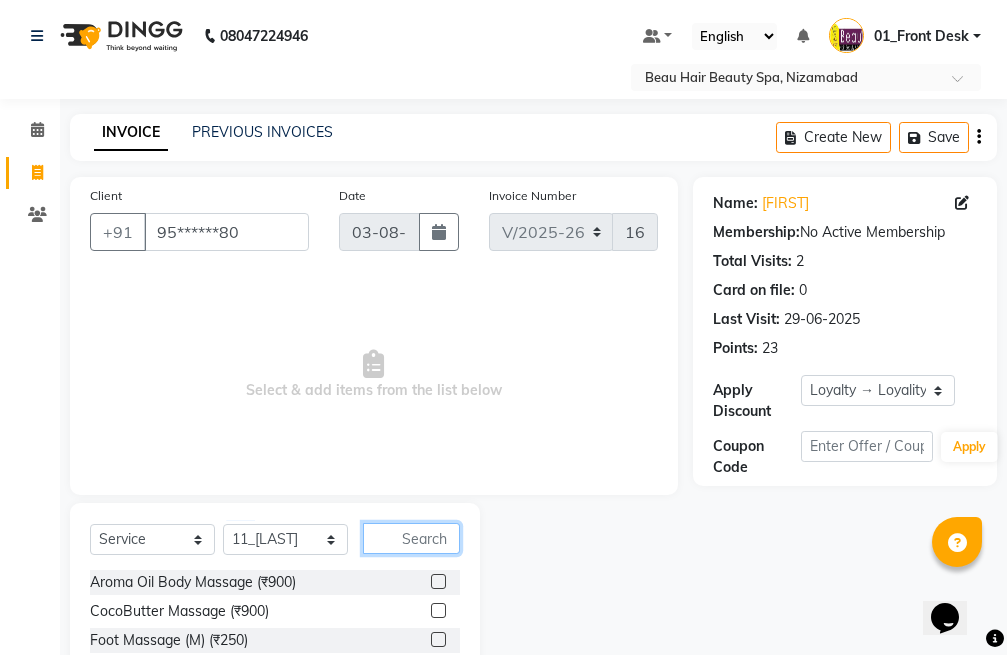 drag, startPoint x: 415, startPoint y: 540, endPoint x: 430, endPoint y: 546, distance: 16.155495 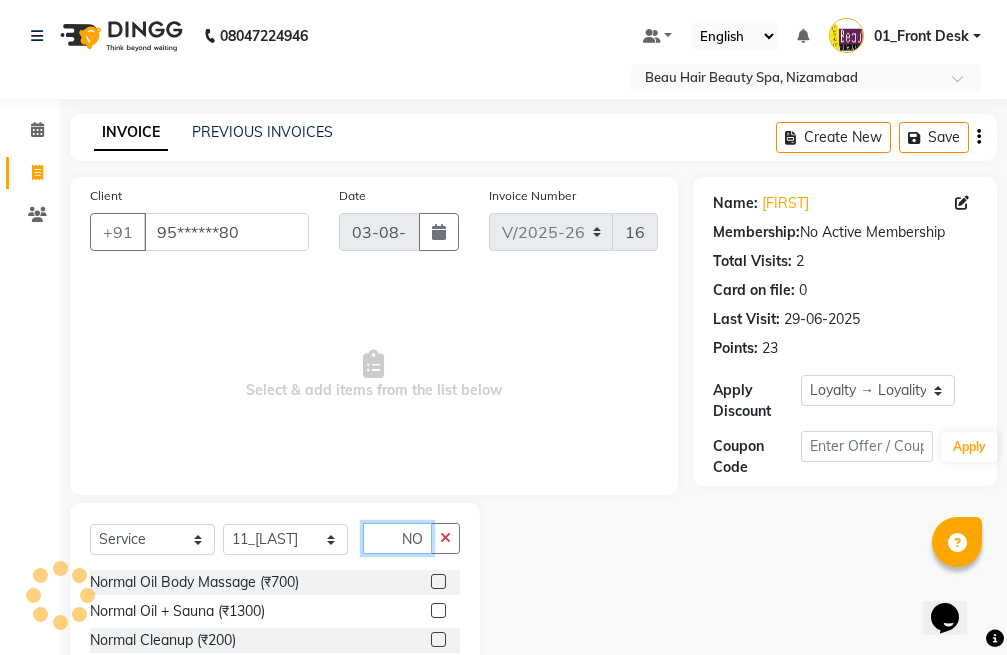 scroll, scrollTop: 0, scrollLeft: 9, axis: horizontal 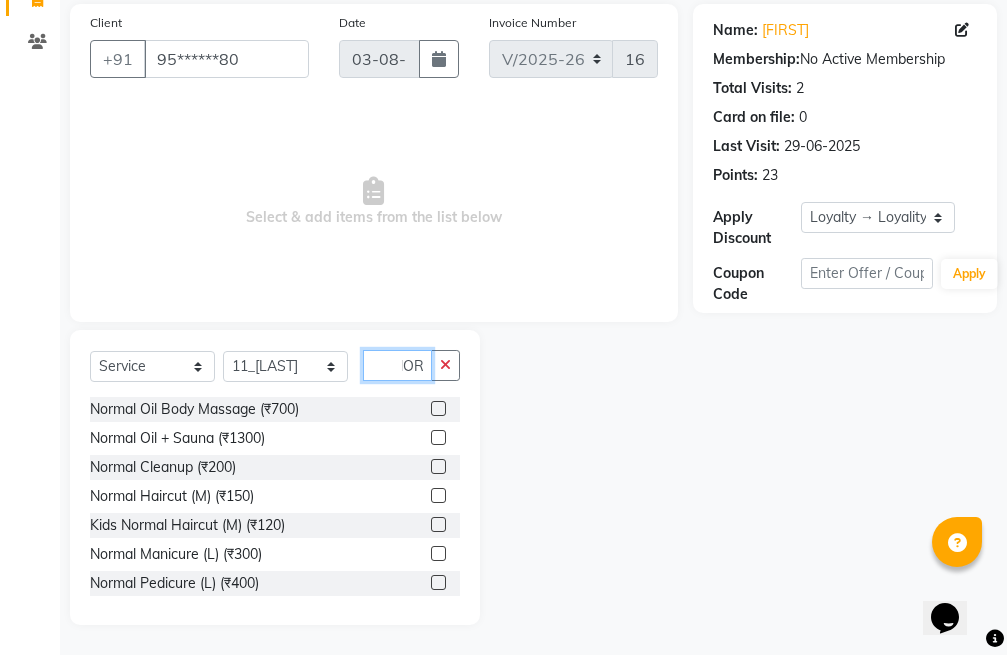type on "NOR" 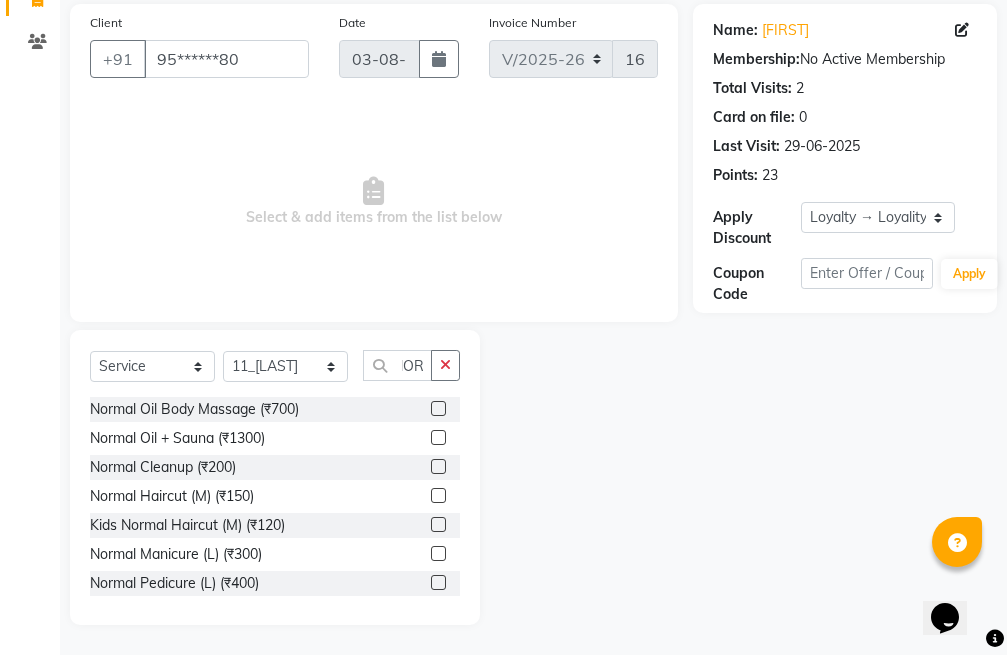 scroll, scrollTop: 0, scrollLeft: 0, axis: both 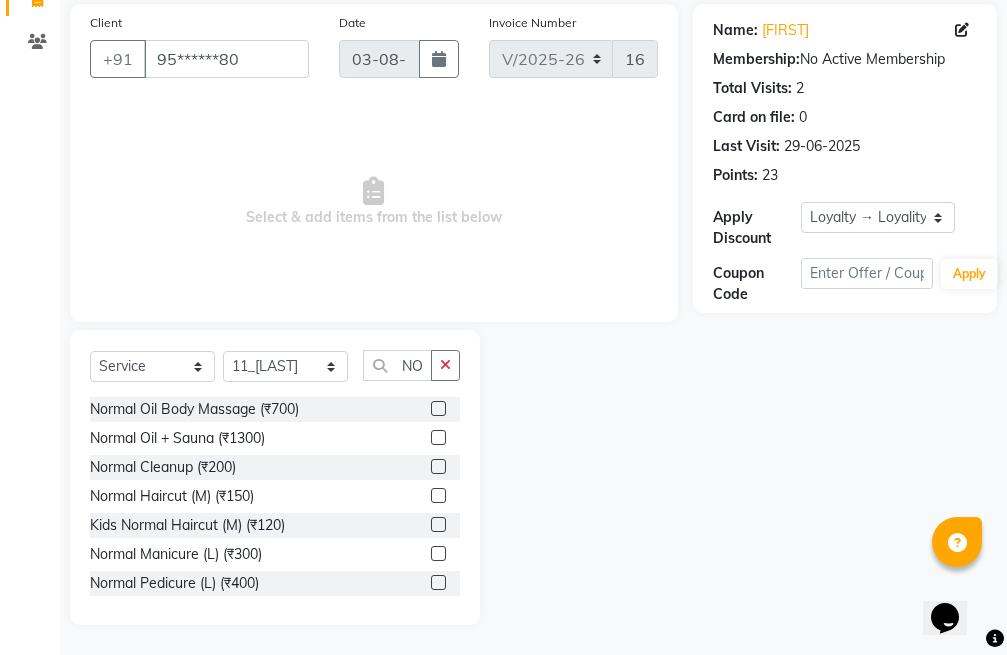 click 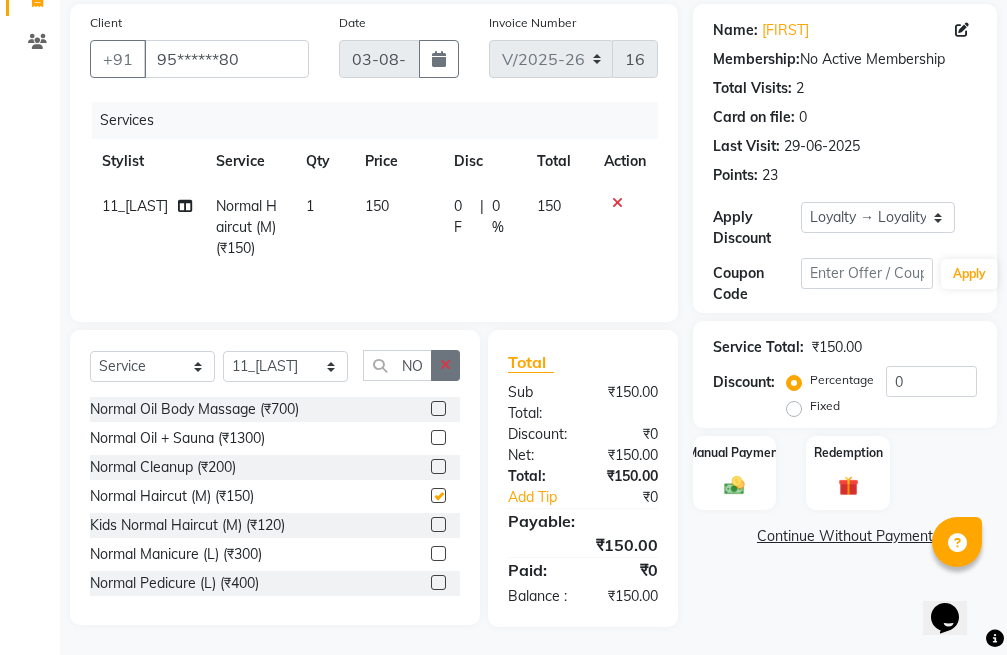 checkbox on "false" 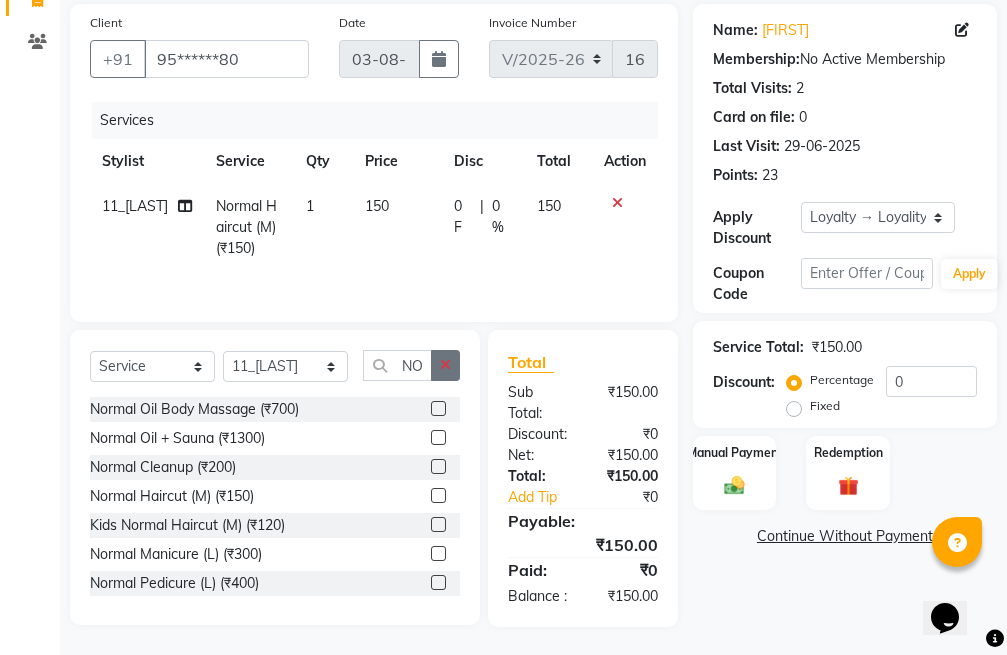 click 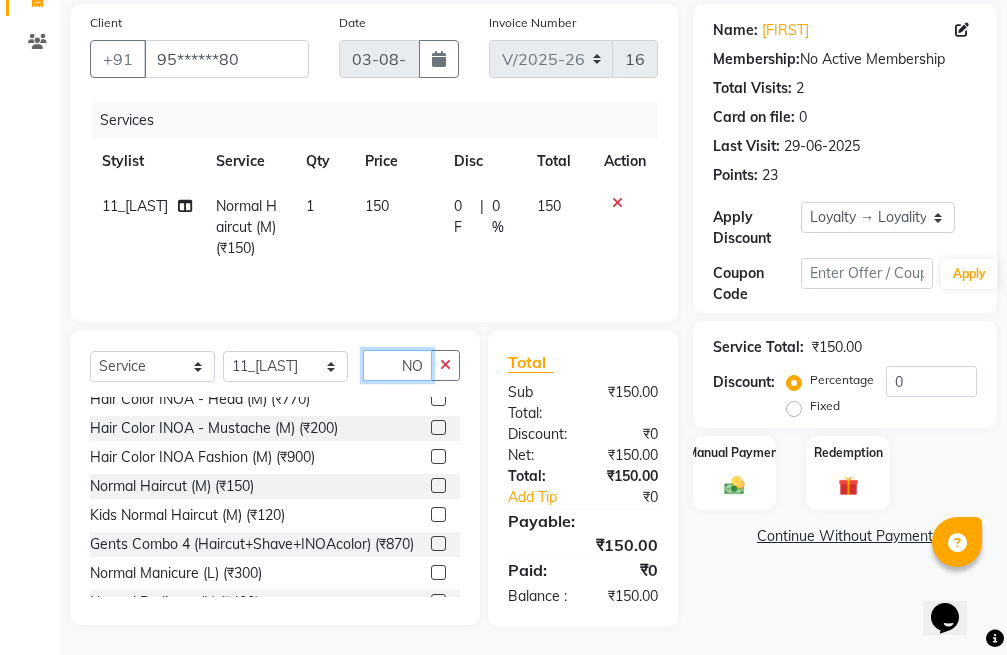 scroll, scrollTop: 0, scrollLeft: 0, axis: both 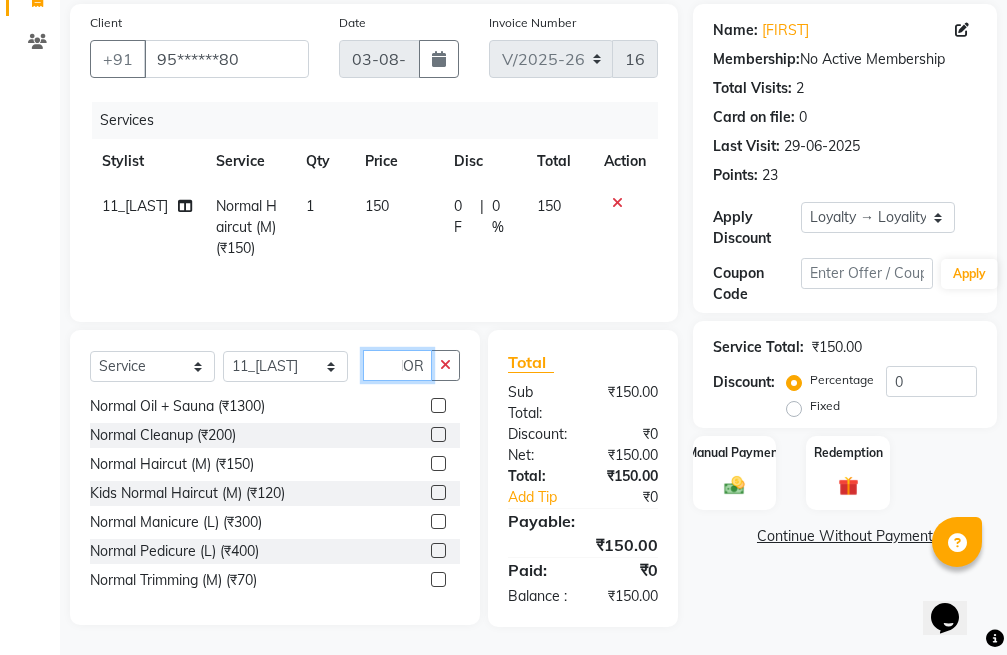 type on "NOR" 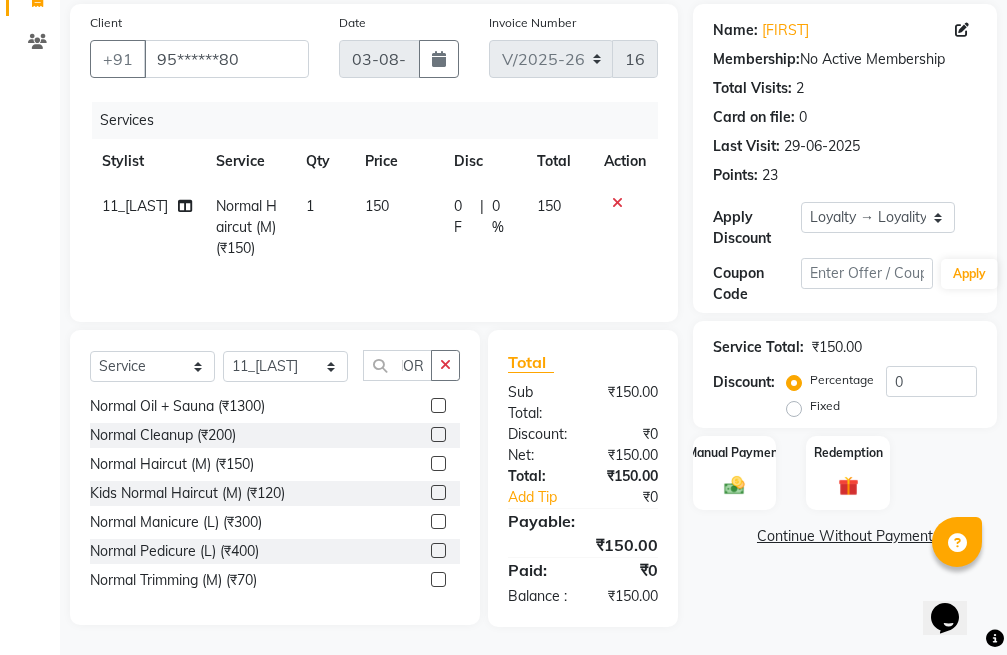 scroll, scrollTop: 0, scrollLeft: 0, axis: both 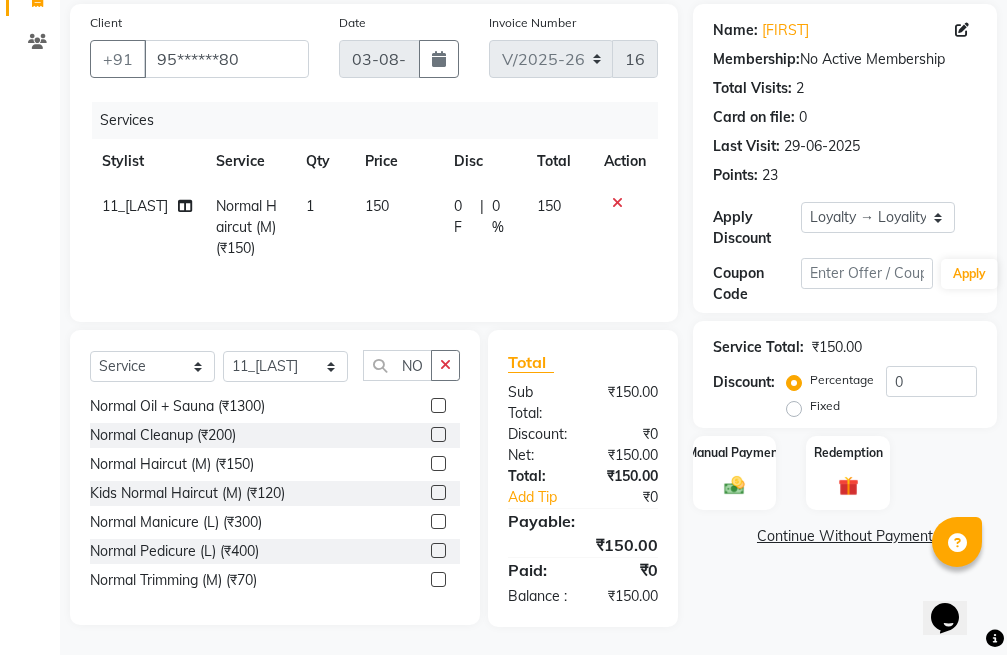 click 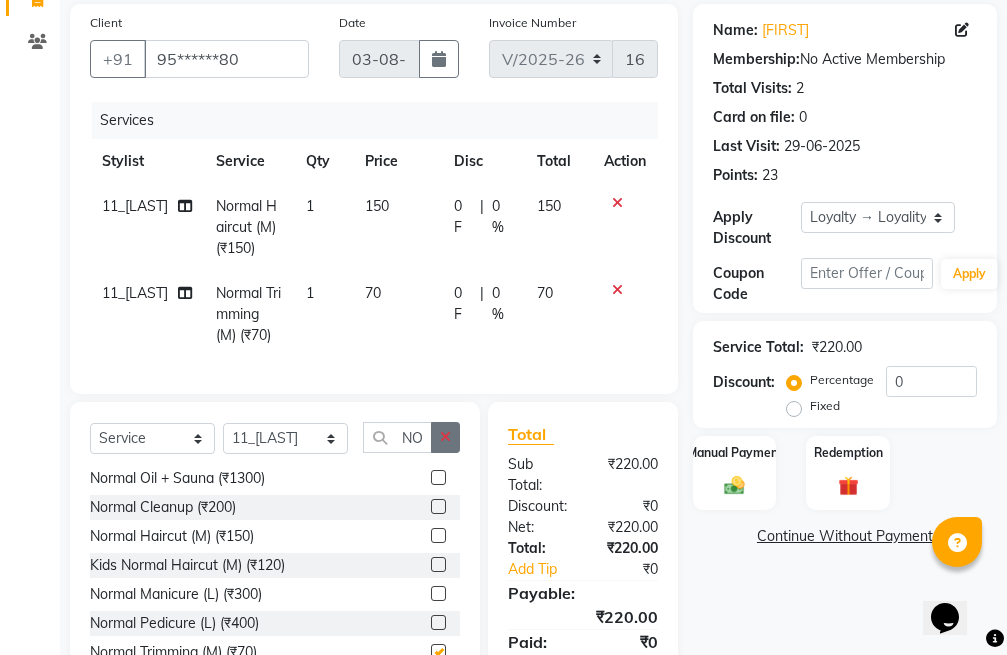 checkbox on "false" 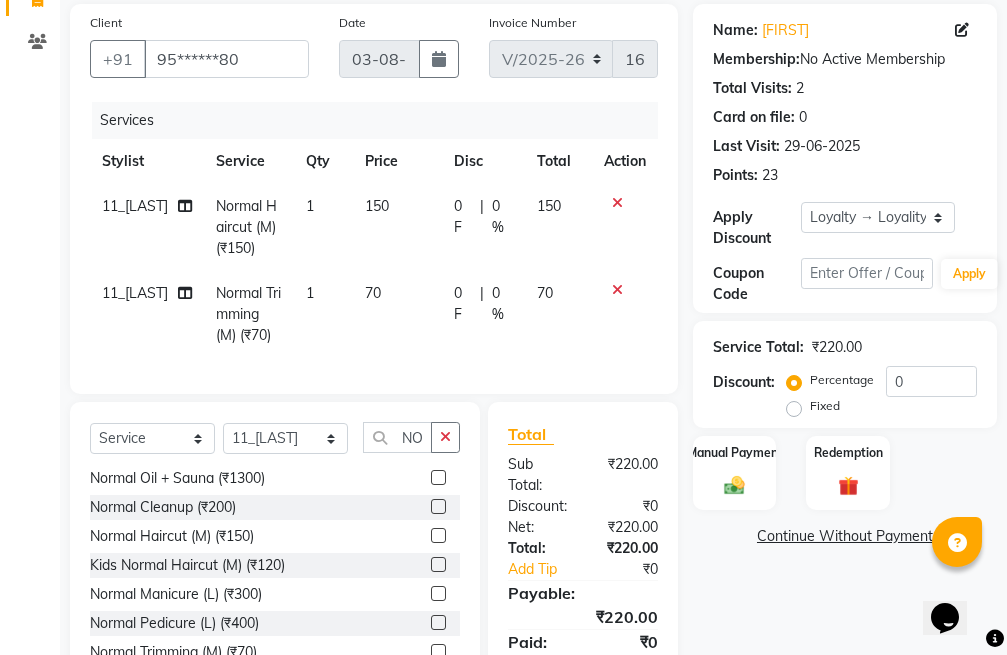 click 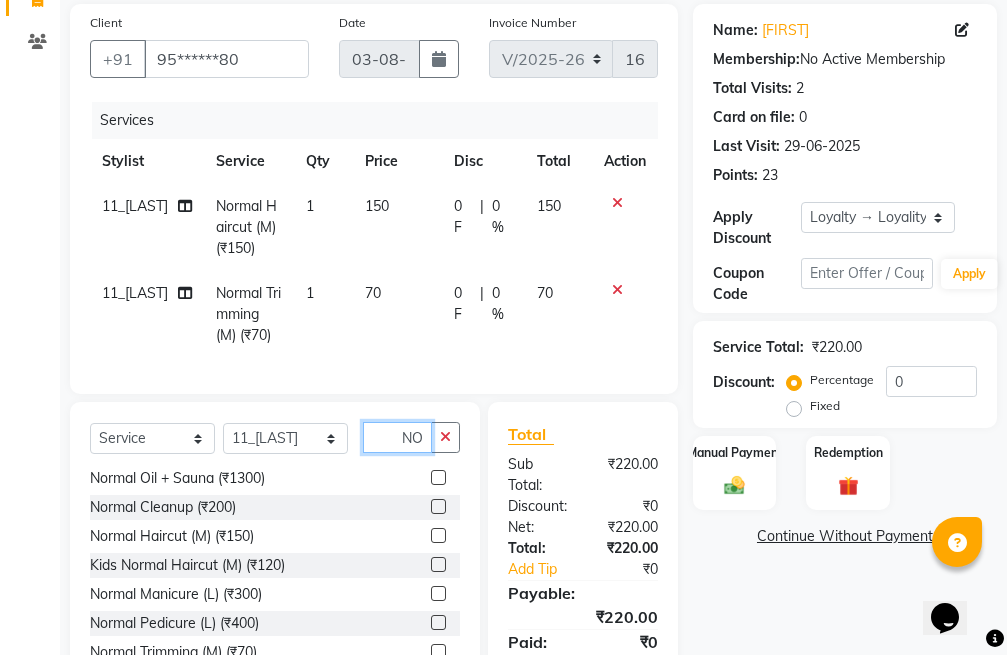 type 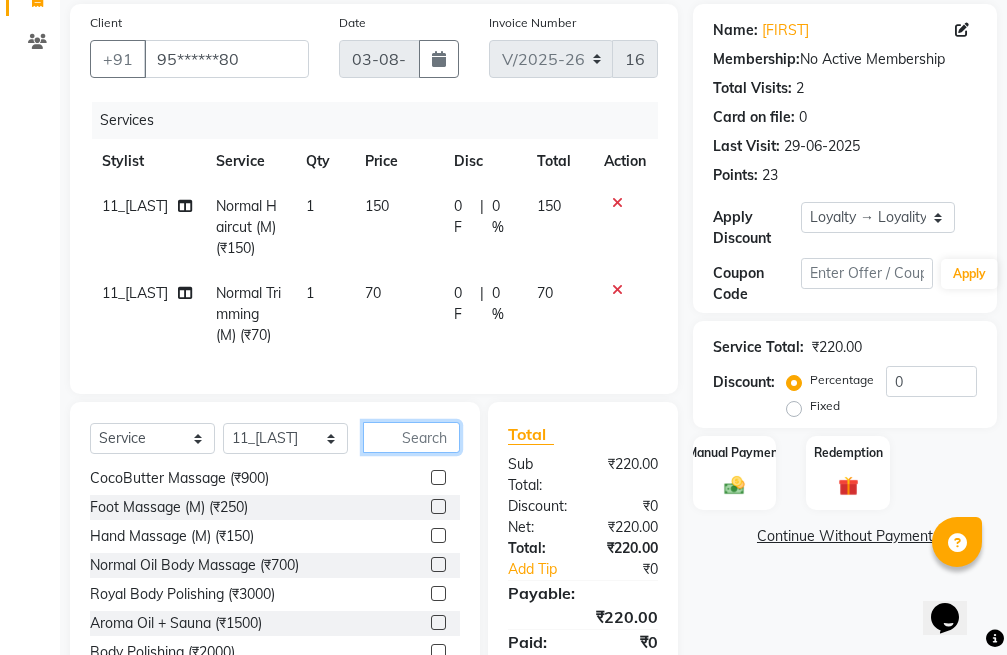 scroll, scrollTop: 264, scrollLeft: 0, axis: vertical 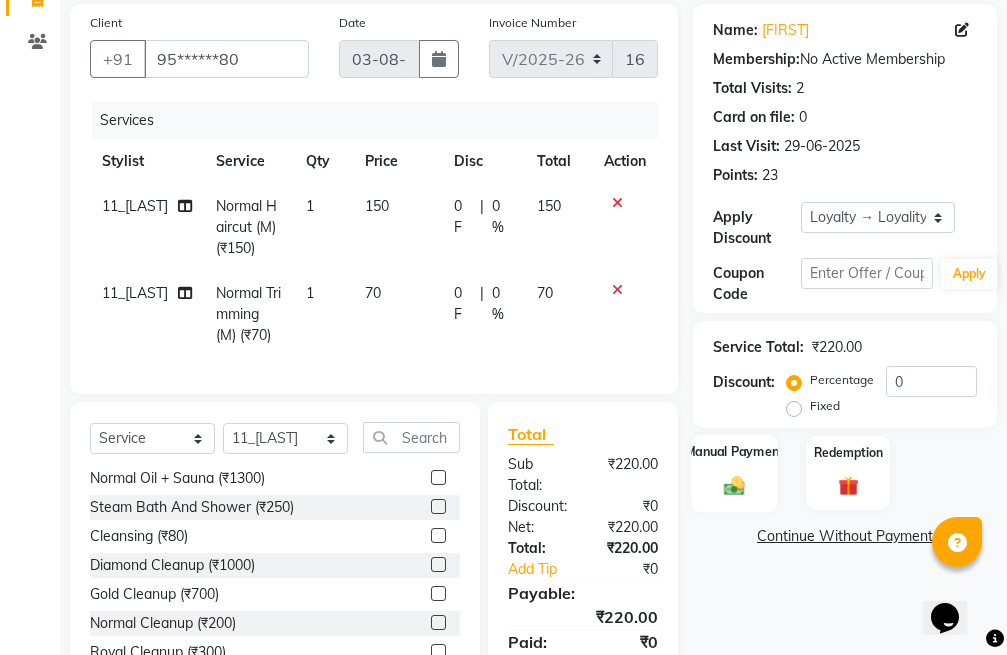 click 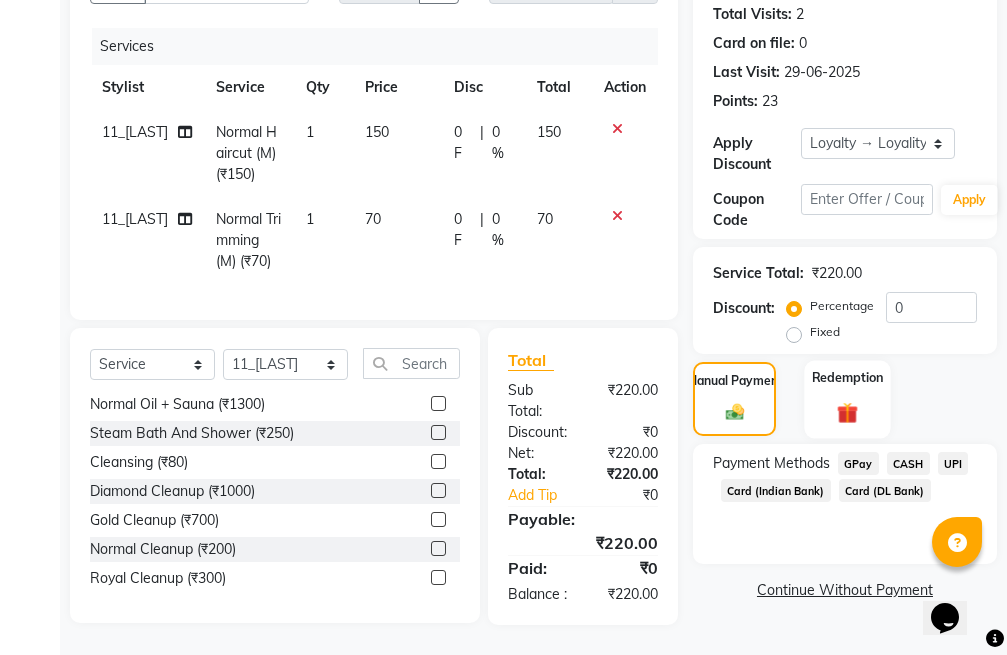 scroll, scrollTop: 285, scrollLeft: 0, axis: vertical 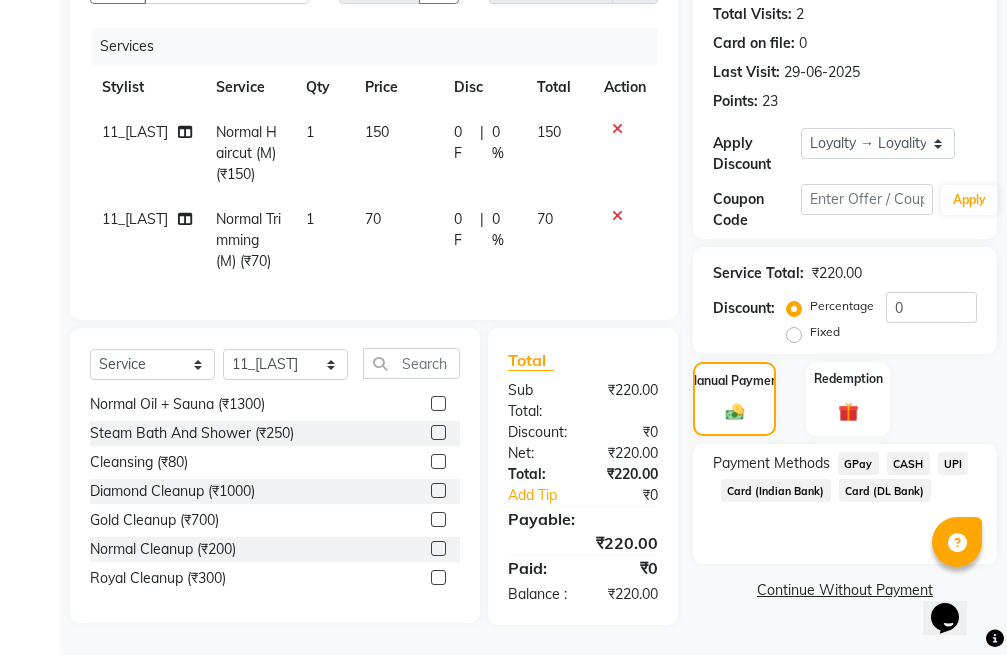click on "GPay" 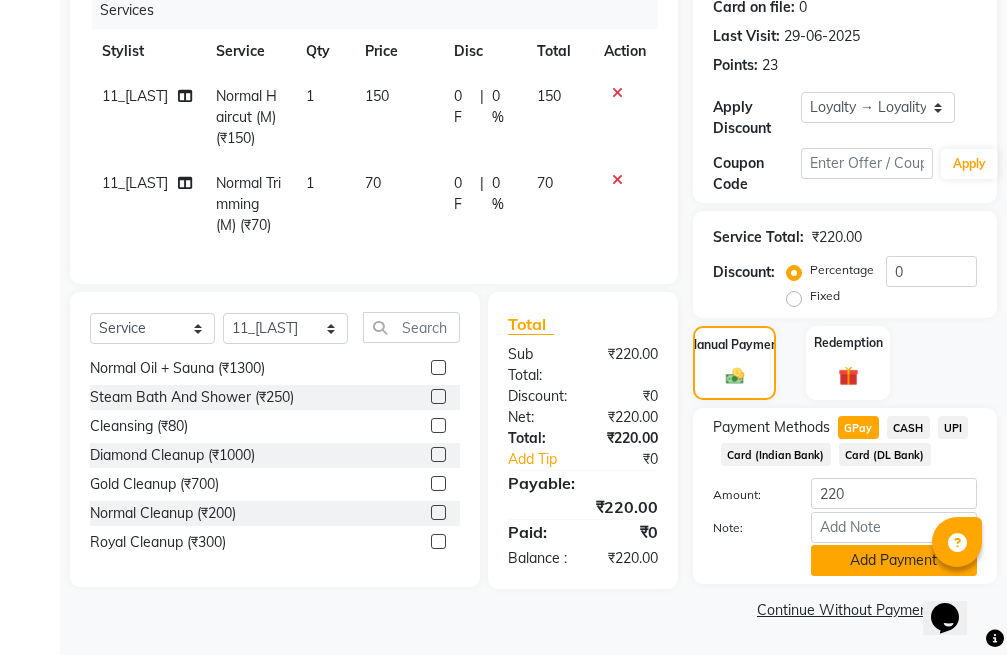 click on "Add Payment" 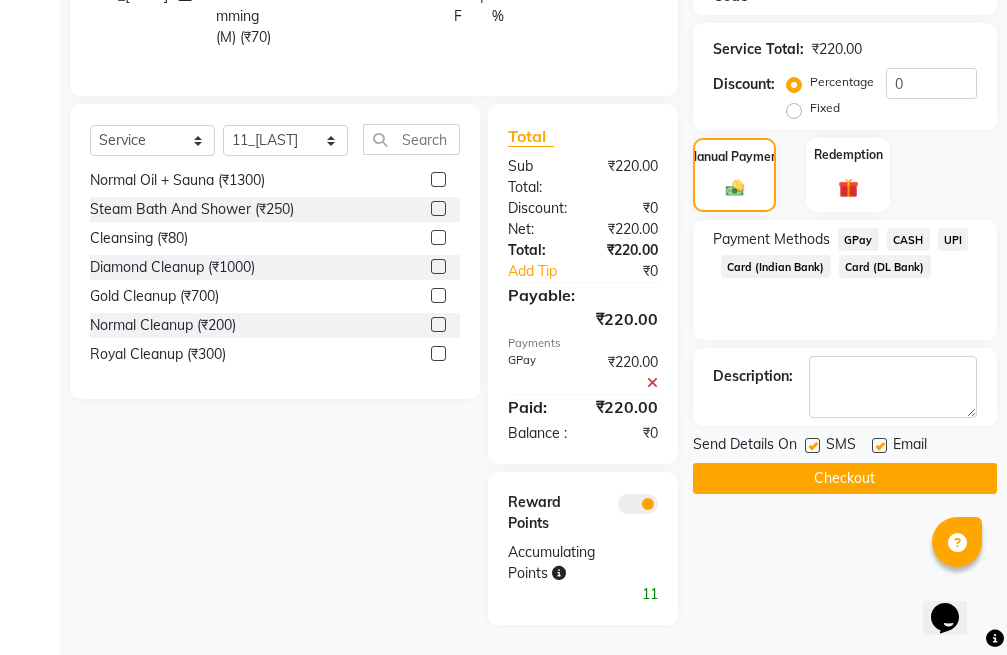 scroll, scrollTop: 509, scrollLeft: 0, axis: vertical 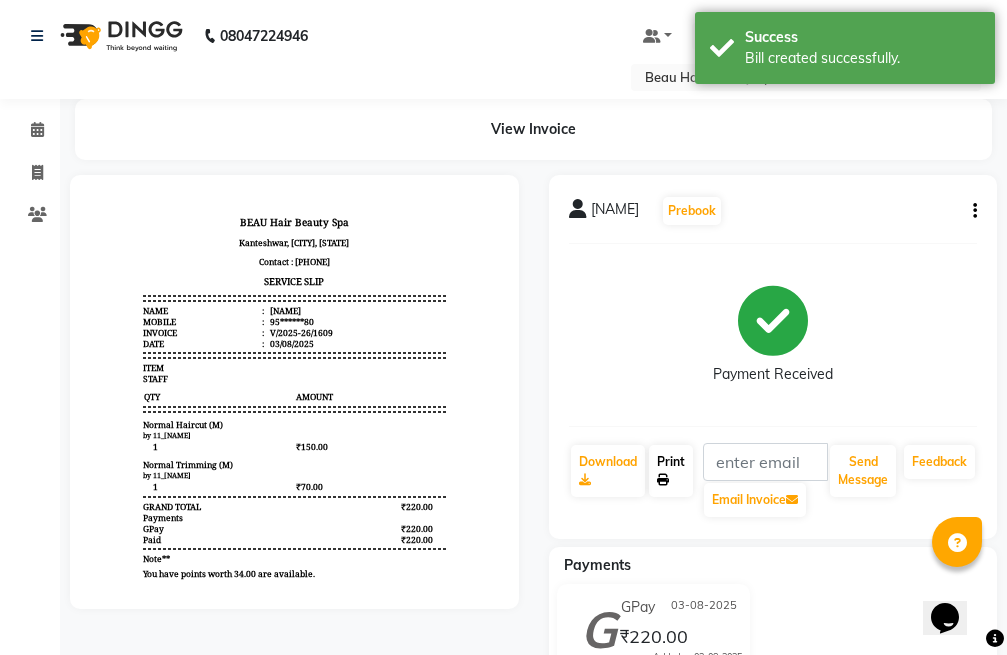 click on "Print" 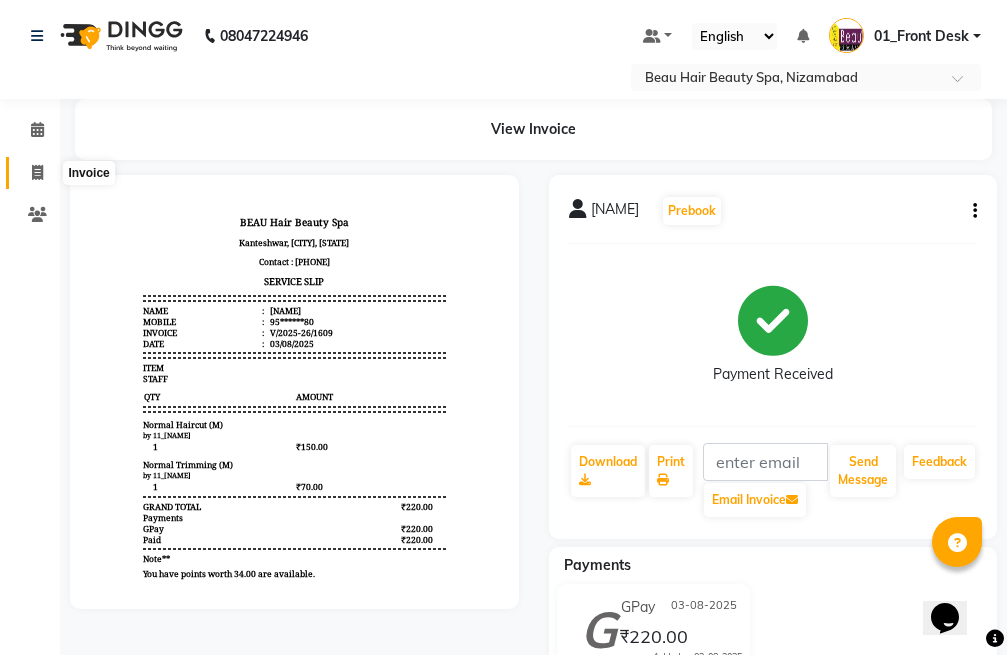 click 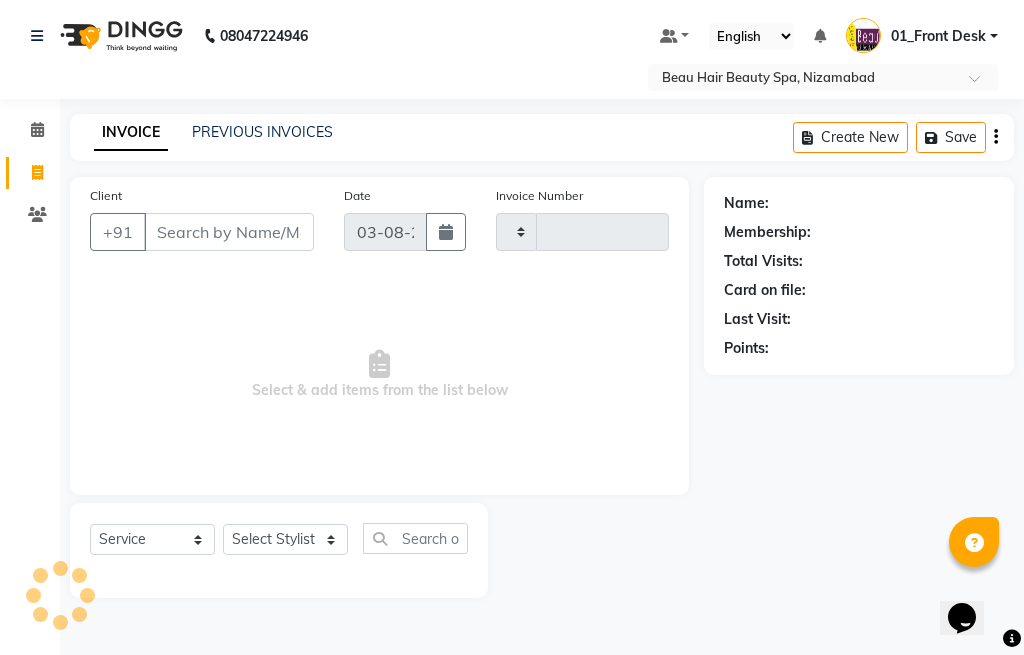 type on "1610" 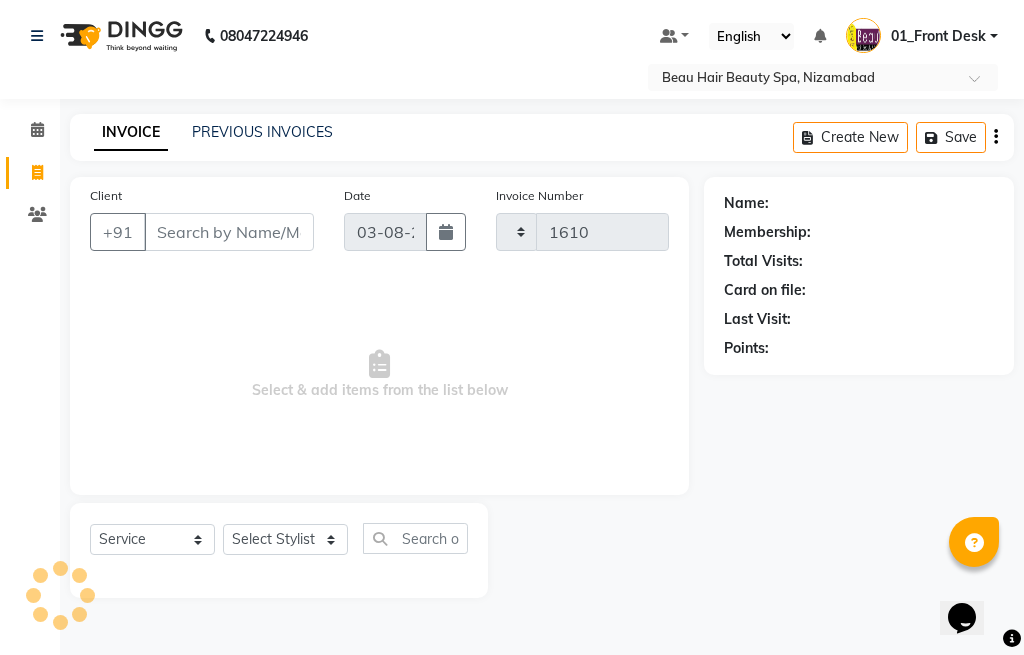 select on "3470" 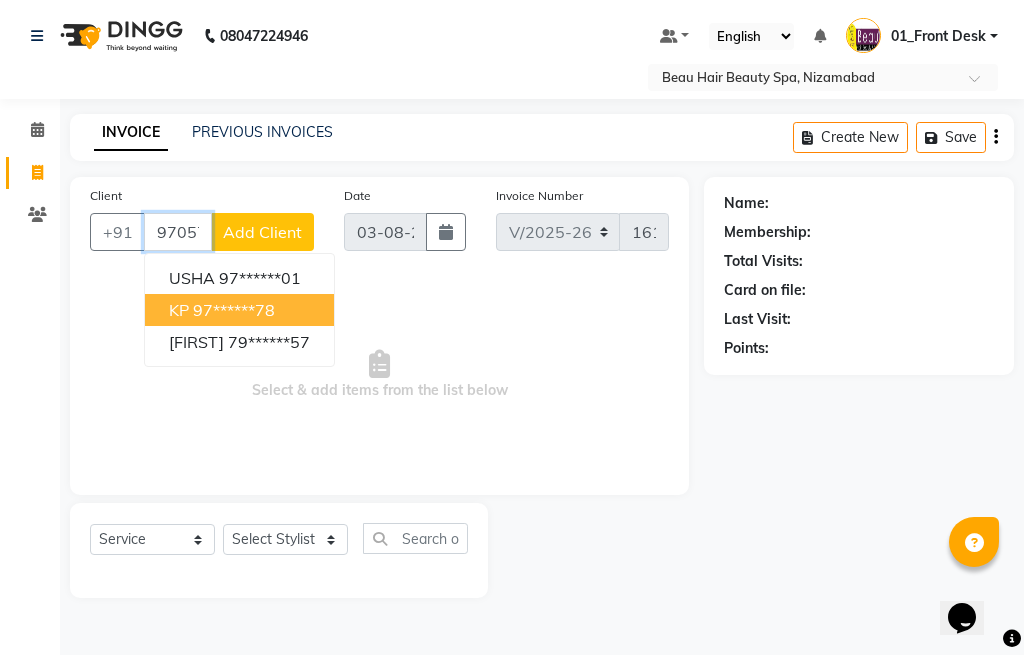 click on "97******78" at bounding box center (234, 310) 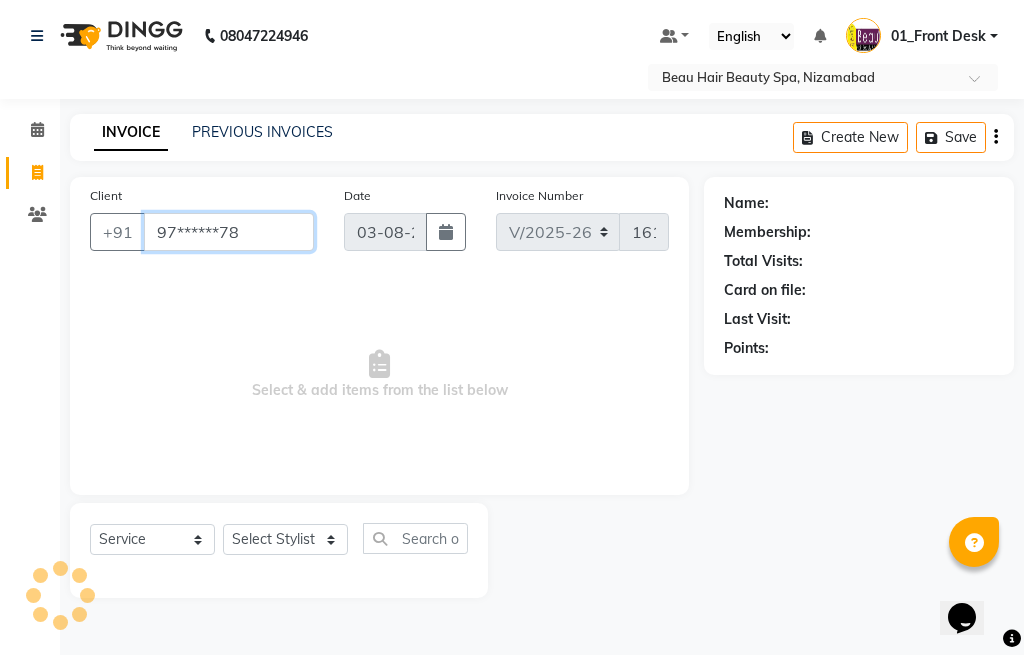 type on "97******78" 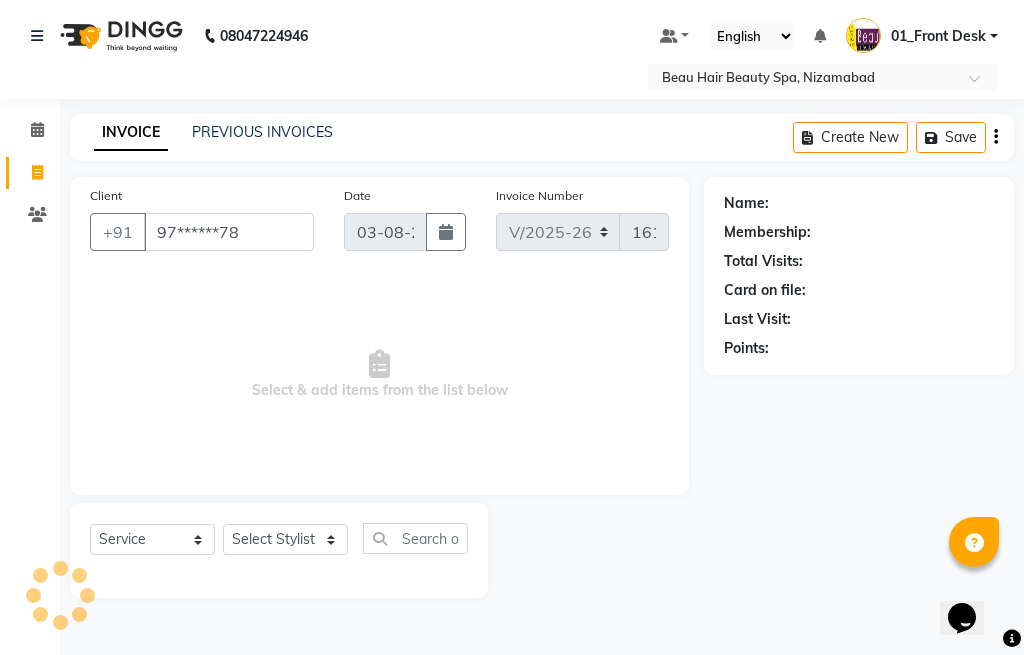 select on "1: Object" 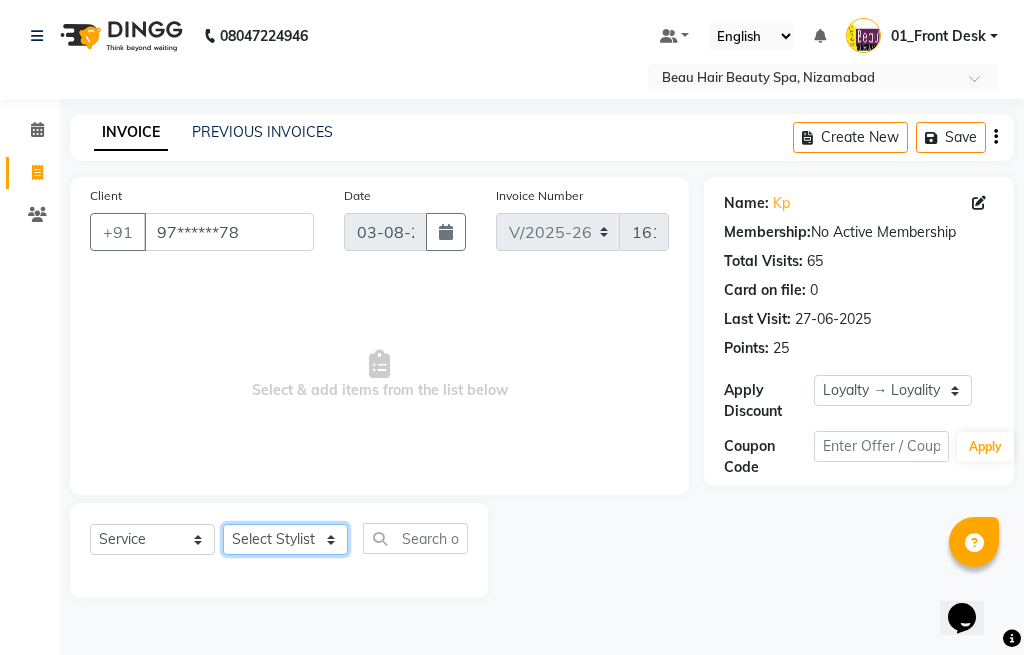 click on "Select Stylist 01_Front Desk 04_[LAST] 07_[LAST] 11_[LAST] 15_[LAST] 26_[LAST] 99_[LAST] Sir" 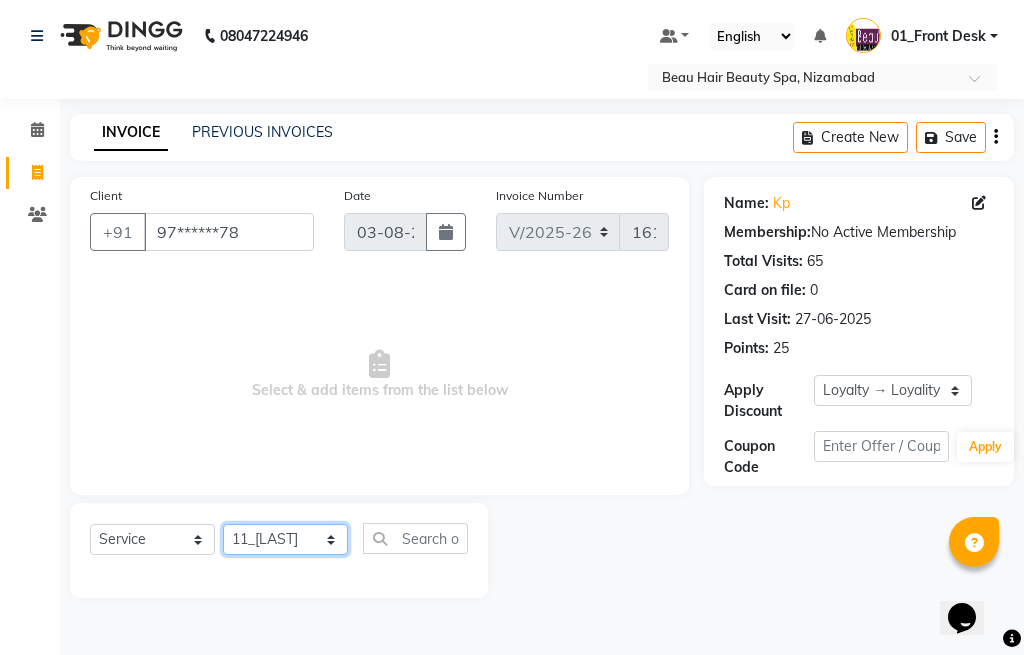 click on "Select Stylist 01_Front Desk 04_[LAST] 07_[LAST] 11_[LAST] 15_[LAST] 26_[LAST] 99_[LAST] Sir" 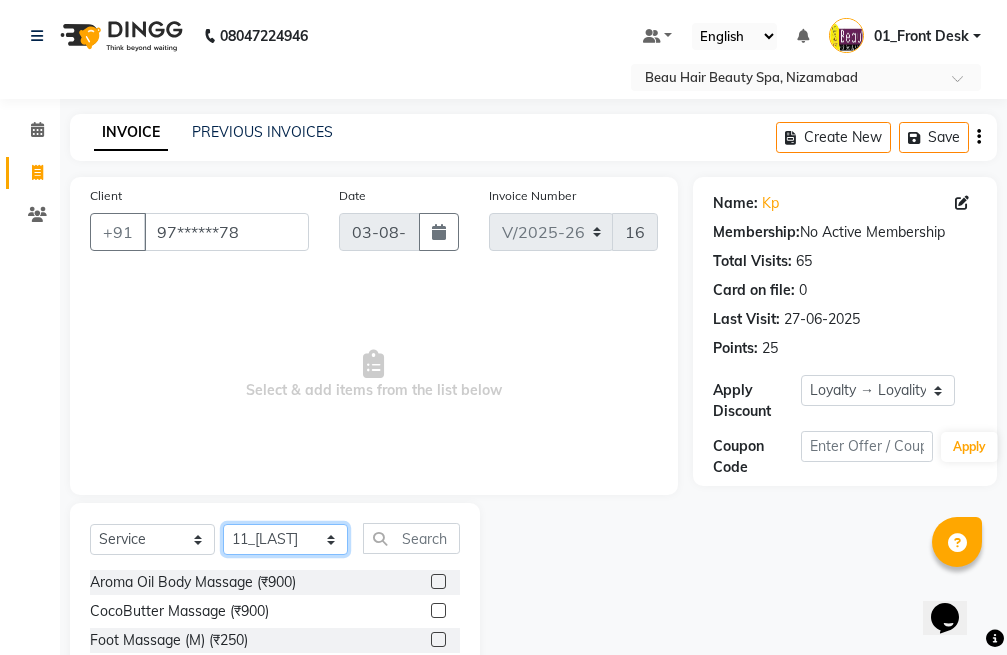 click on "Select Stylist 01_Front Desk 04_[LAST] 07_[LAST] 11_[LAST] 15_[LAST] 26_[LAST] 99_[LAST] Sir" 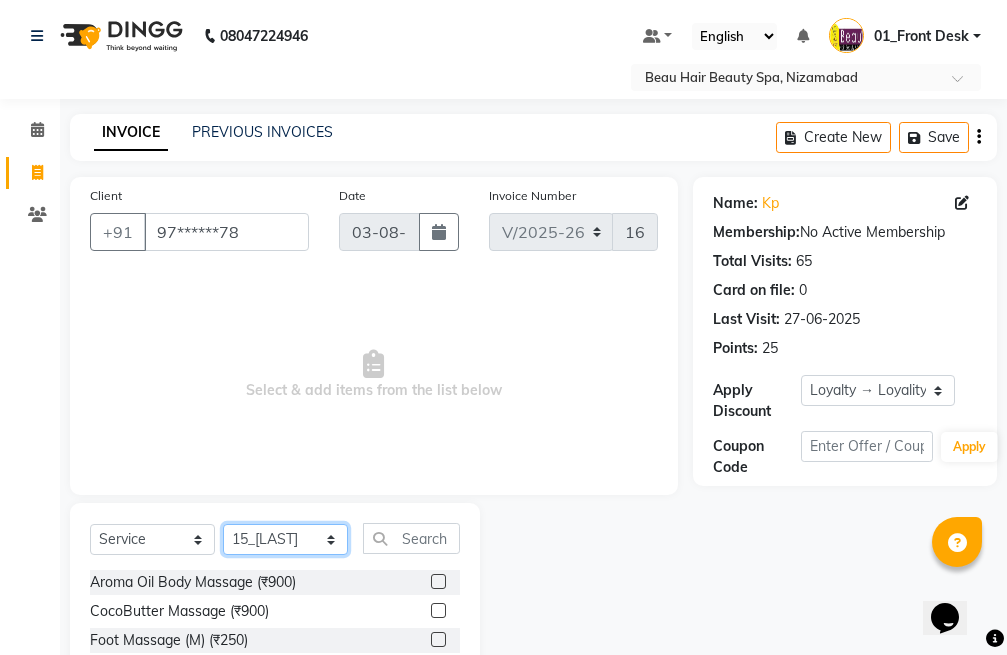 click on "Select Stylist 01_Front Desk 04_[LAST] 07_[LAST] 11_[LAST] 15_[LAST] 26_[LAST] 99_[LAST] Sir" 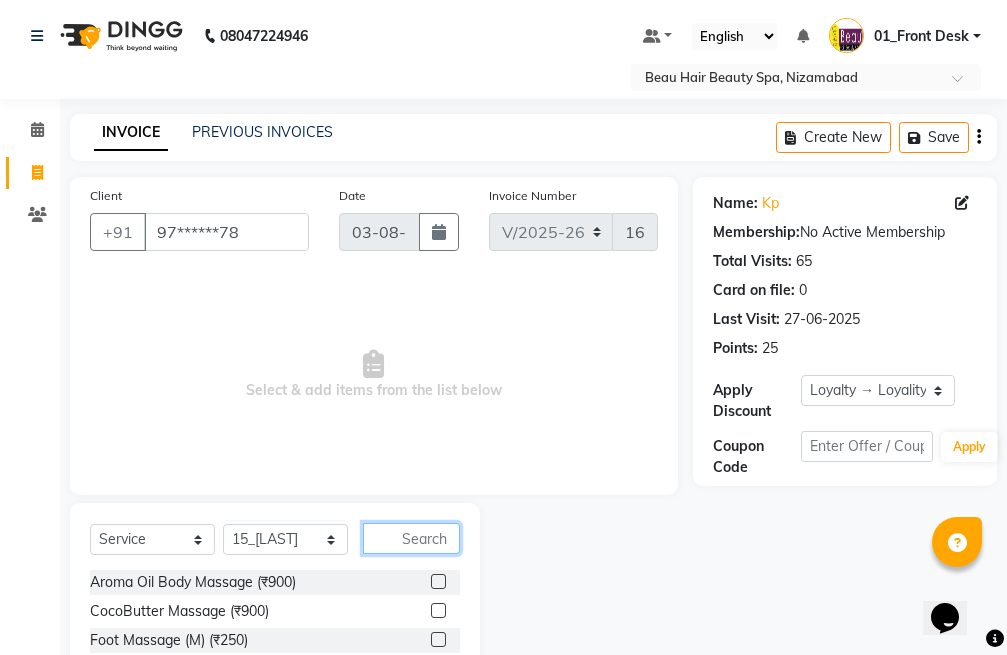 click 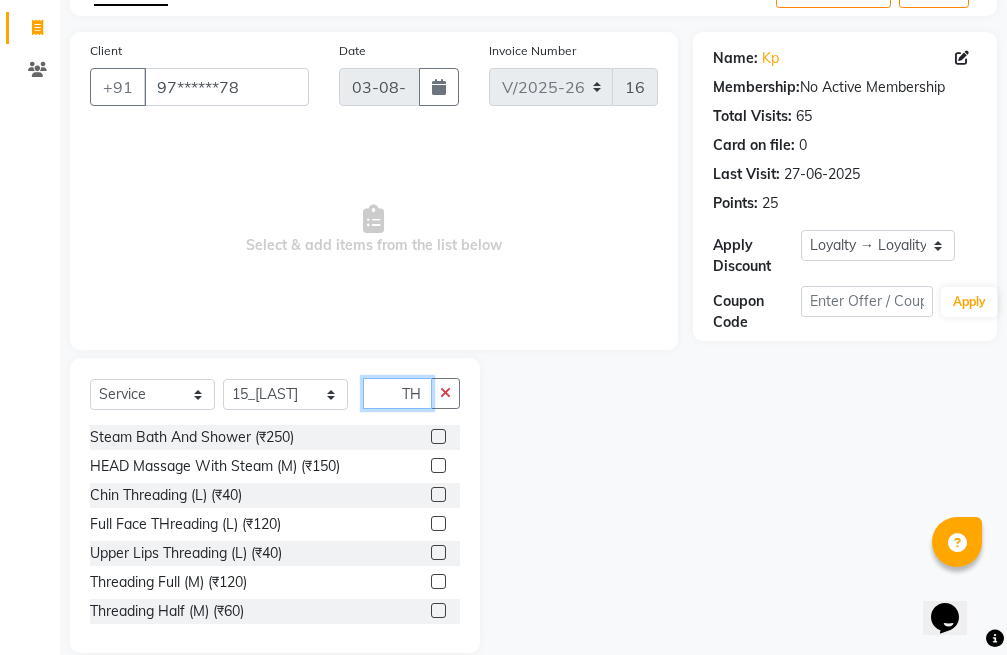 scroll, scrollTop: 173, scrollLeft: 0, axis: vertical 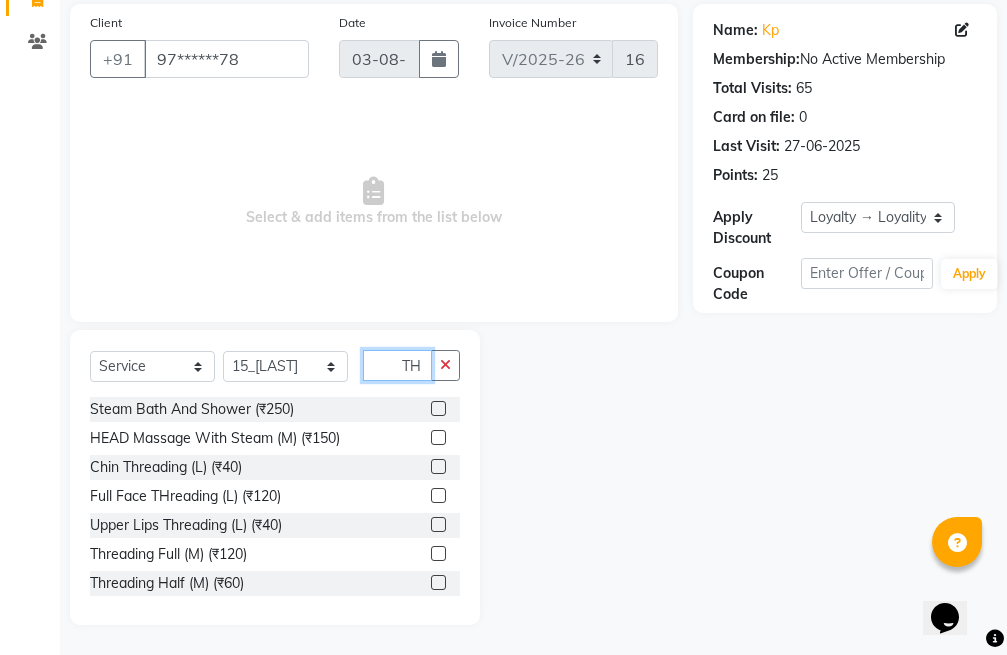 type on "TH" 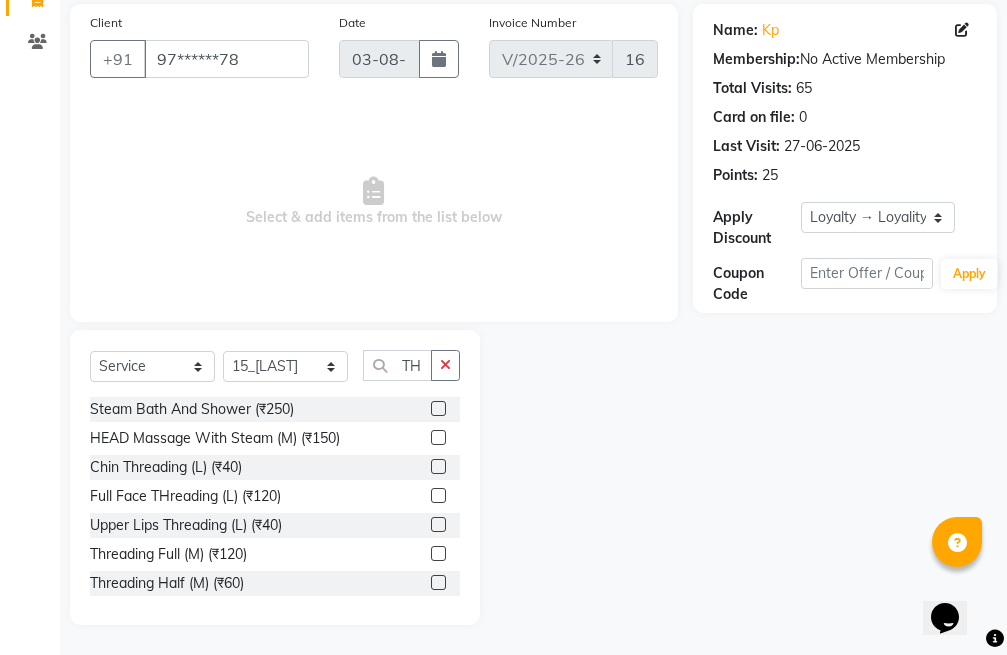 click 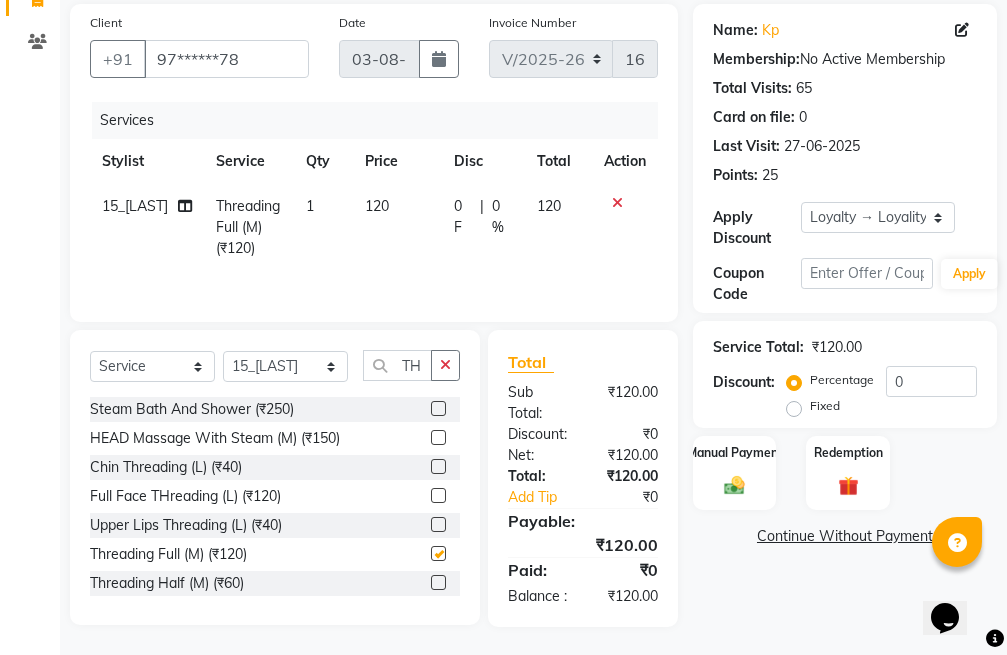 checkbox on "false" 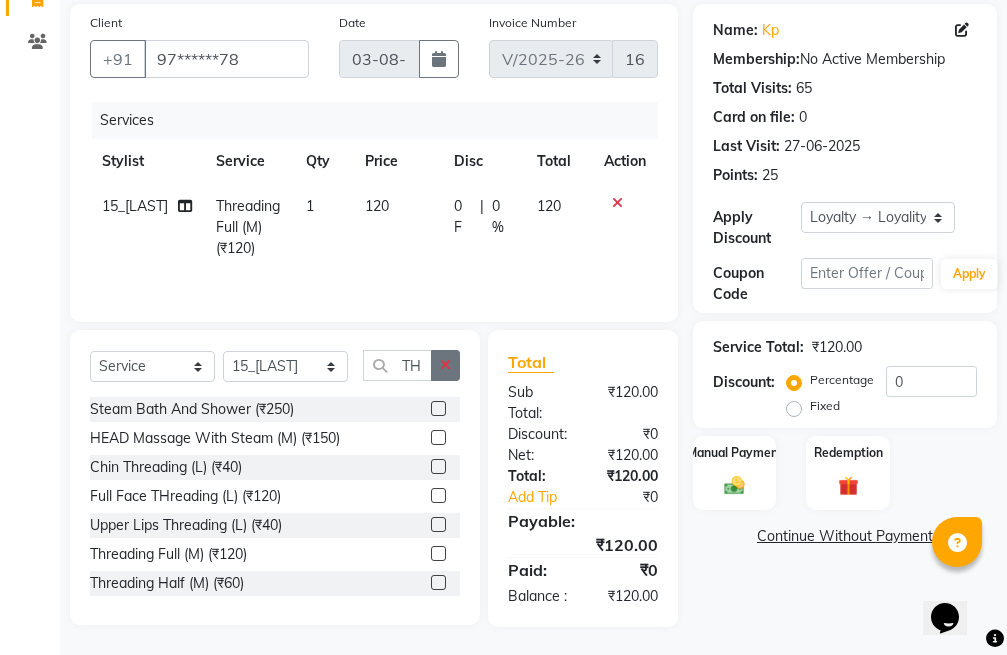 click 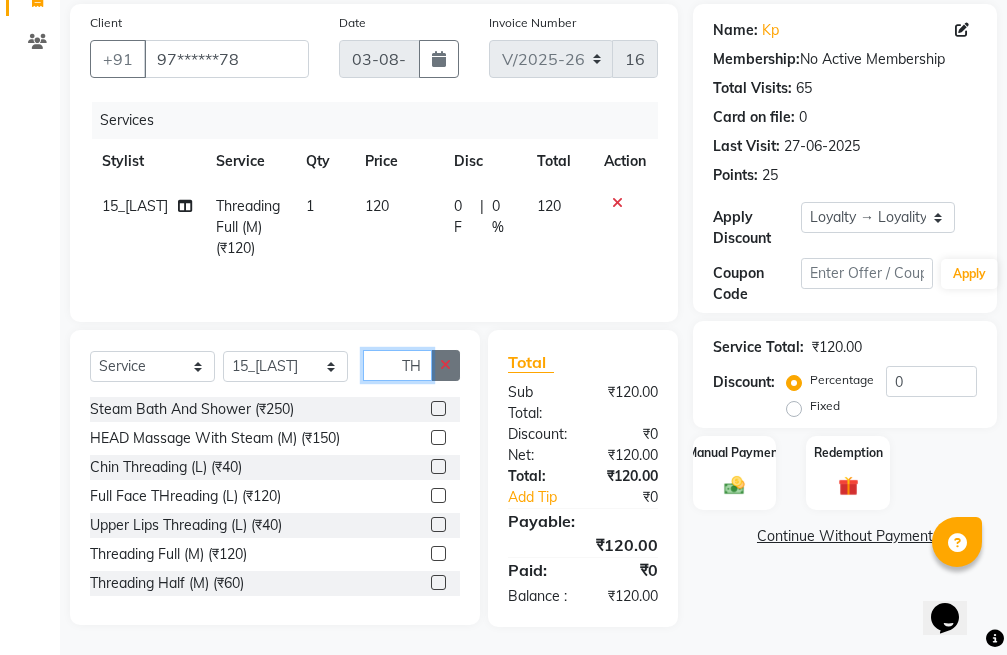 type 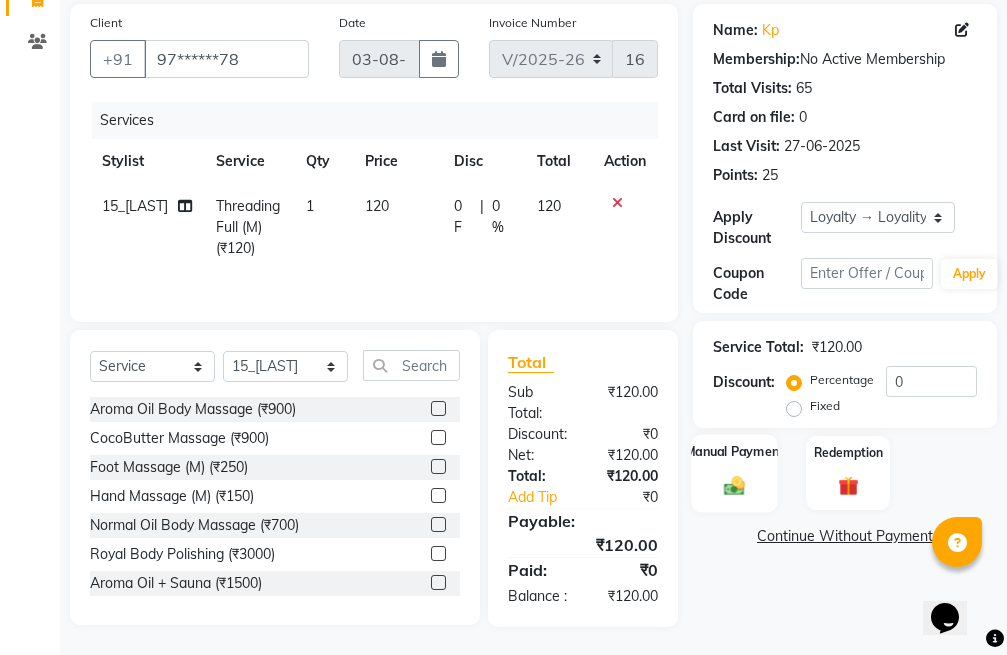 click 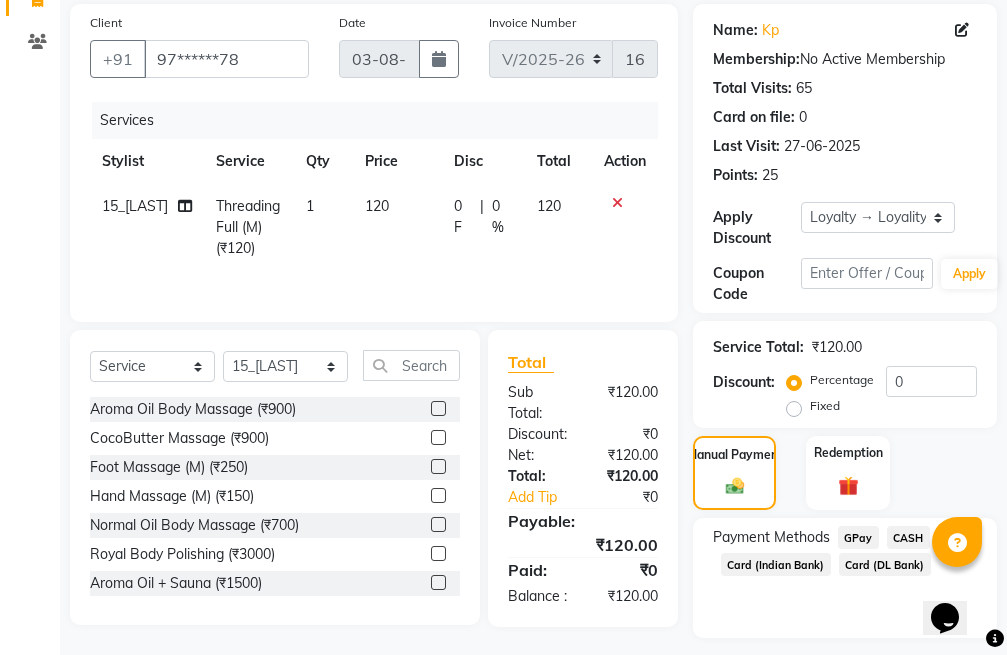 click on "GPay" 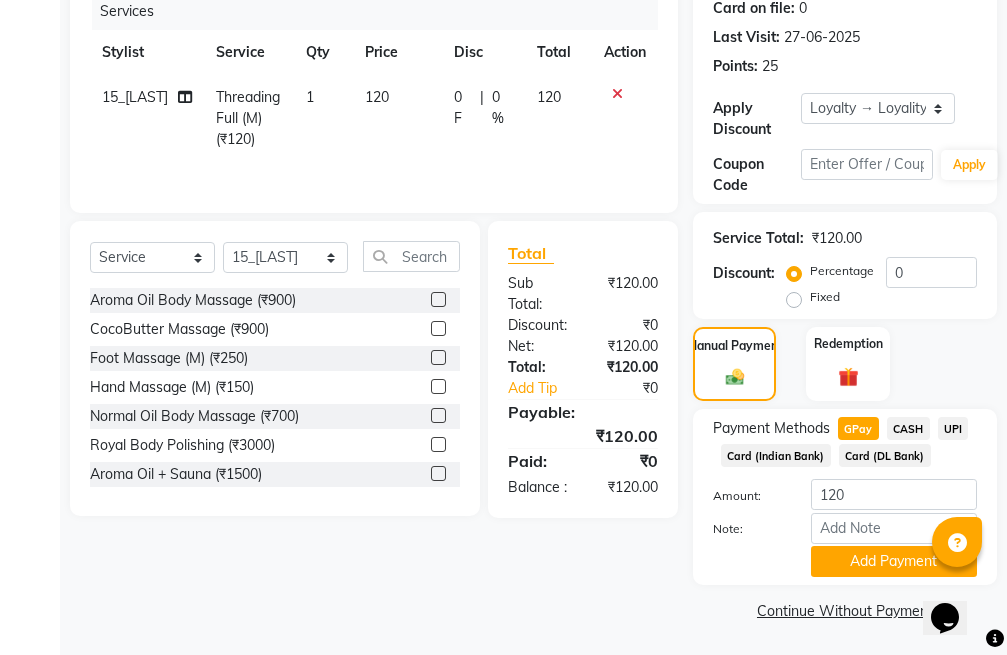 scroll, scrollTop: 283, scrollLeft: 0, axis: vertical 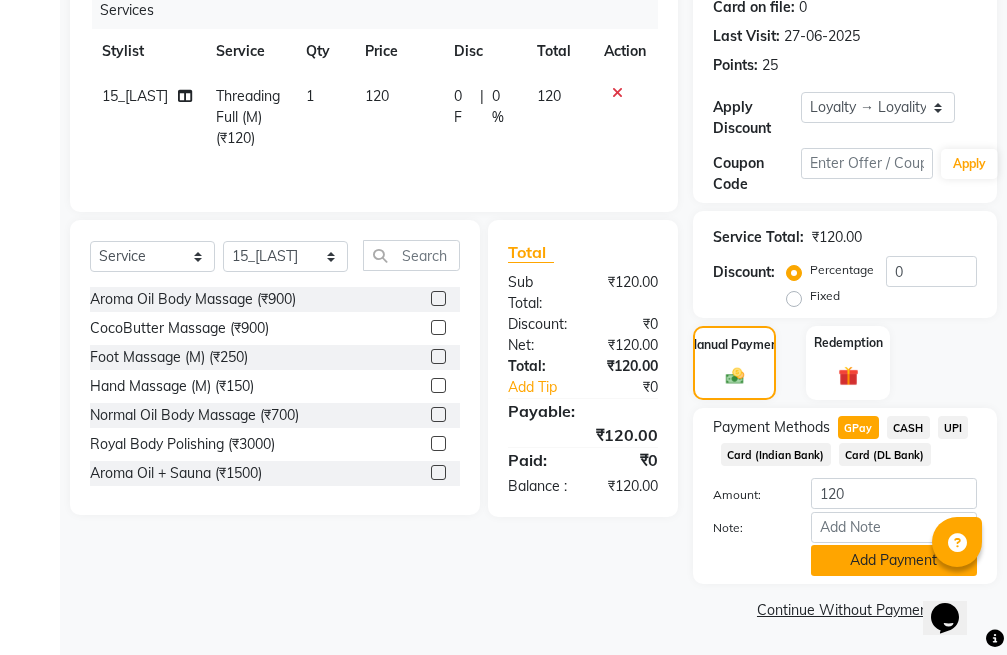 click on "Add Payment" 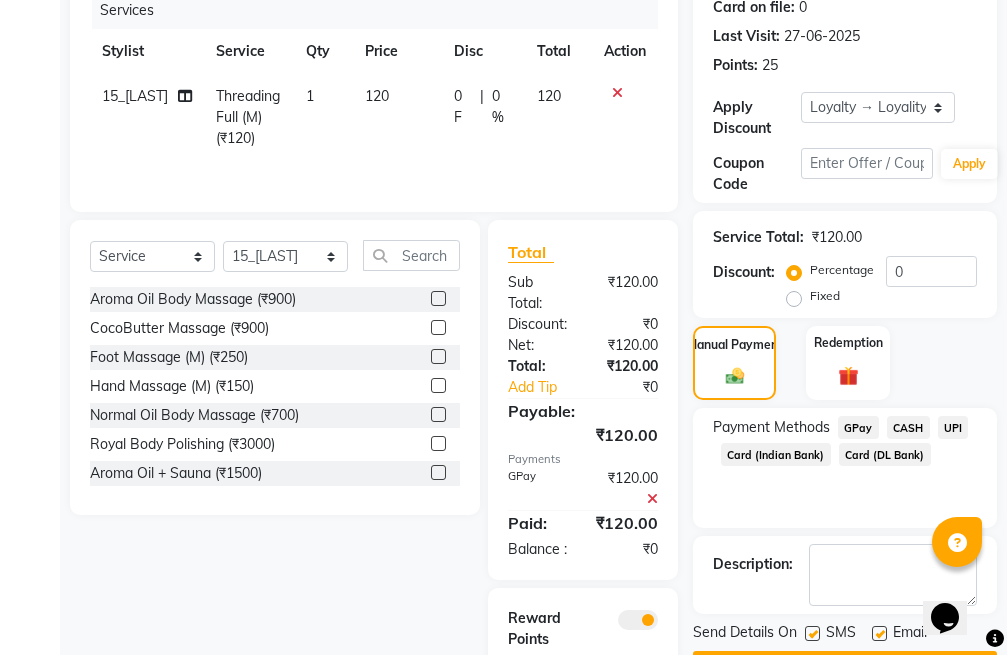 scroll, scrollTop: 401, scrollLeft: 0, axis: vertical 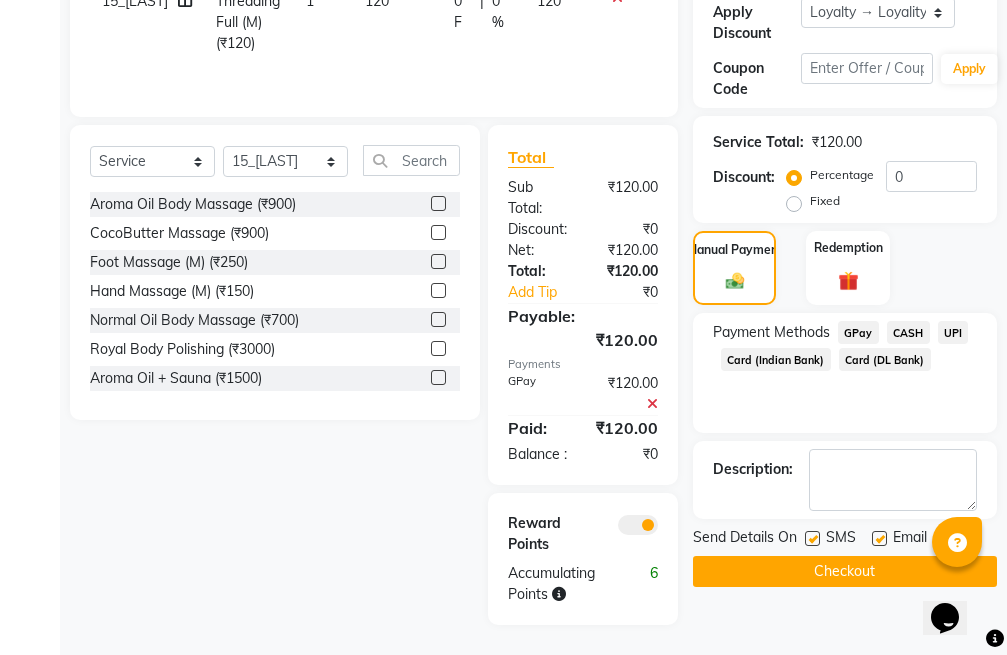 click on "Checkout" 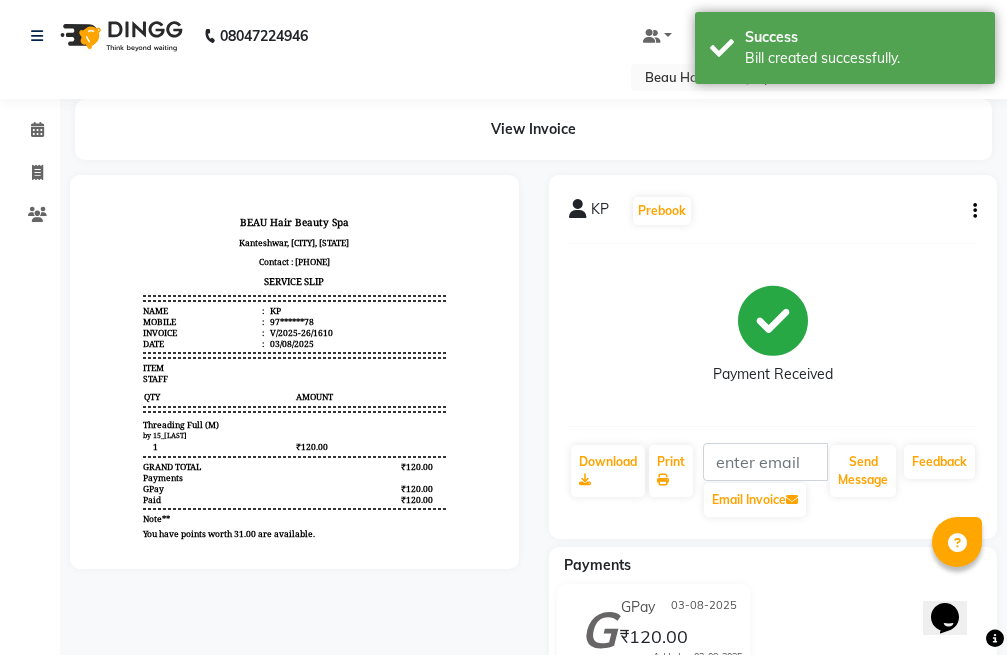 scroll, scrollTop: 0, scrollLeft: 0, axis: both 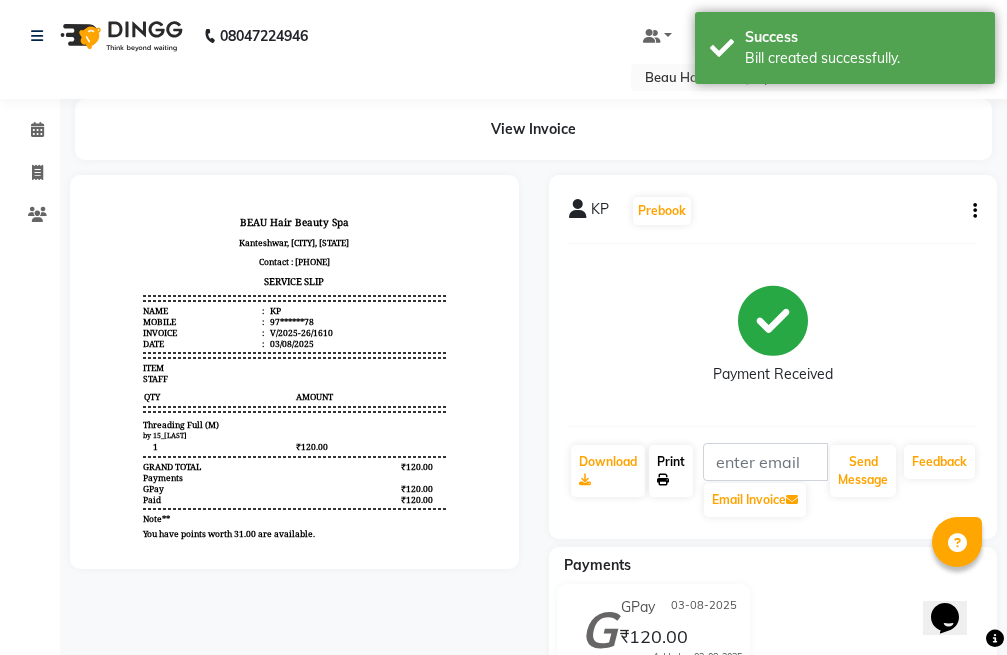 click on "Print" 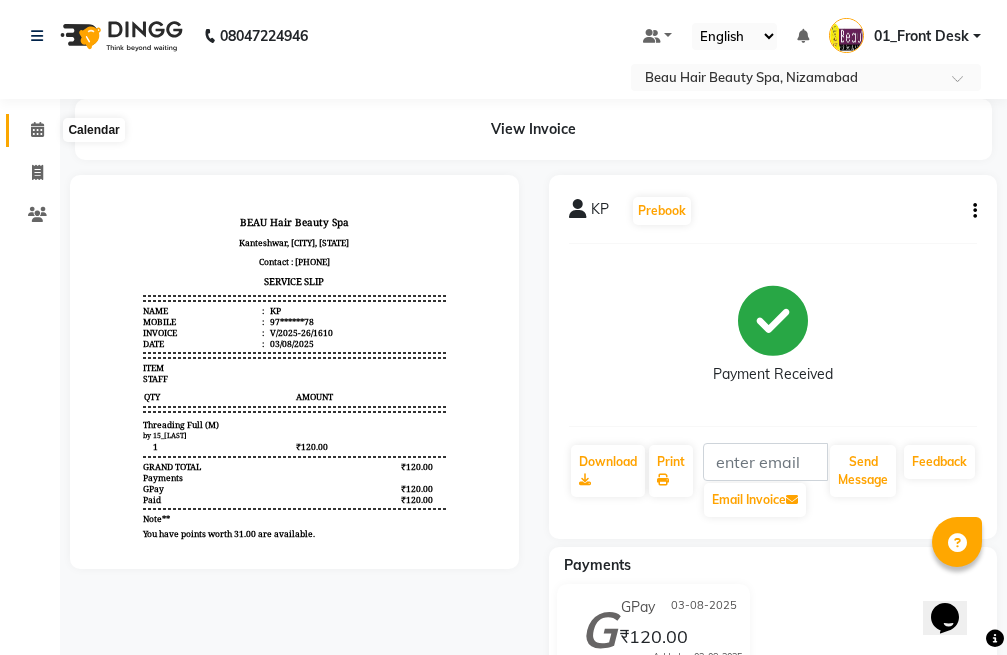 click 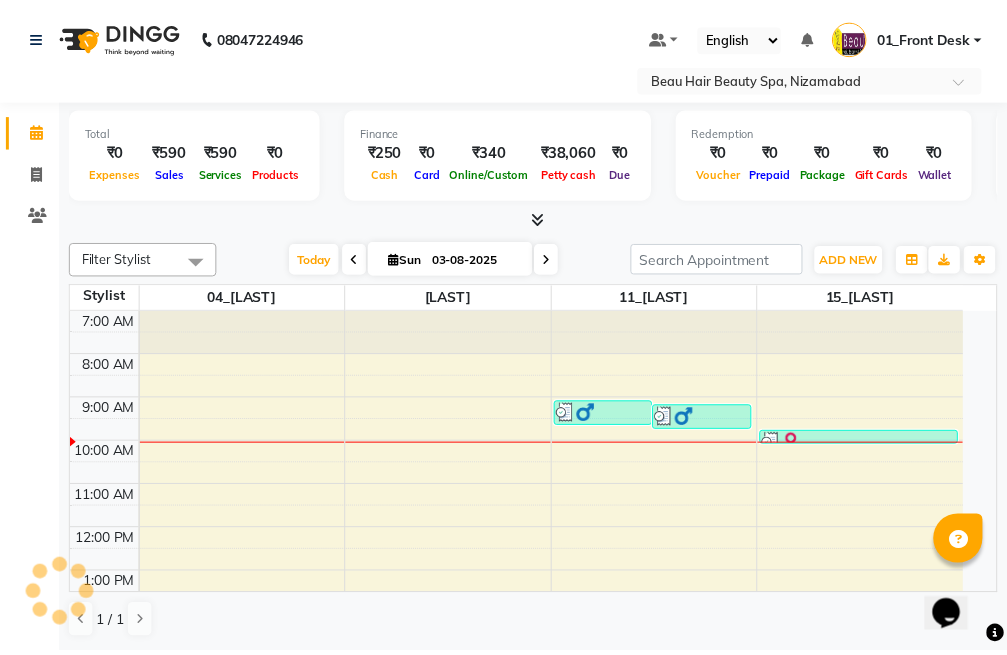 scroll, scrollTop: 133, scrollLeft: 0, axis: vertical 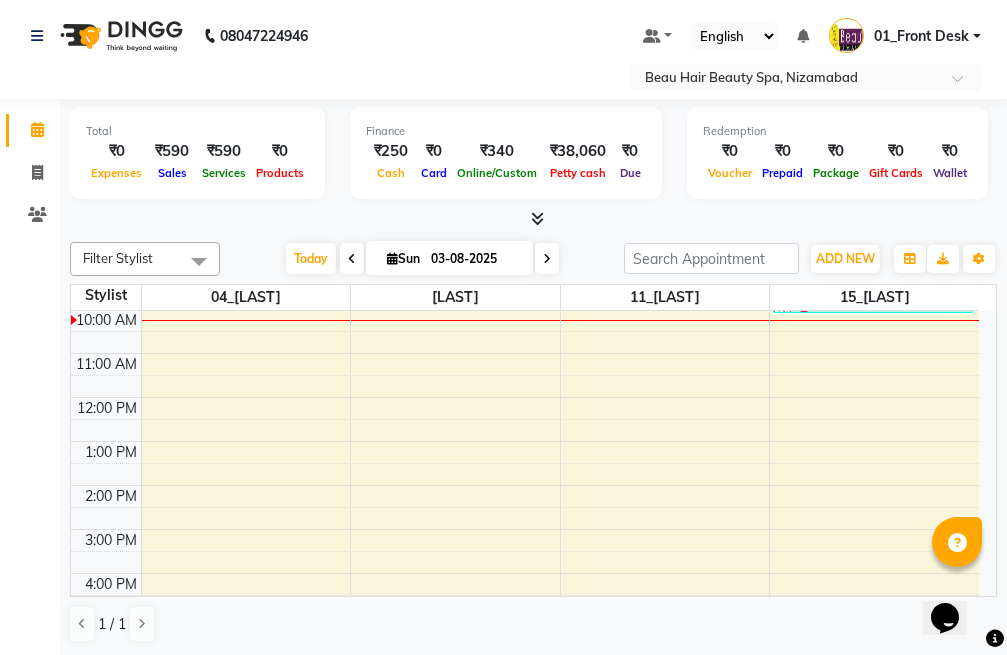 click on "7:00 AM 8:00 AM 9:00 AM 10:00 AM 11:00 AM 12:00 PM 1:00 PM 2:00 PM 3:00 PM 4:00 PM 5:00 PM 6:00 PM 7:00 PM 8:00 PM 9:00 PM 10:00 PM [NAME], TK01, 09:05 AM-09:40 AM, Normal Haircut (M) (₹150),Foam Shaving (m) (₹100) [NAME], TK02, 09:10 AM-09:45 AM, Normal Haircut (M) (₹150),Normal Trimming (M) (₹70) KP, TK03, 09:45 AM-10:00 AM, Threading Full (M) (₹120)" at bounding box center (525, 529) 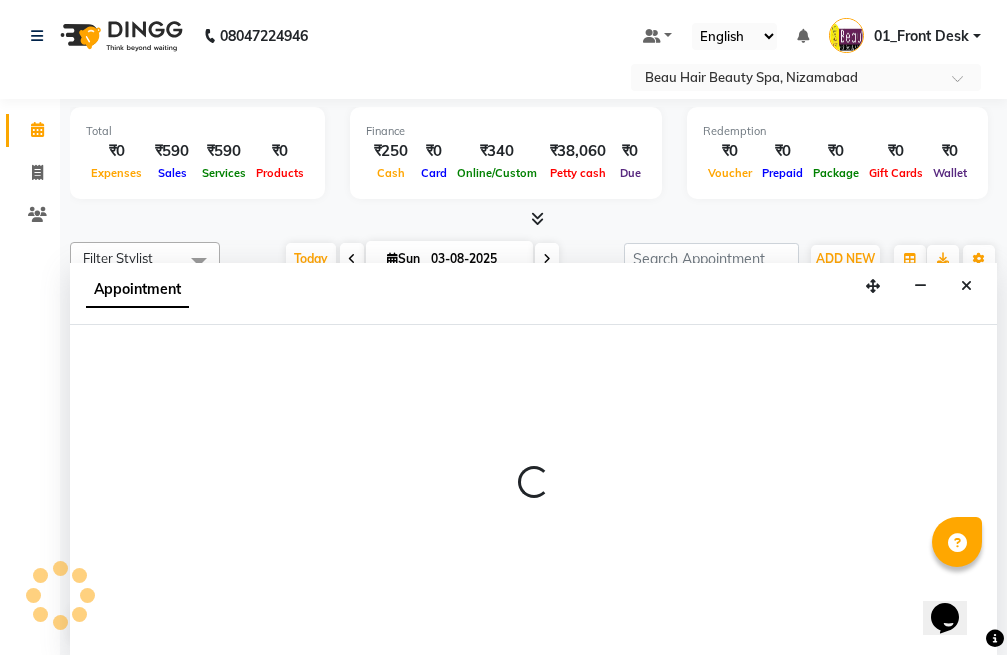 scroll, scrollTop: 1, scrollLeft: 0, axis: vertical 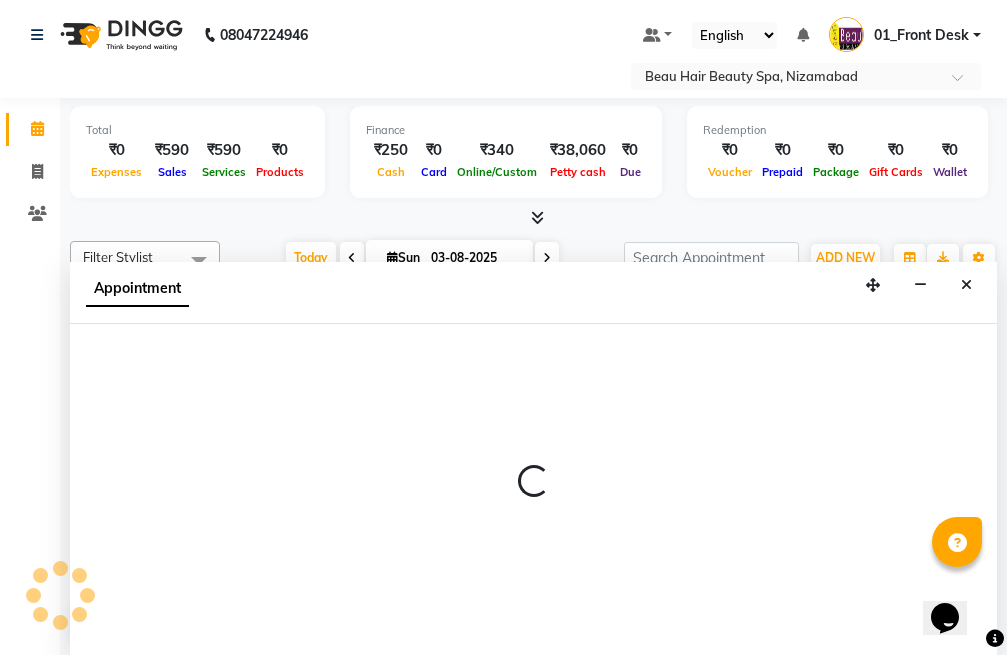 select on "75194" 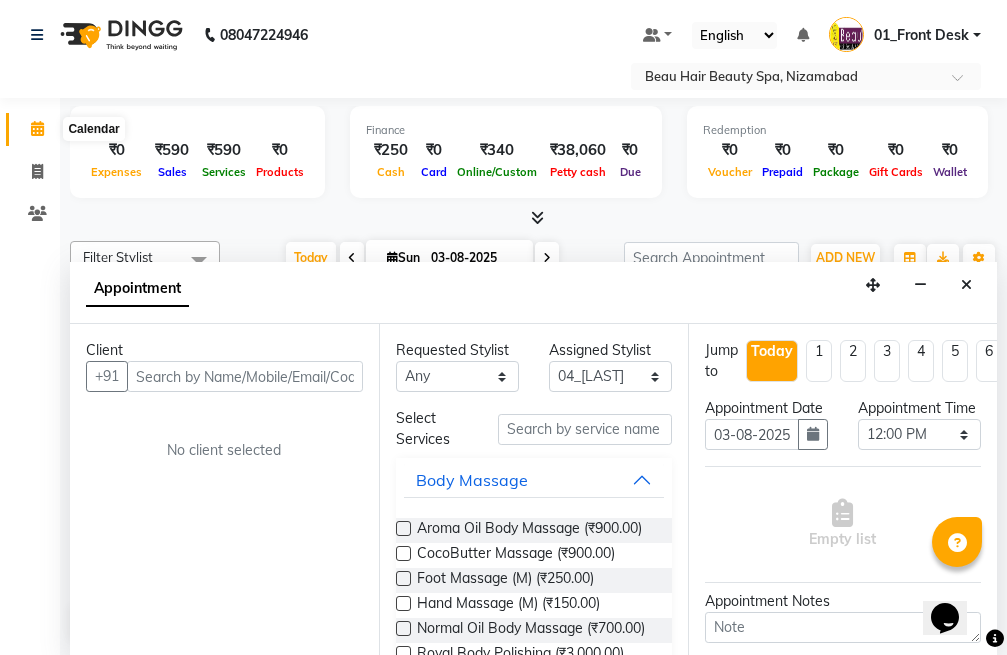 click 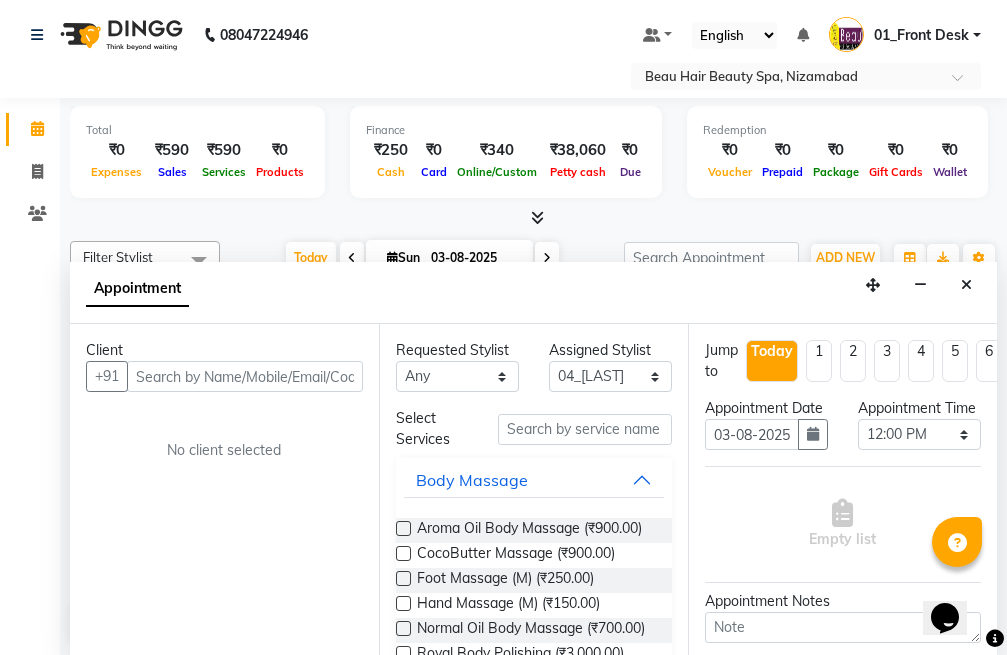click 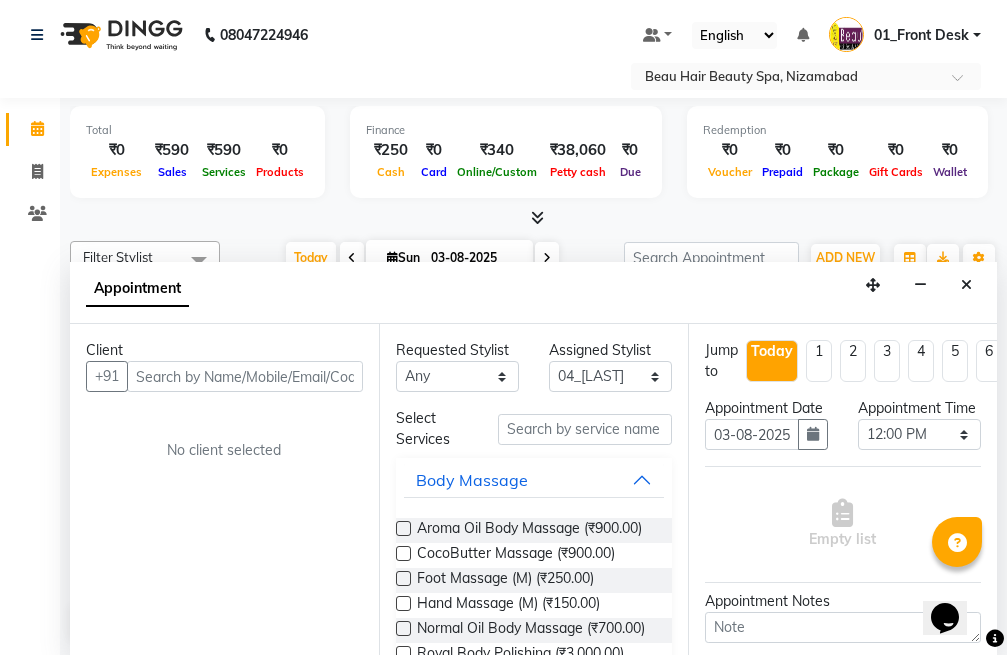 drag, startPoint x: 970, startPoint y: 287, endPoint x: 950, endPoint y: 290, distance: 20.22375 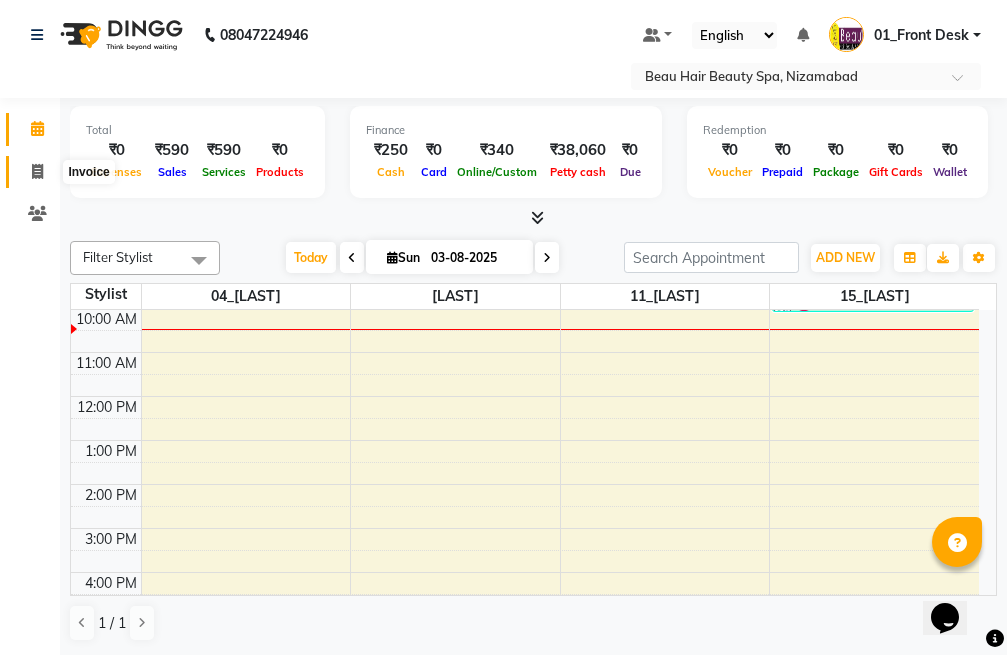 click 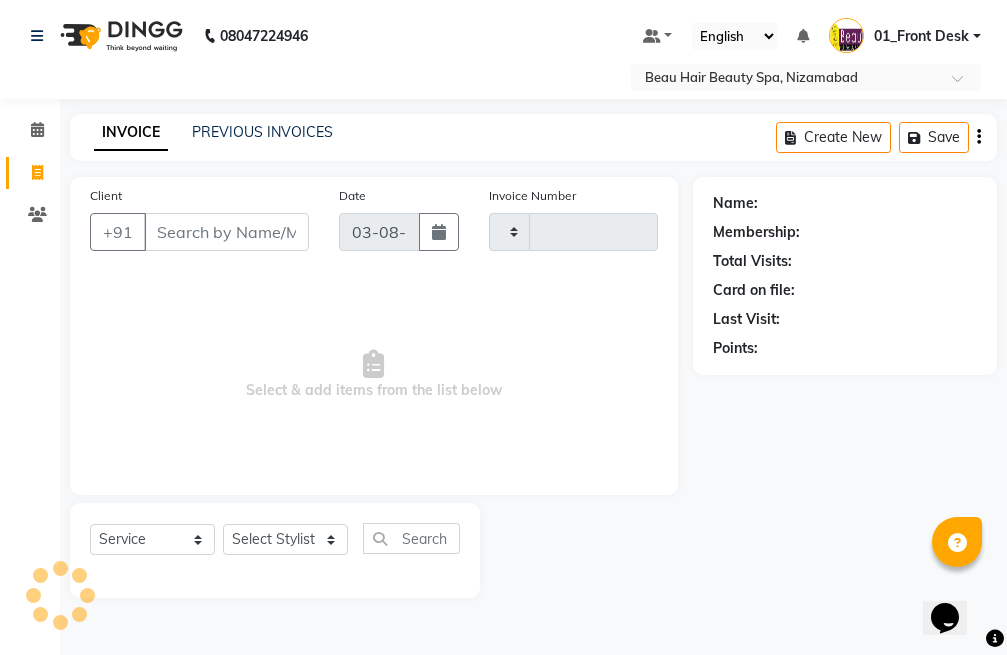 scroll, scrollTop: 0, scrollLeft: 0, axis: both 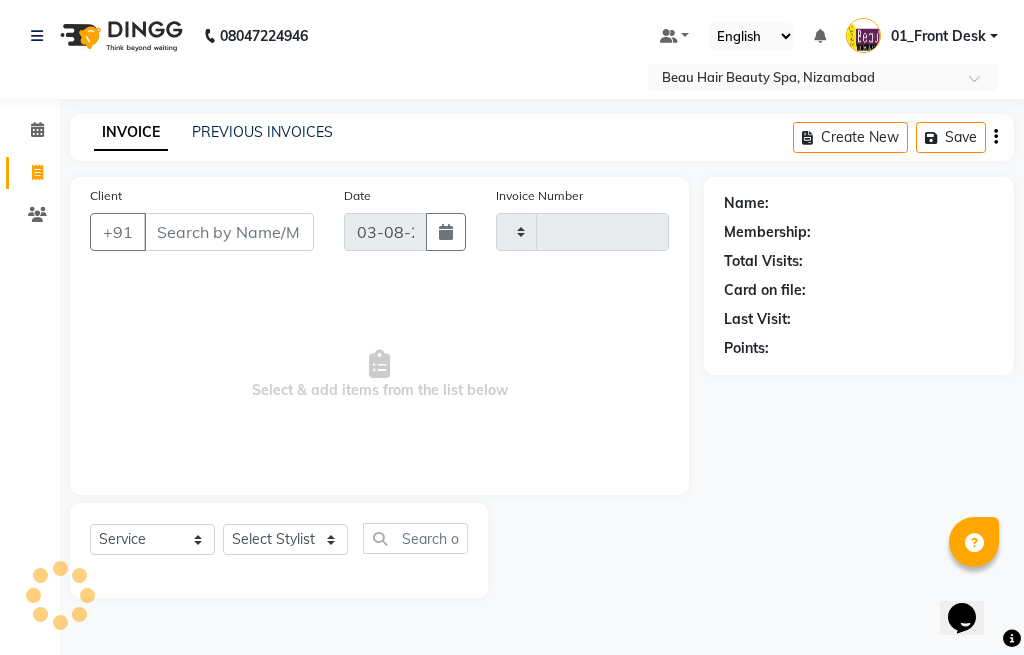 type on "1611" 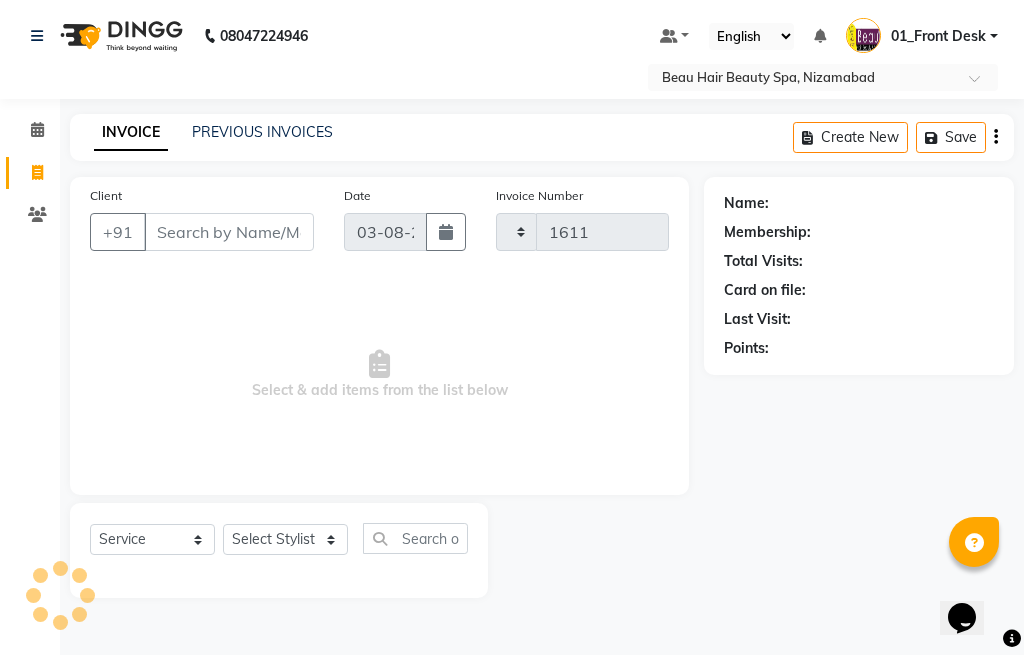 select on "3470" 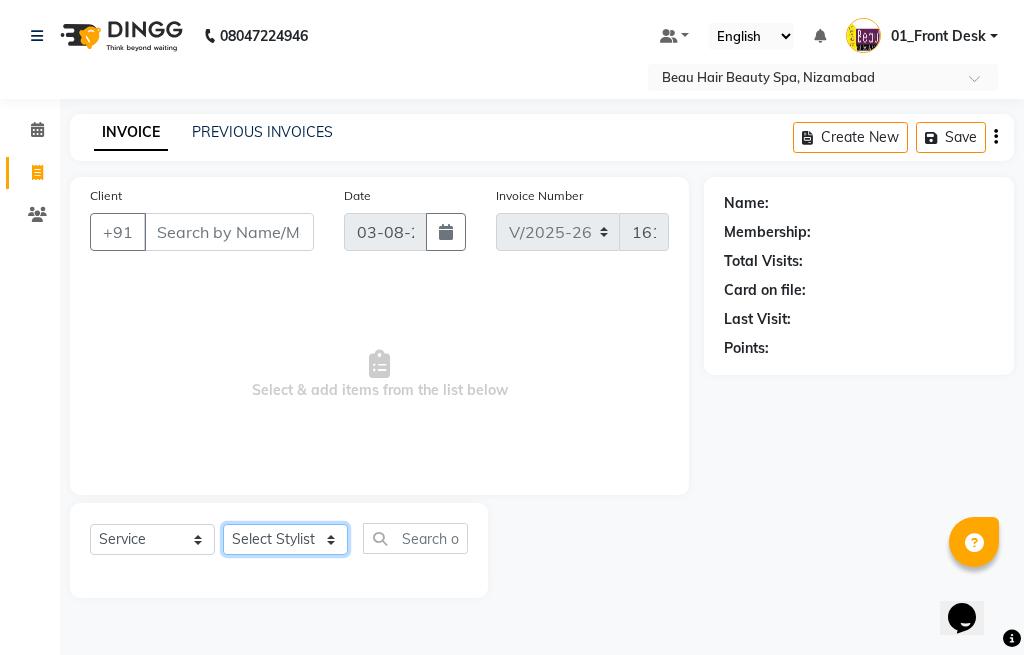 click on "Select Stylist 01_Front Desk 04_[LAST] 07_[LAST] 11_[LAST] 15_[LAST] 26_[LAST] 99_[LAST] Sir" 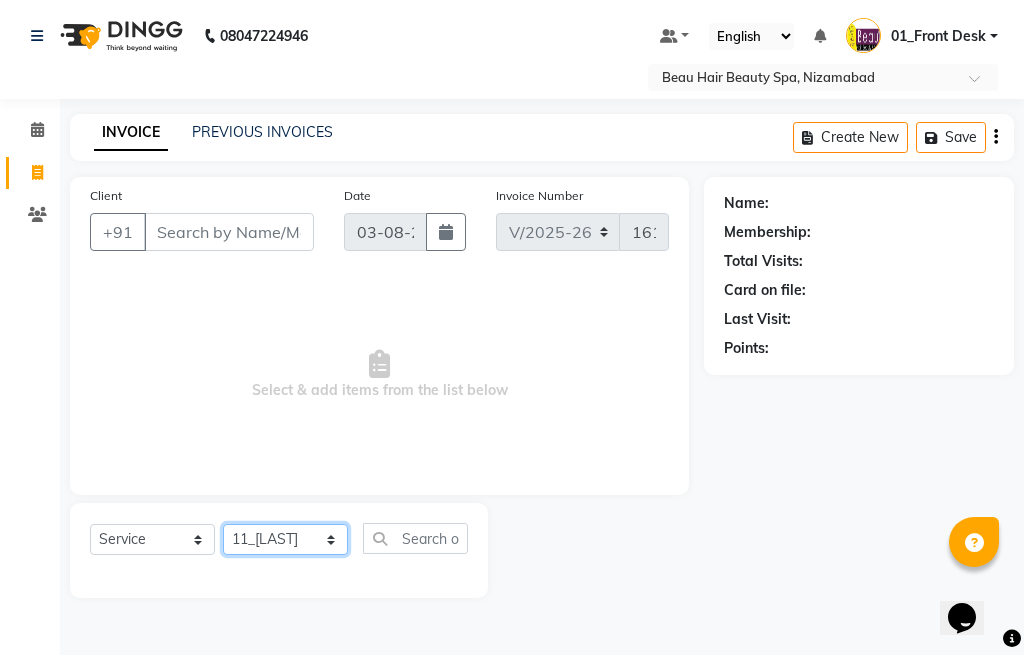 click on "Select Stylist 01_Front Desk 04_[LAST] 07_[LAST] 11_[LAST] 15_[LAST] 26_[LAST] 99_[LAST] Sir" 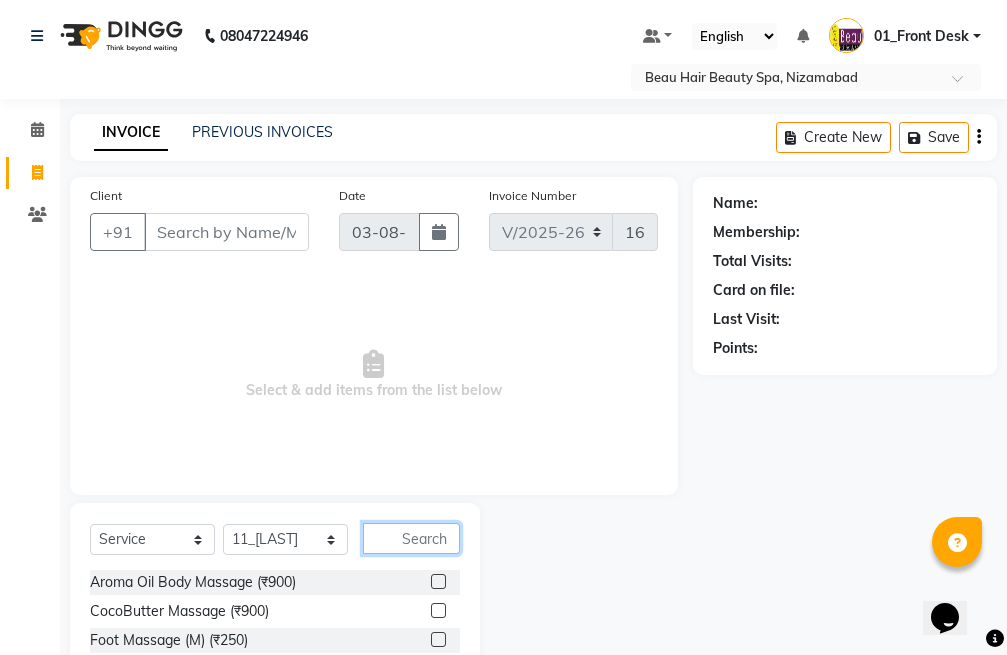 click 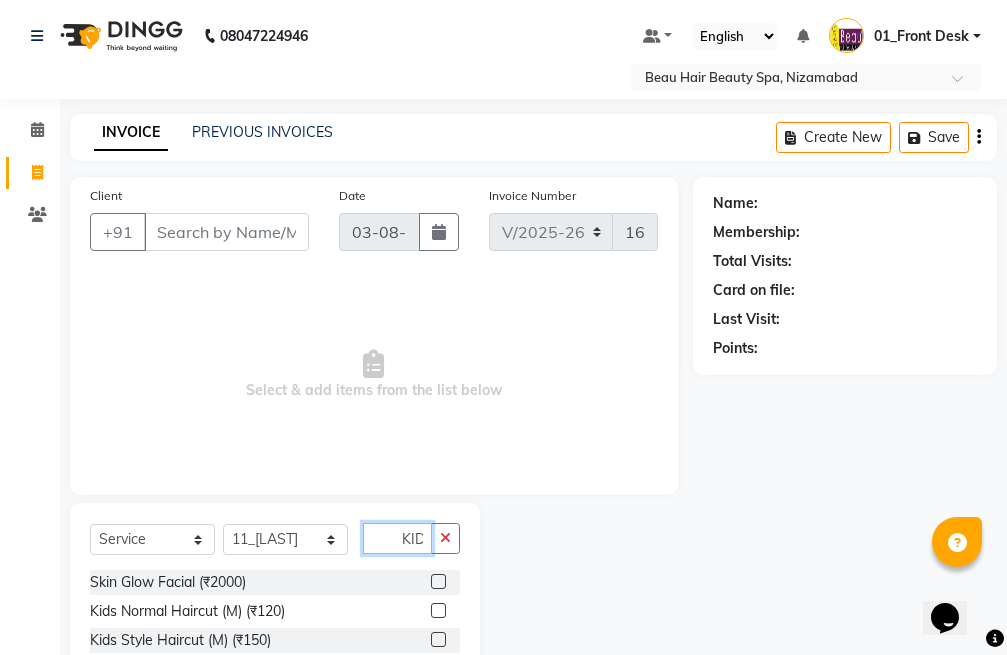 scroll, scrollTop: 0, scrollLeft: 1, axis: horizontal 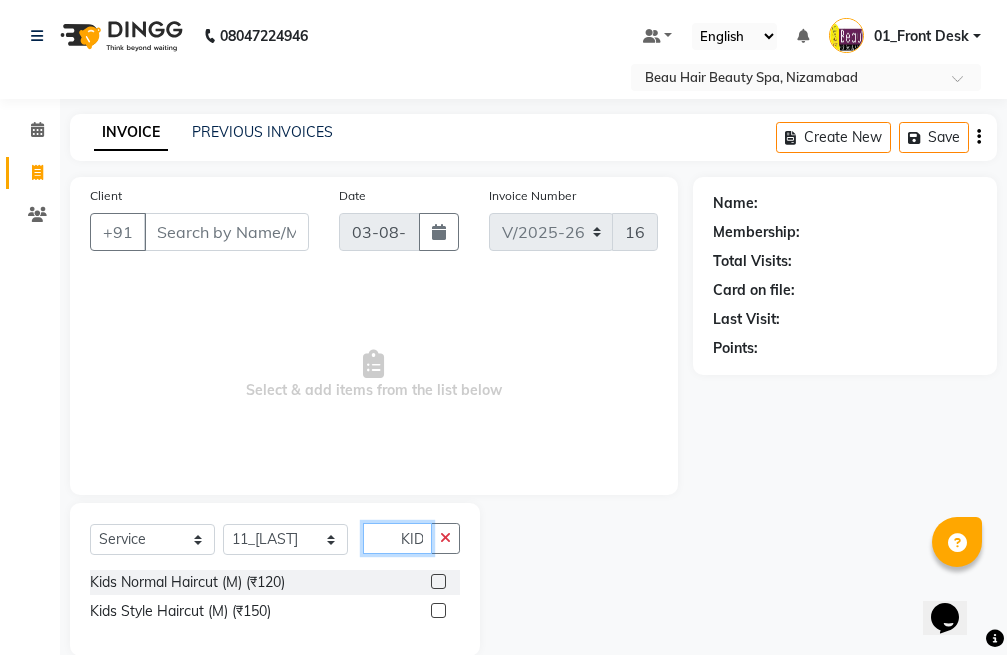 type on "KID" 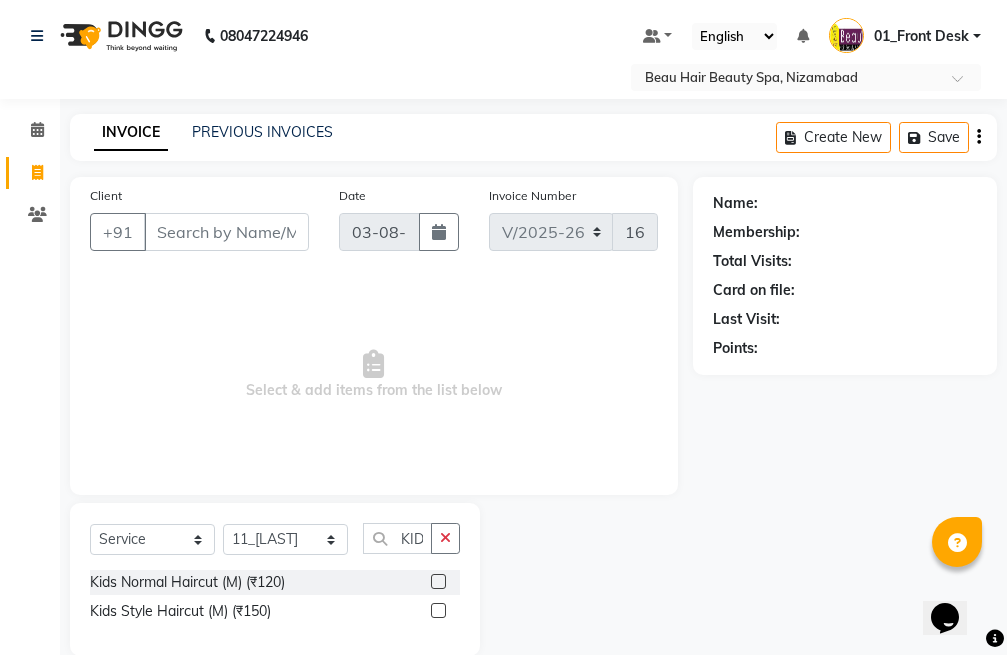 scroll, scrollTop: 0, scrollLeft: 0, axis: both 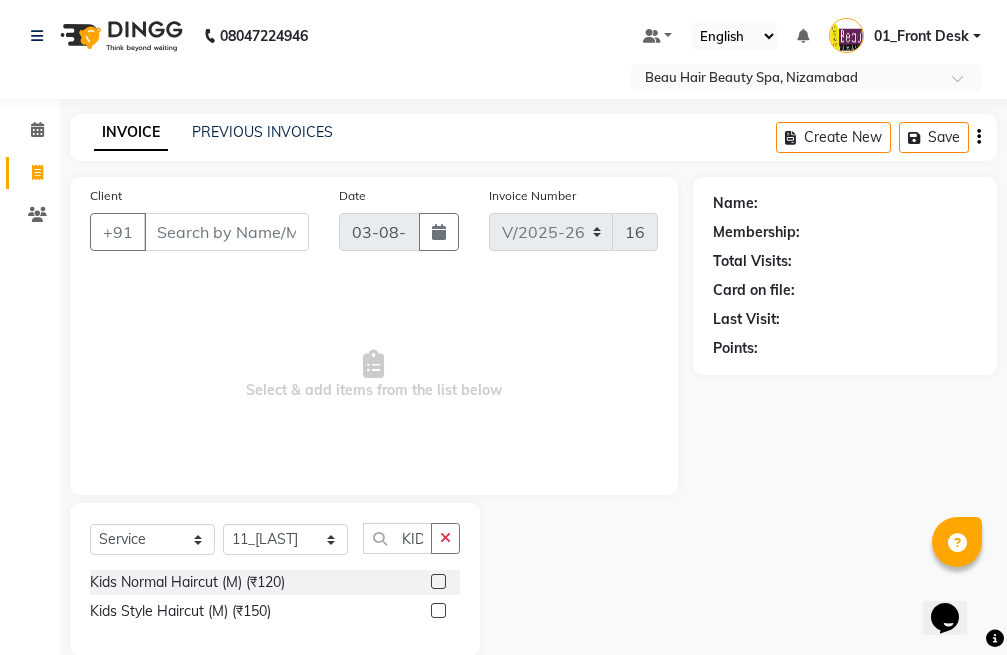 click 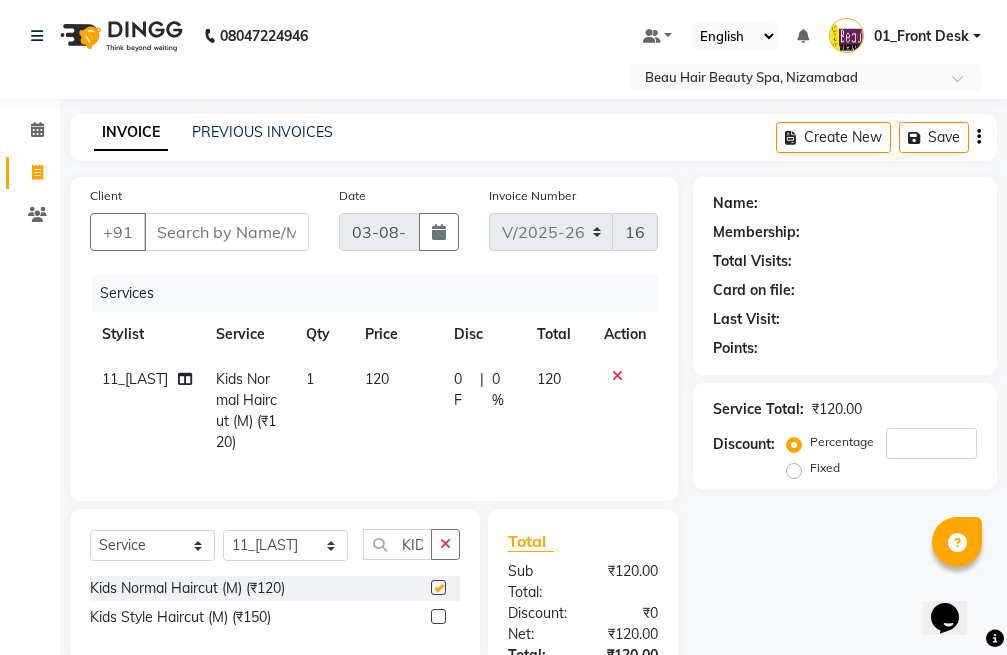 checkbox on "false" 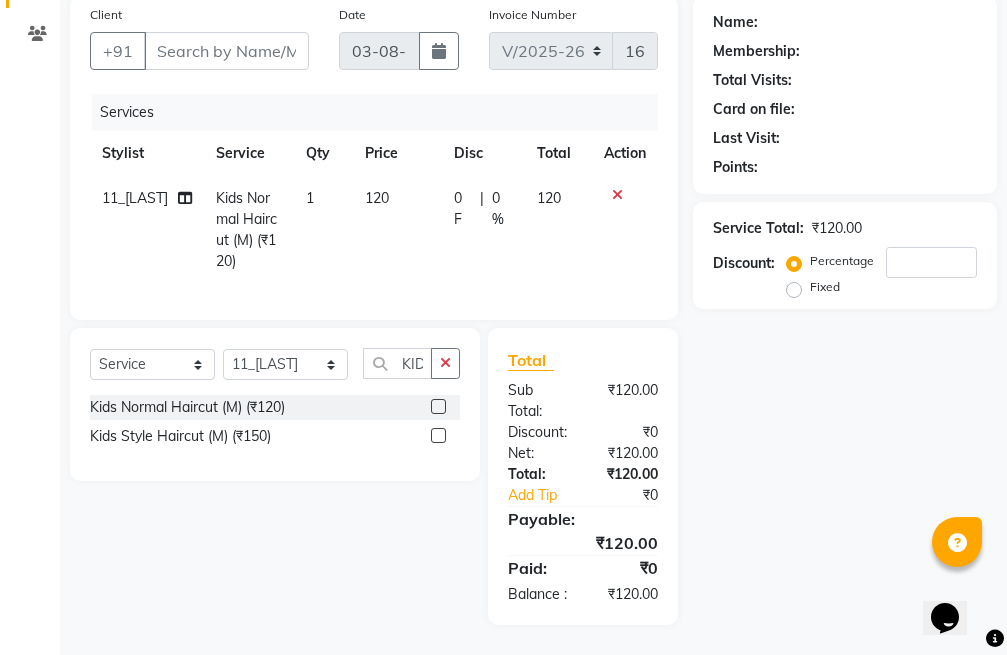 scroll, scrollTop: 219, scrollLeft: 0, axis: vertical 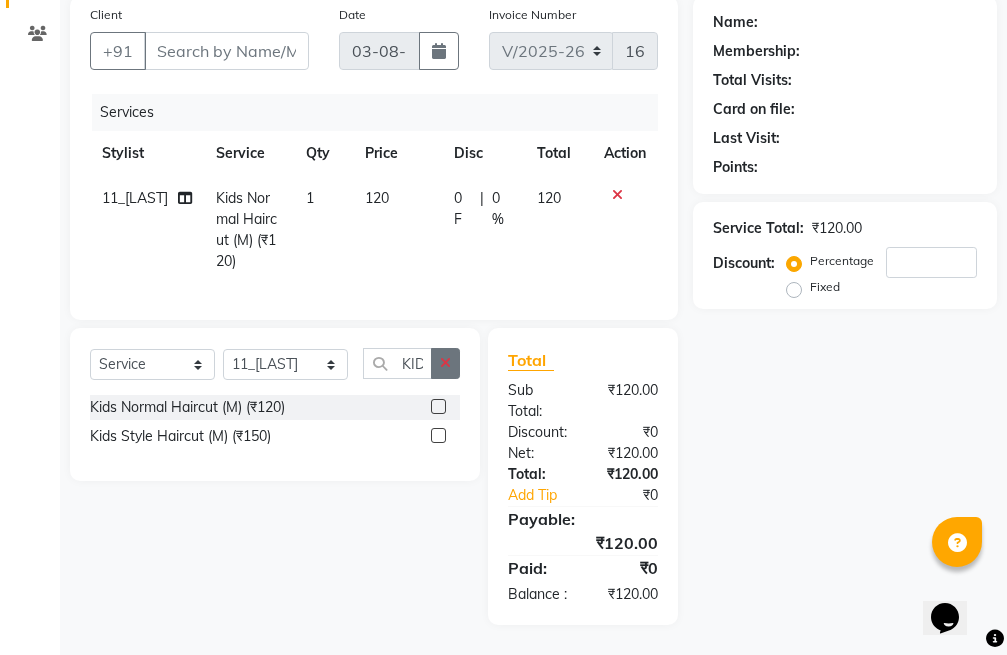 click 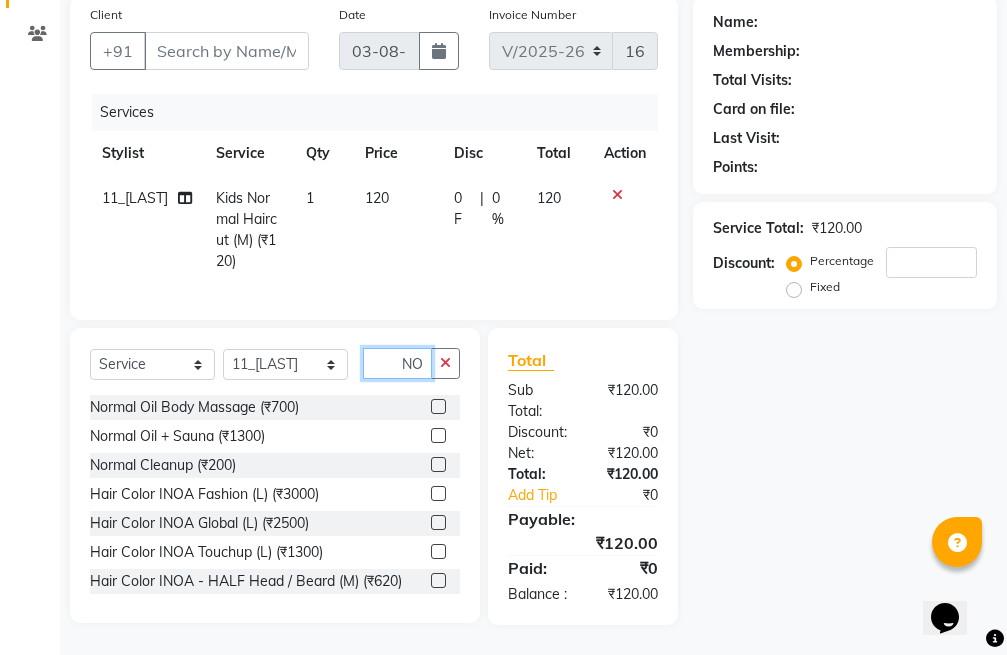 scroll, scrollTop: 0, scrollLeft: 9, axis: horizontal 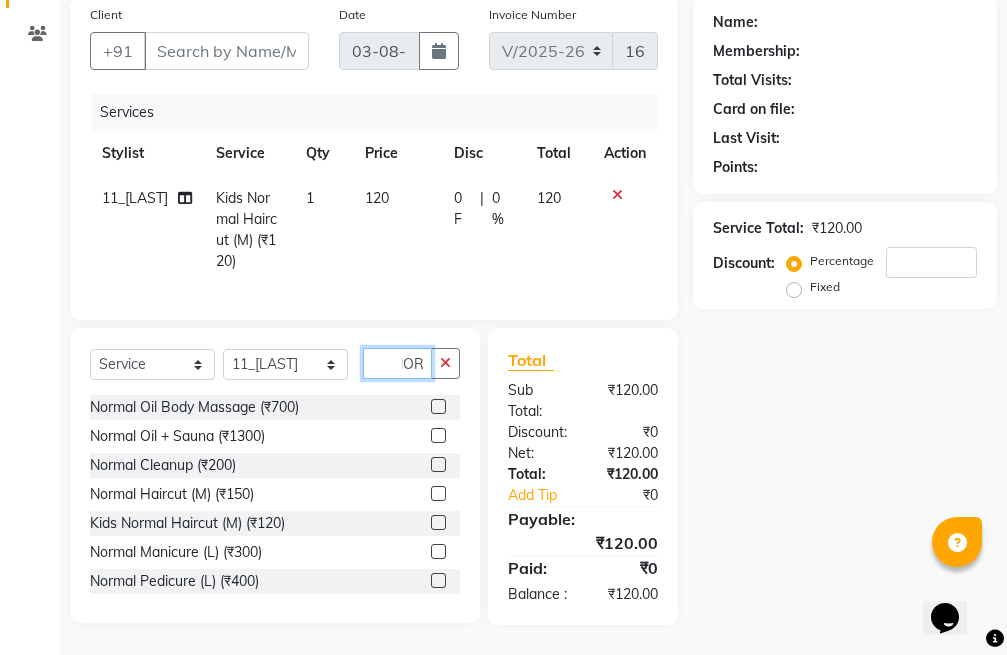 type on "NOR" 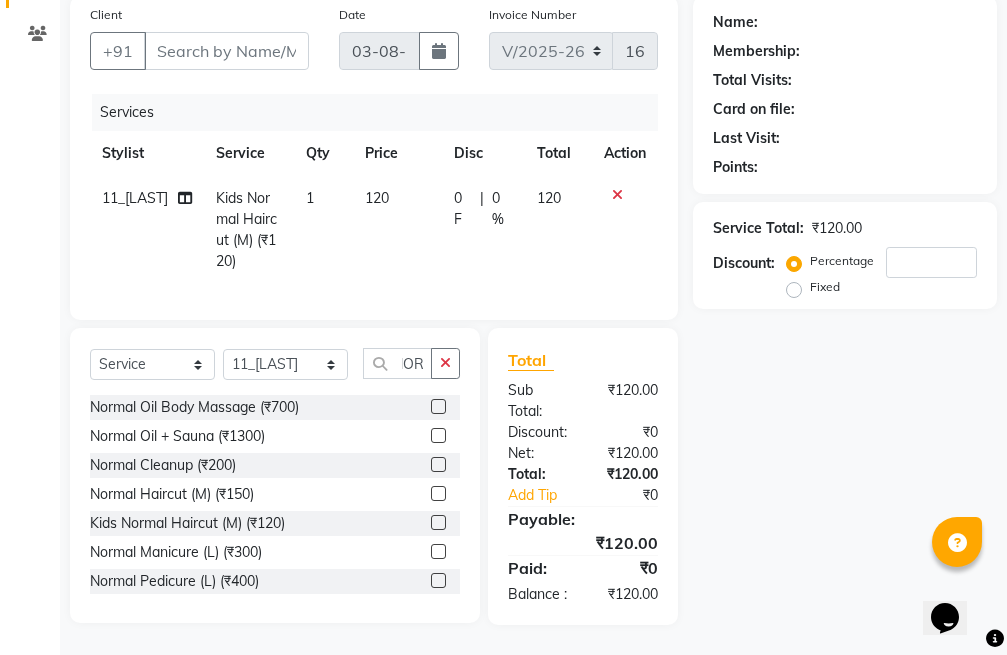 scroll, scrollTop: 0, scrollLeft: 0, axis: both 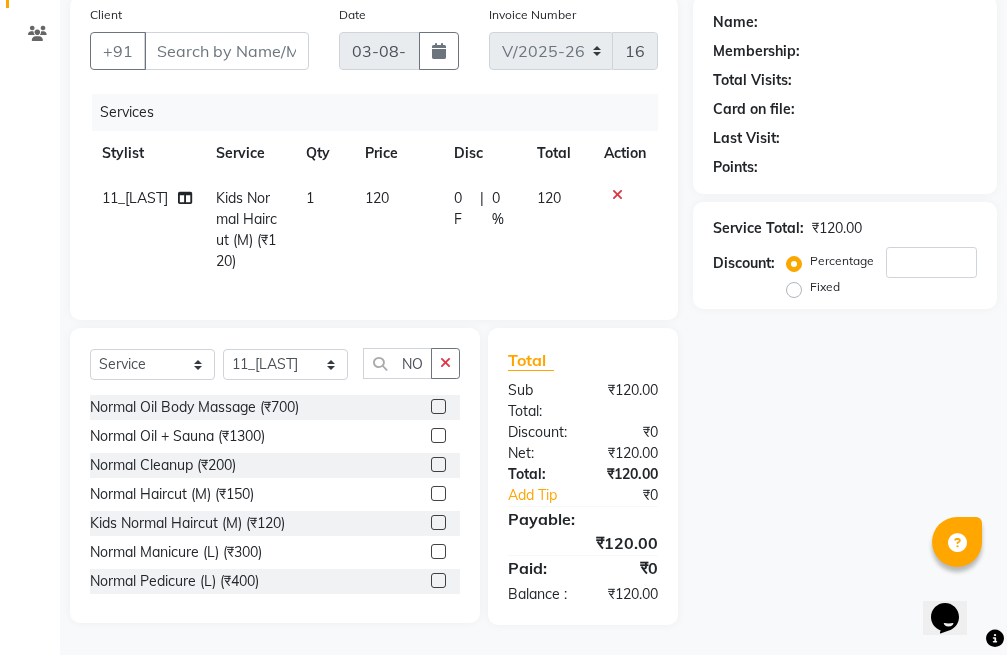 click 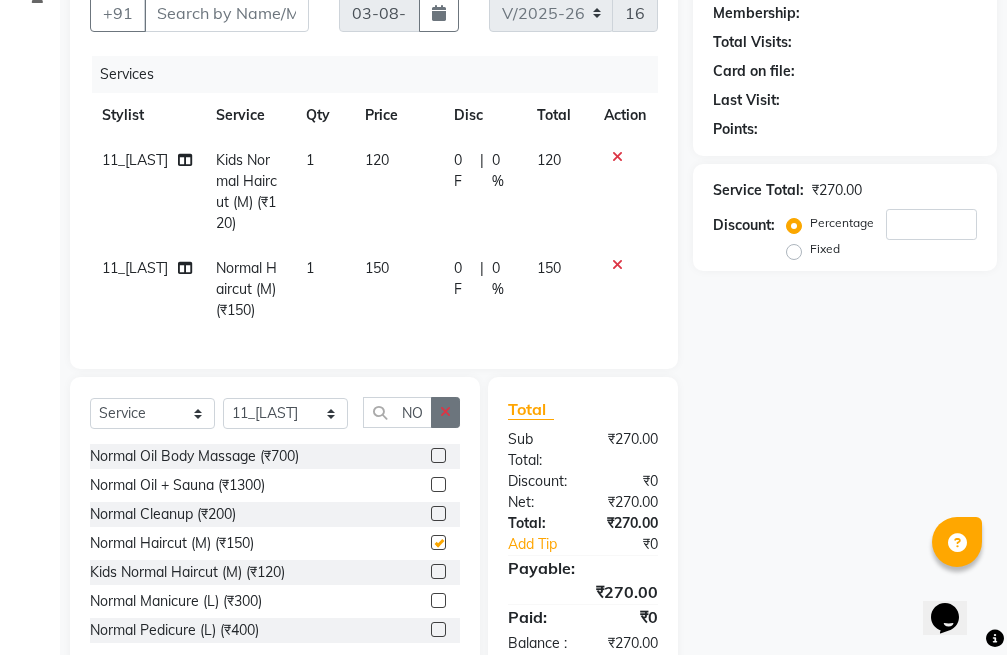 checkbox on "false" 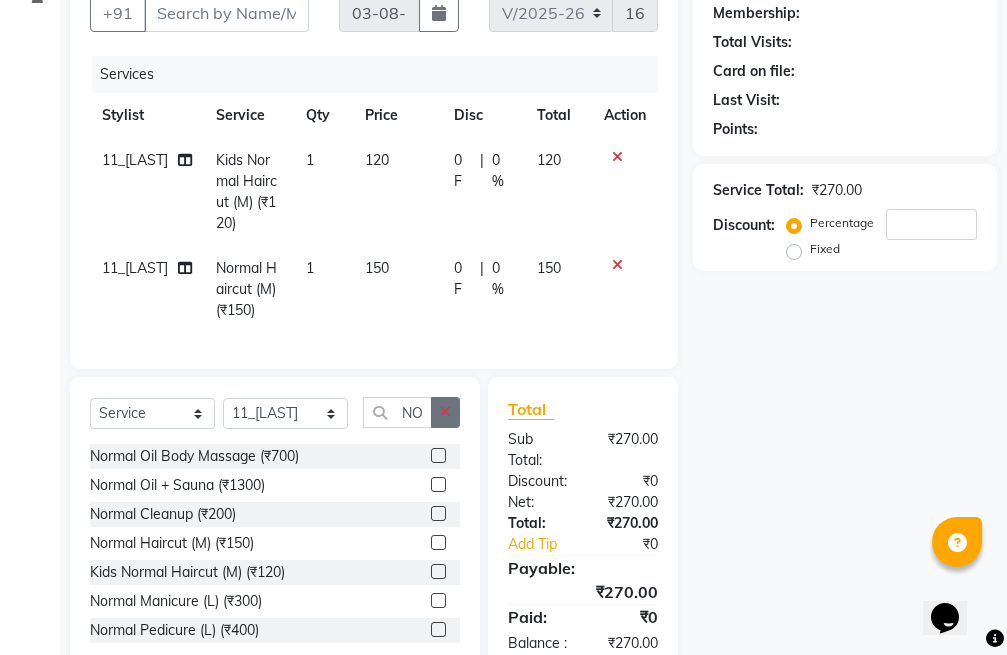 click 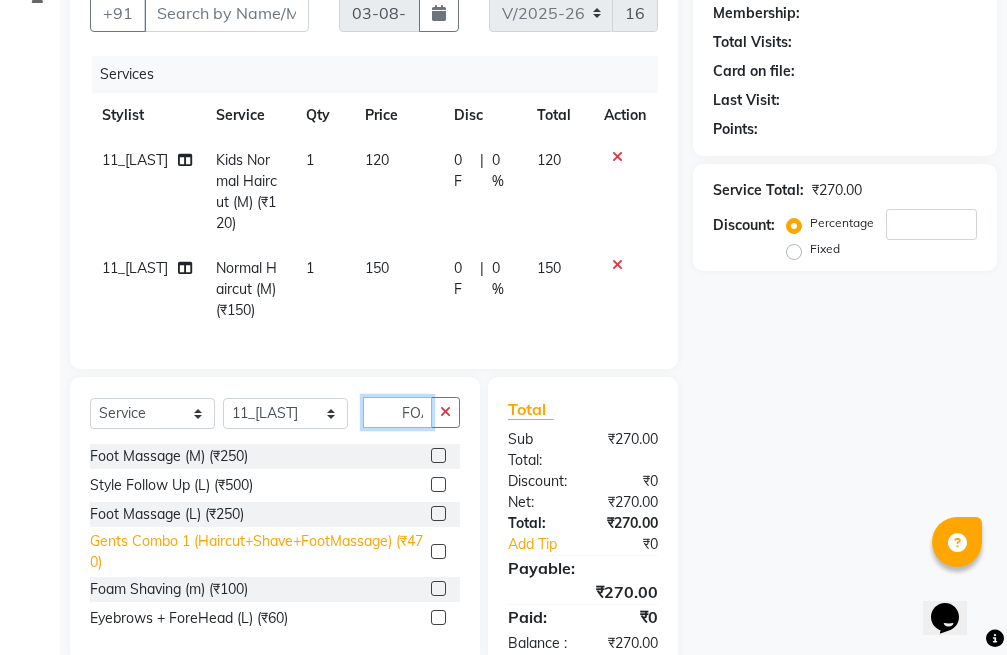scroll, scrollTop: 0, scrollLeft: 6, axis: horizontal 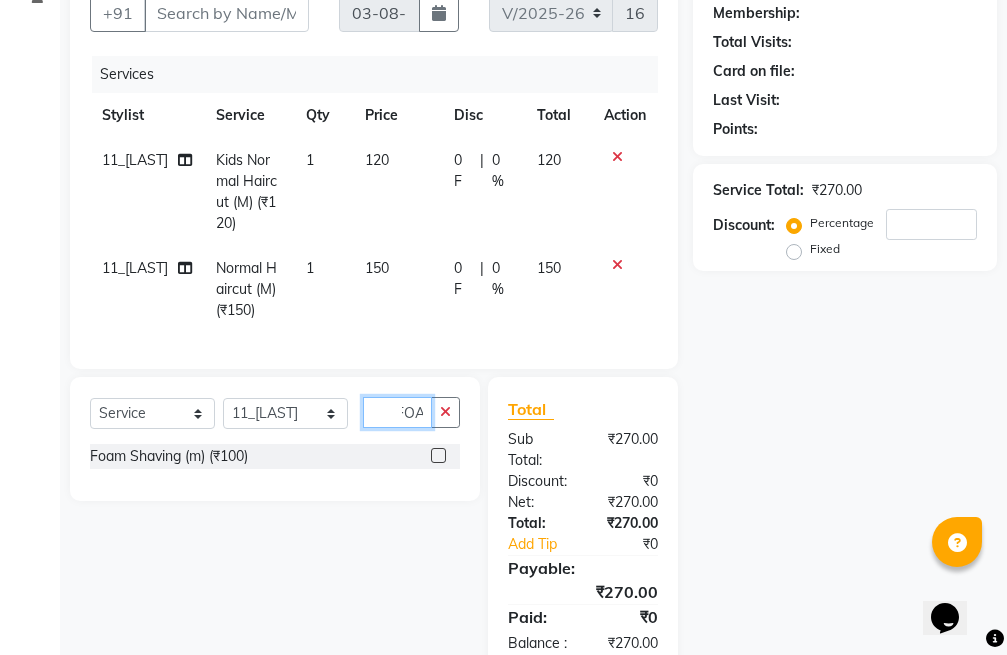 type on "FOA" 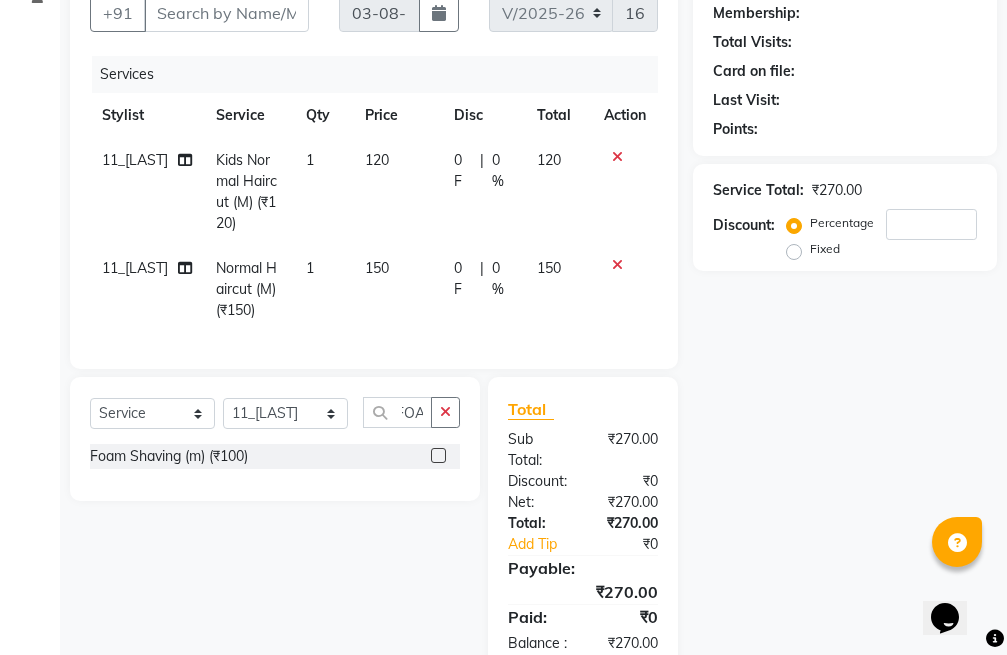 scroll, scrollTop: 0, scrollLeft: 0, axis: both 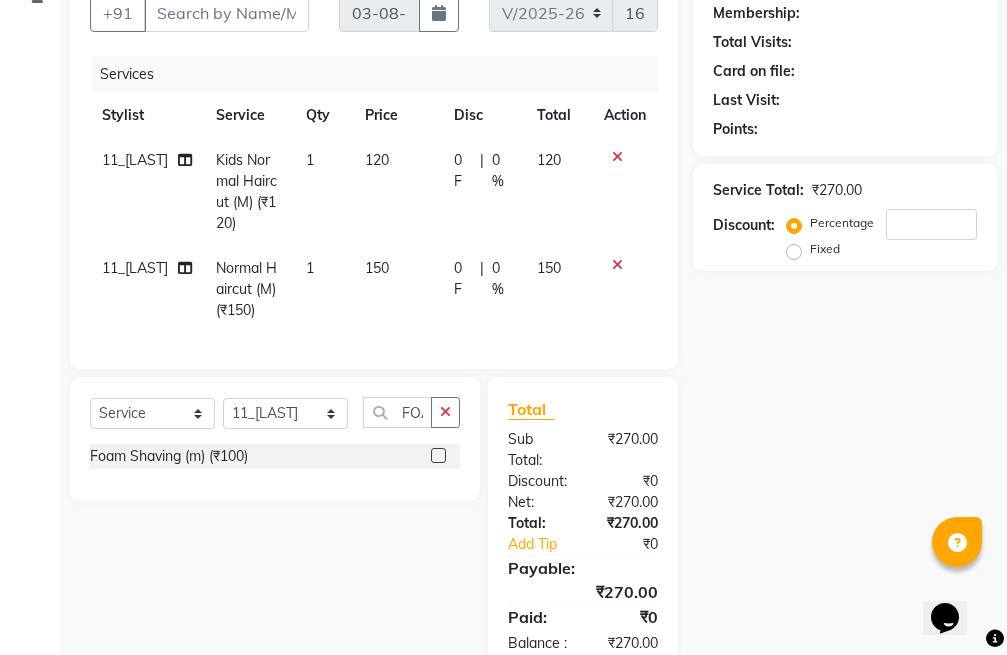 click 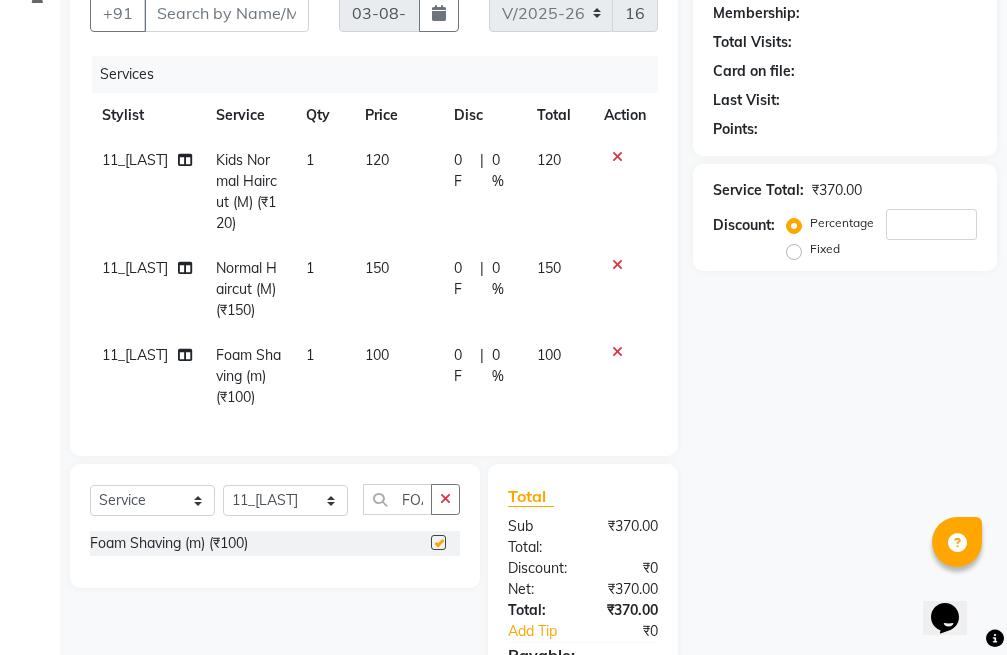 checkbox on "false" 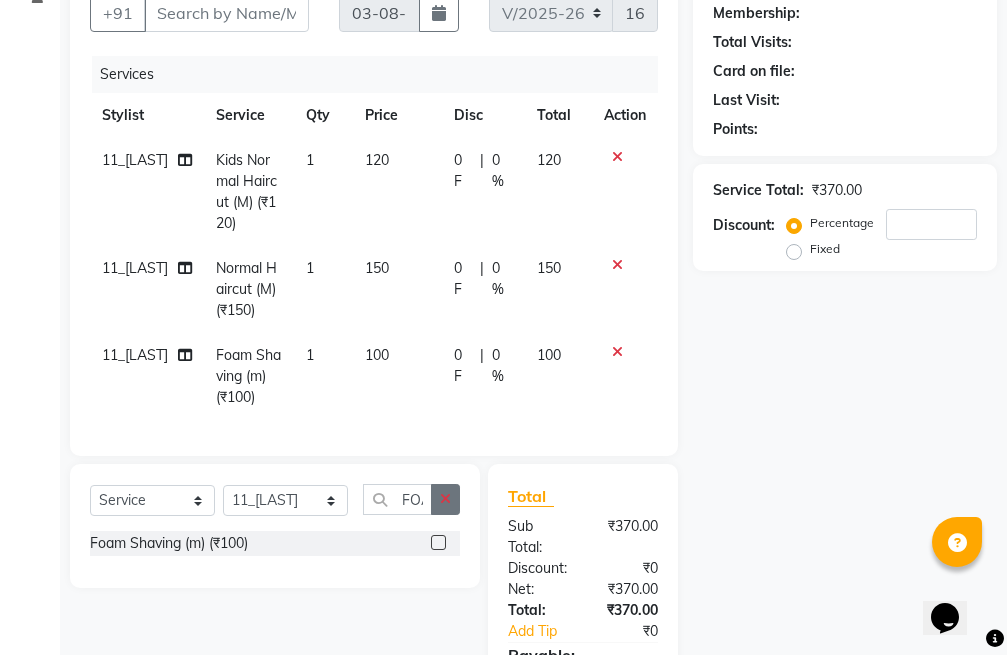 click 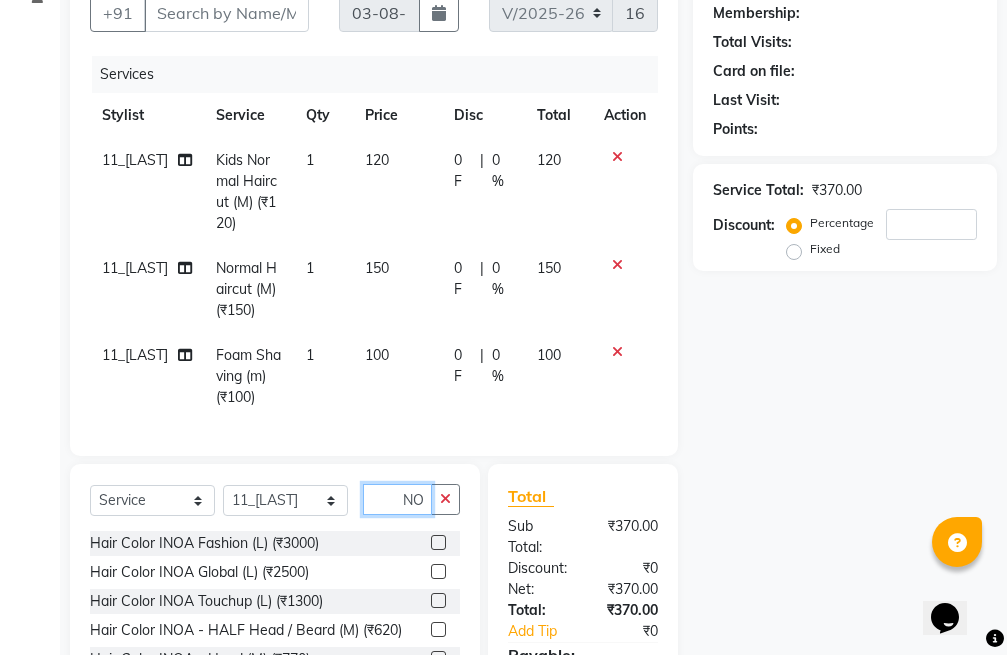 scroll, scrollTop: 0, scrollLeft: 12, axis: horizontal 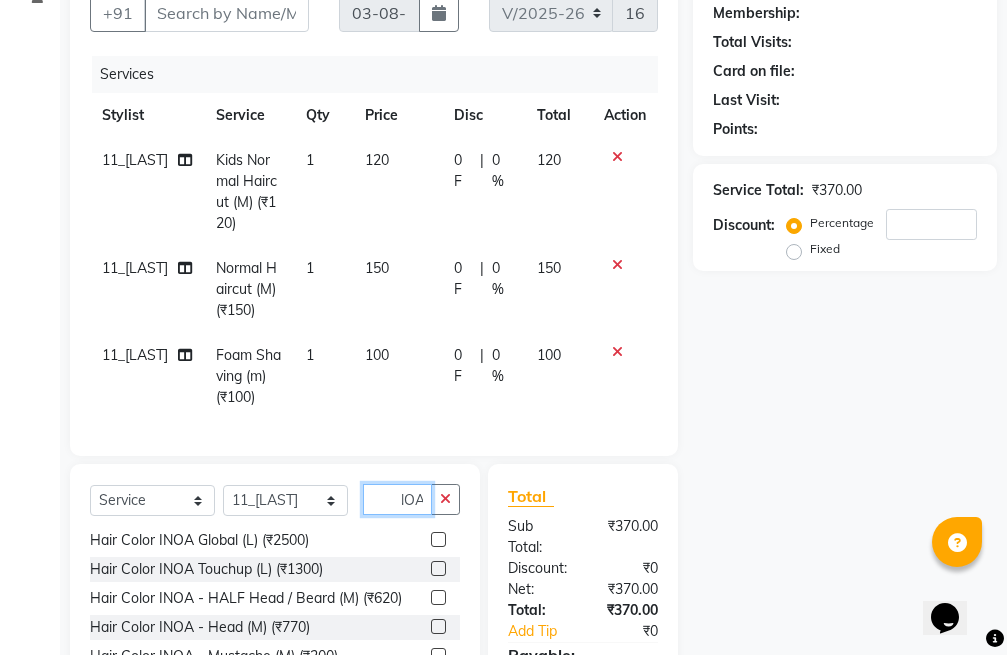 type on "INOA" 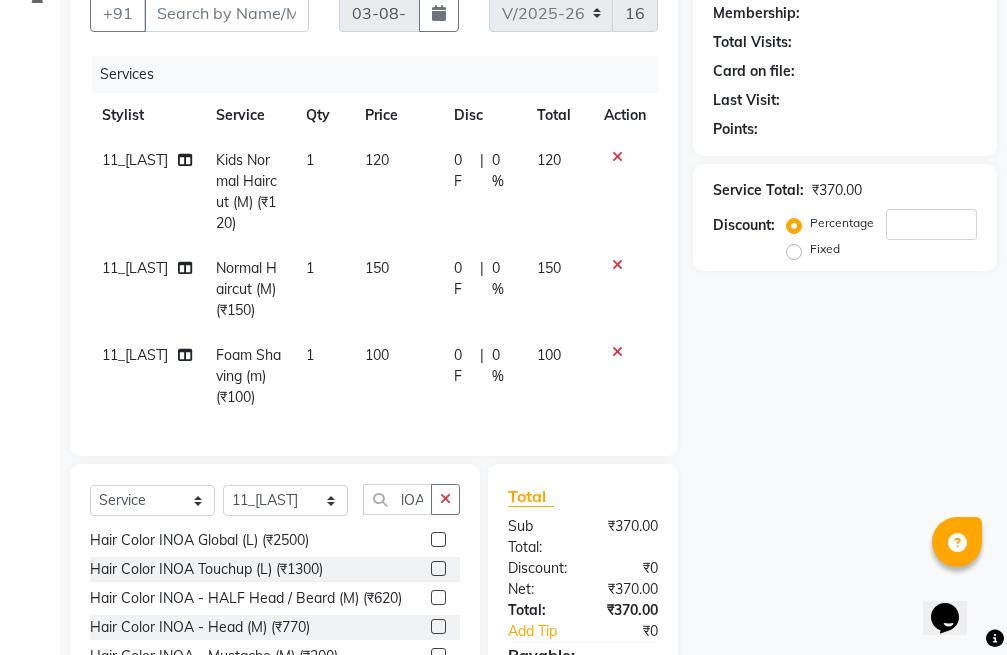 scroll, scrollTop: 0, scrollLeft: 0, axis: both 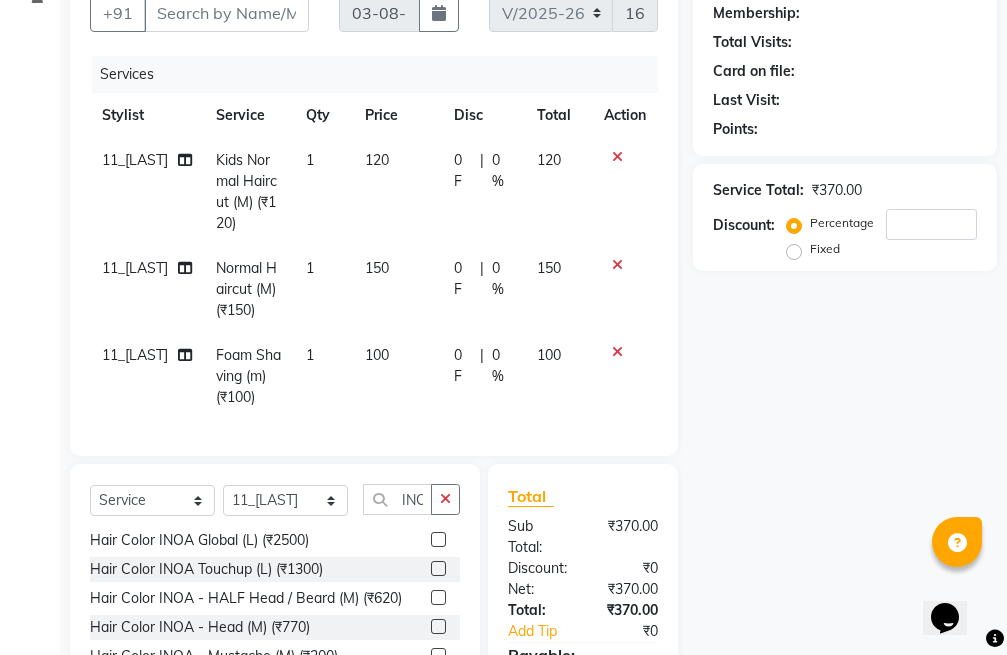 click 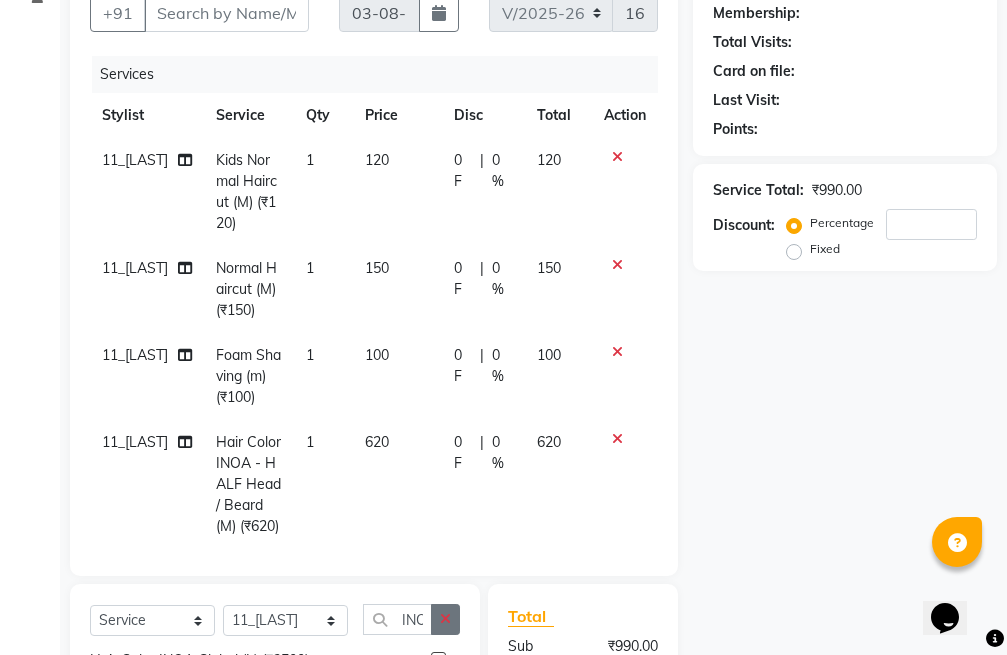 checkbox on "false" 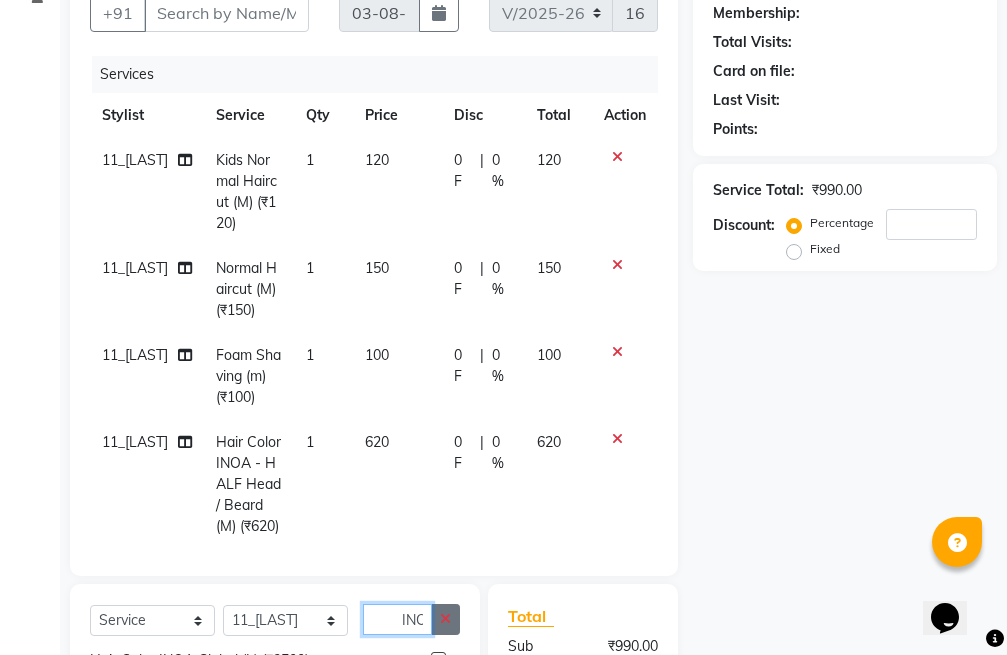 type 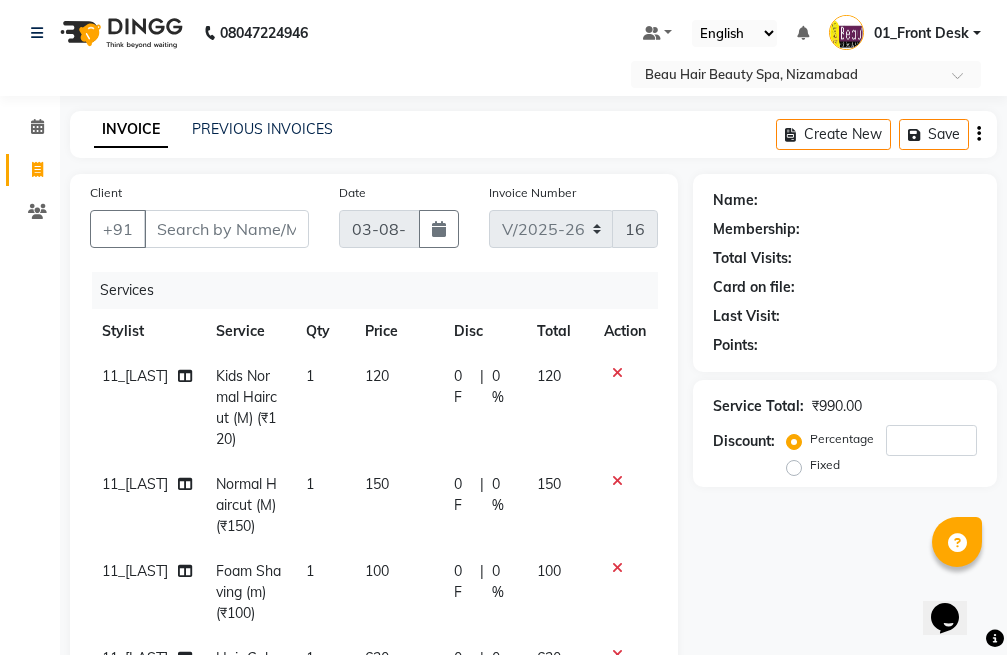 scroll, scrollTop: 0, scrollLeft: 0, axis: both 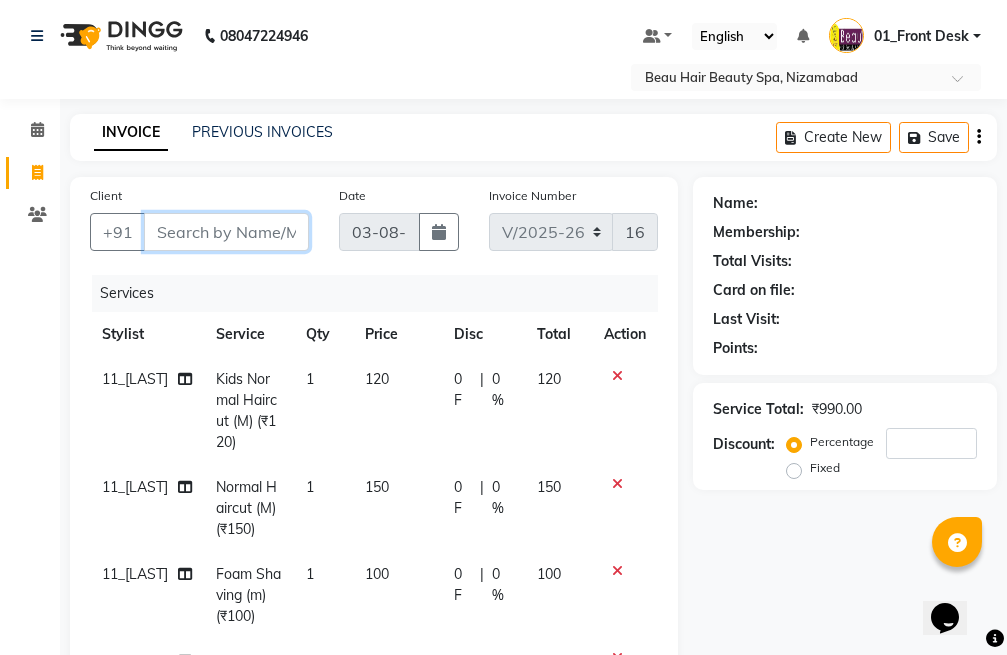 drag, startPoint x: 167, startPoint y: 236, endPoint x: 200, endPoint y: 308, distance: 79.20227 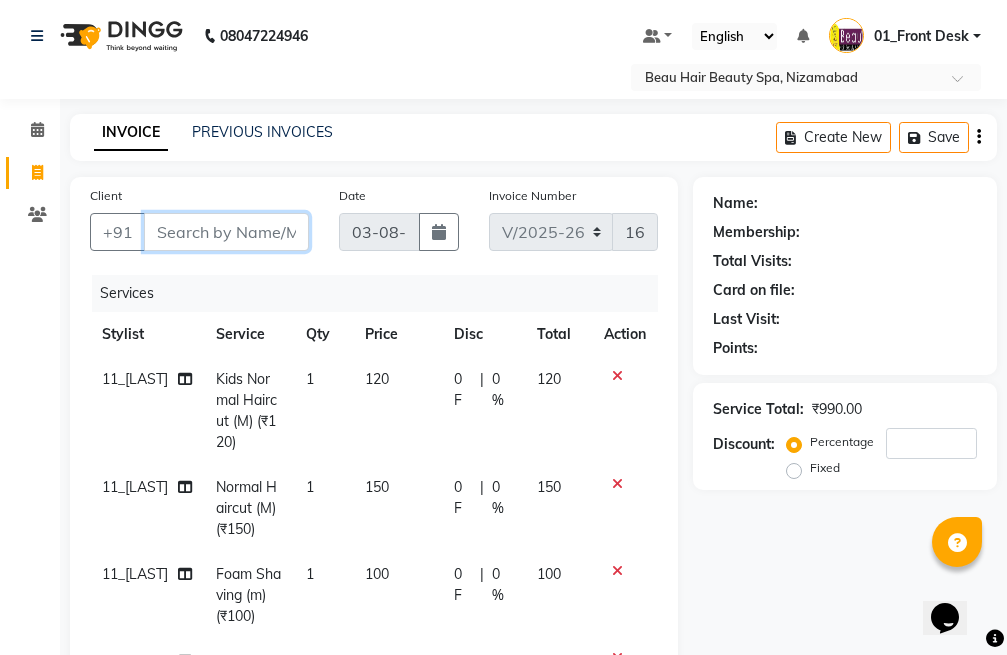 type on "9" 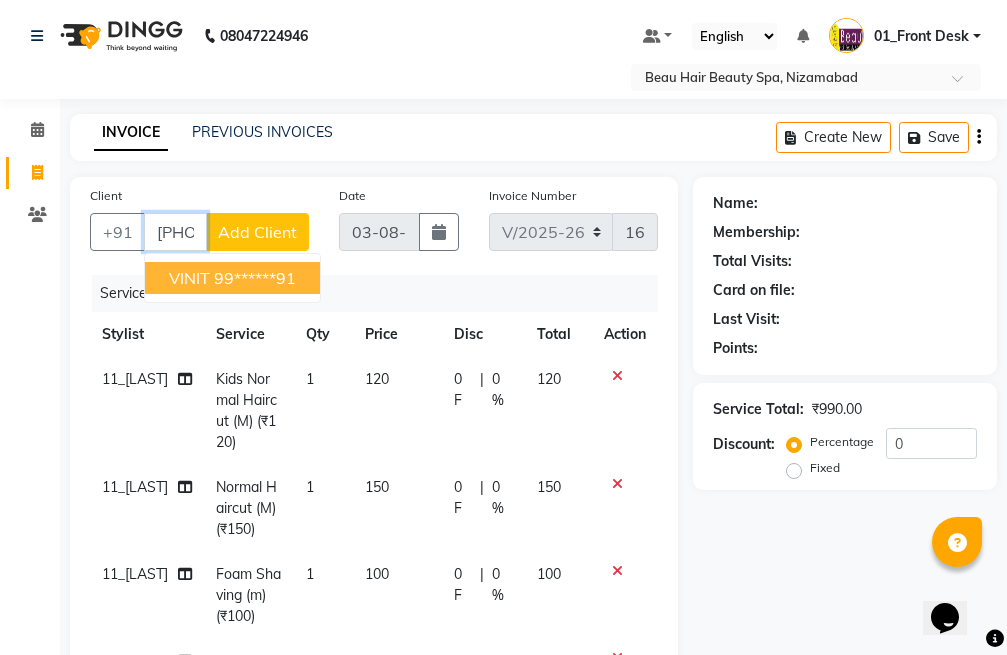 click on "99******91" at bounding box center [255, 278] 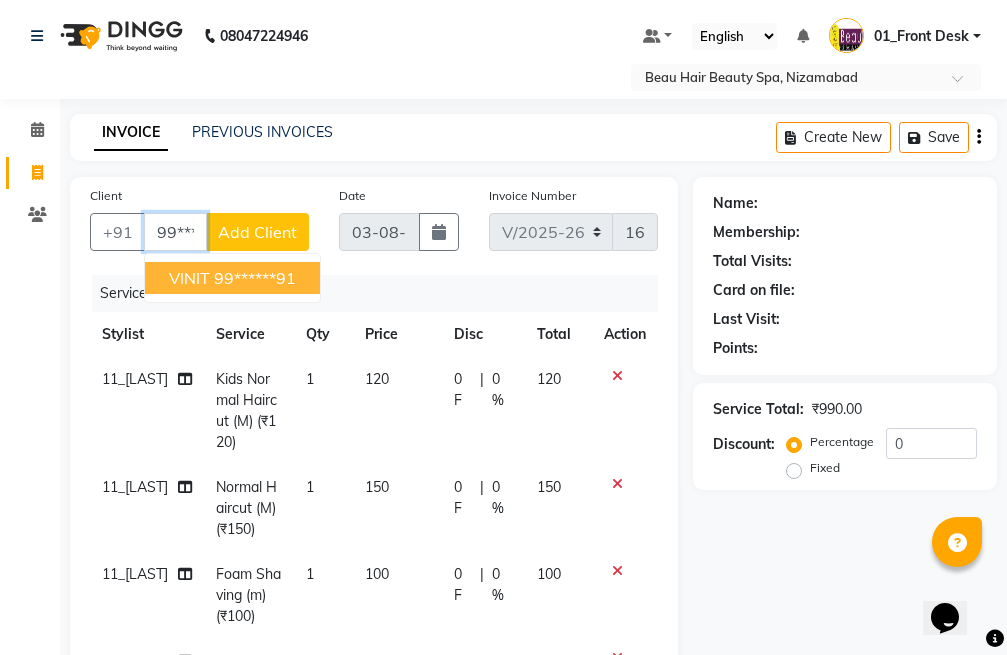 type on "99******91" 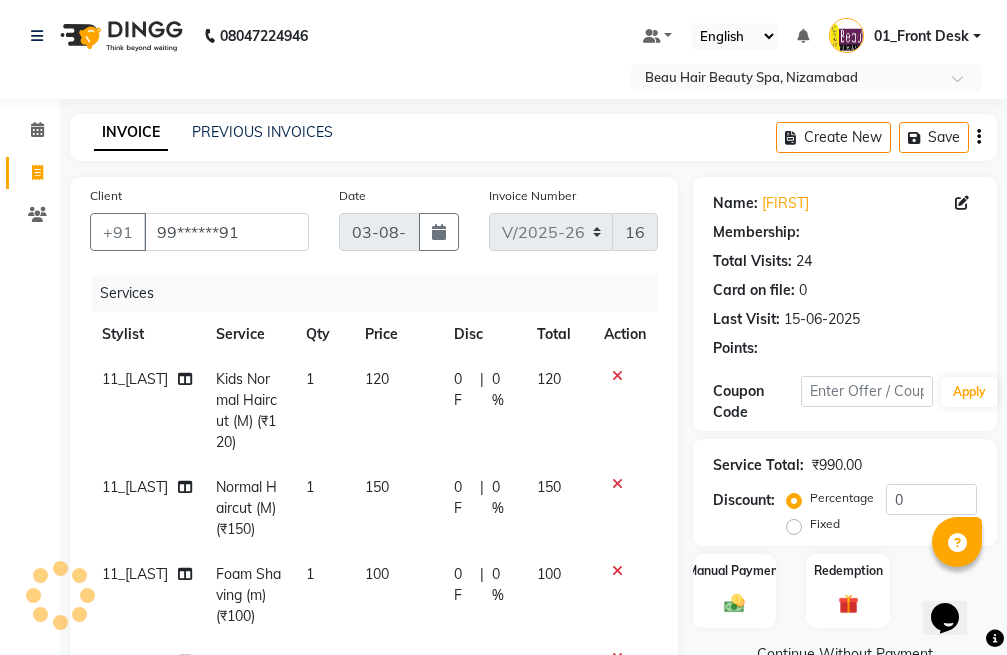 select on "1: Object" 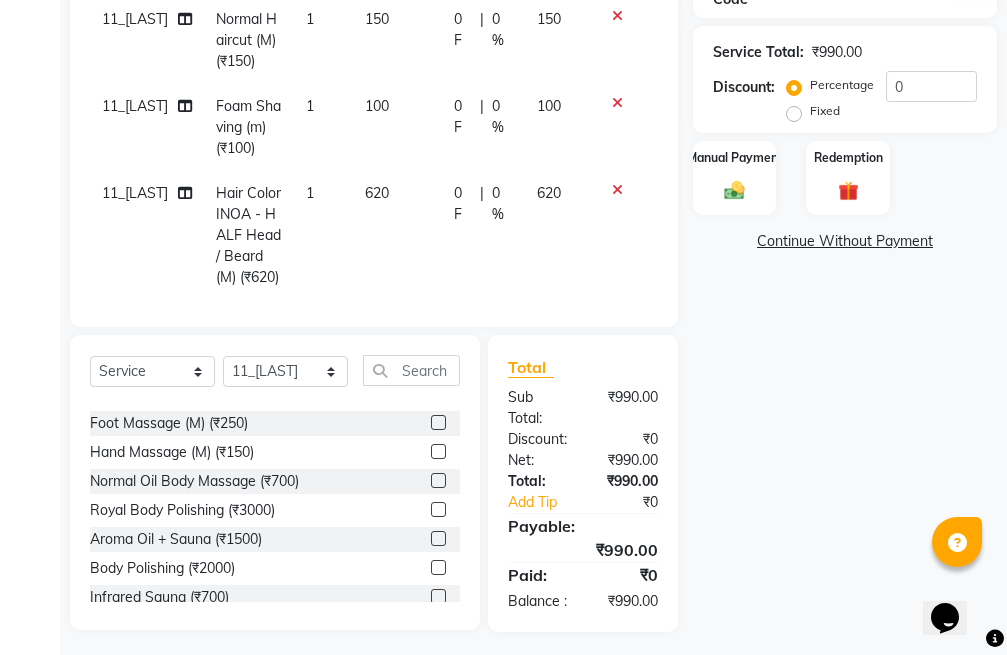 scroll, scrollTop: 496, scrollLeft: 0, axis: vertical 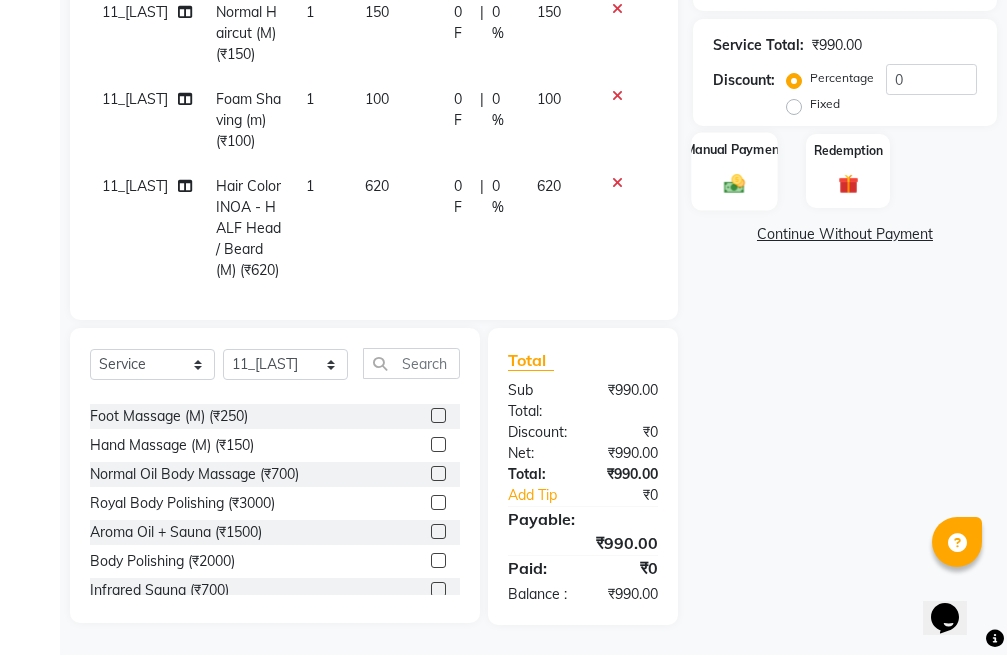 click 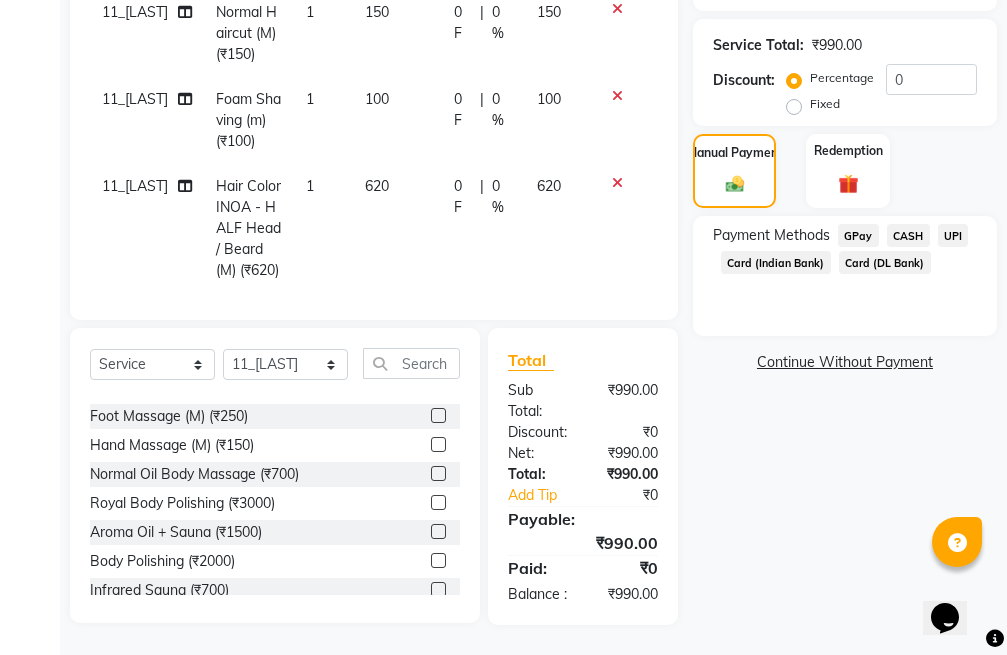 click on "CASH" 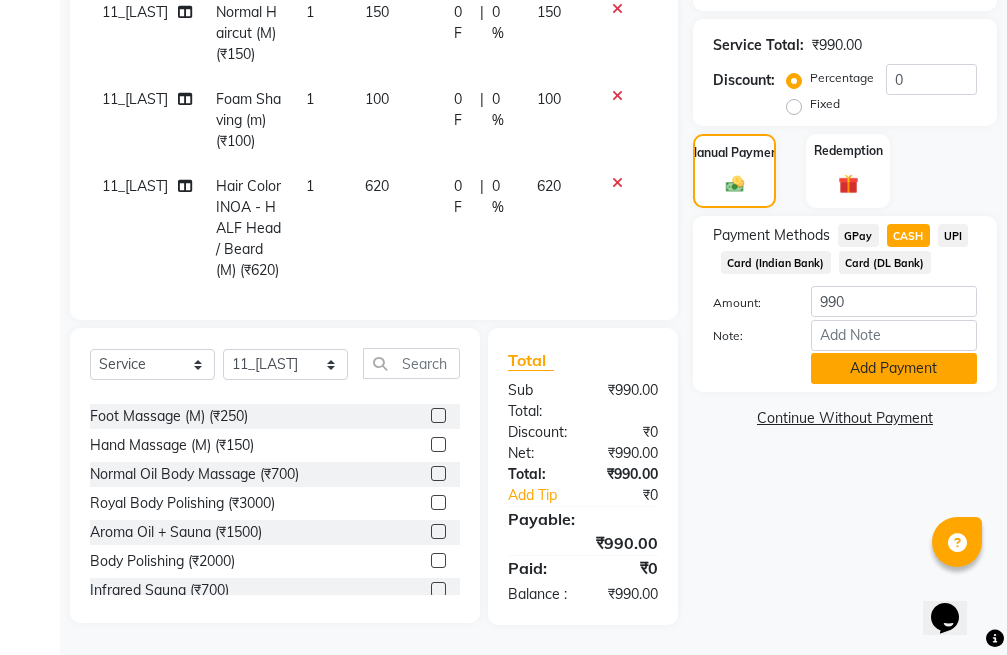 click on "Add Payment" 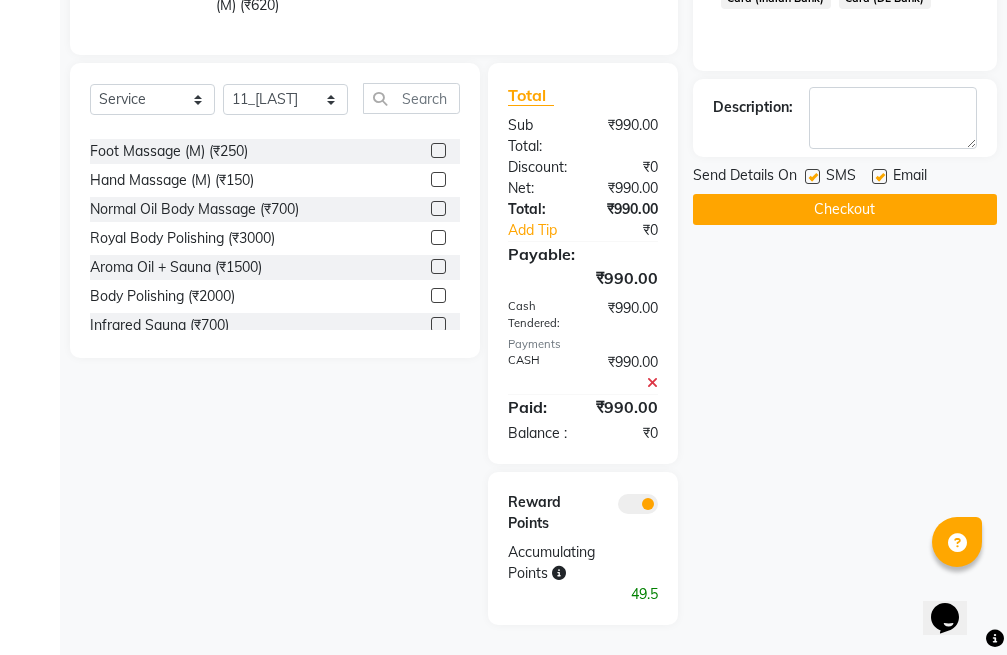 scroll, scrollTop: 761, scrollLeft: 0, axis: vertical 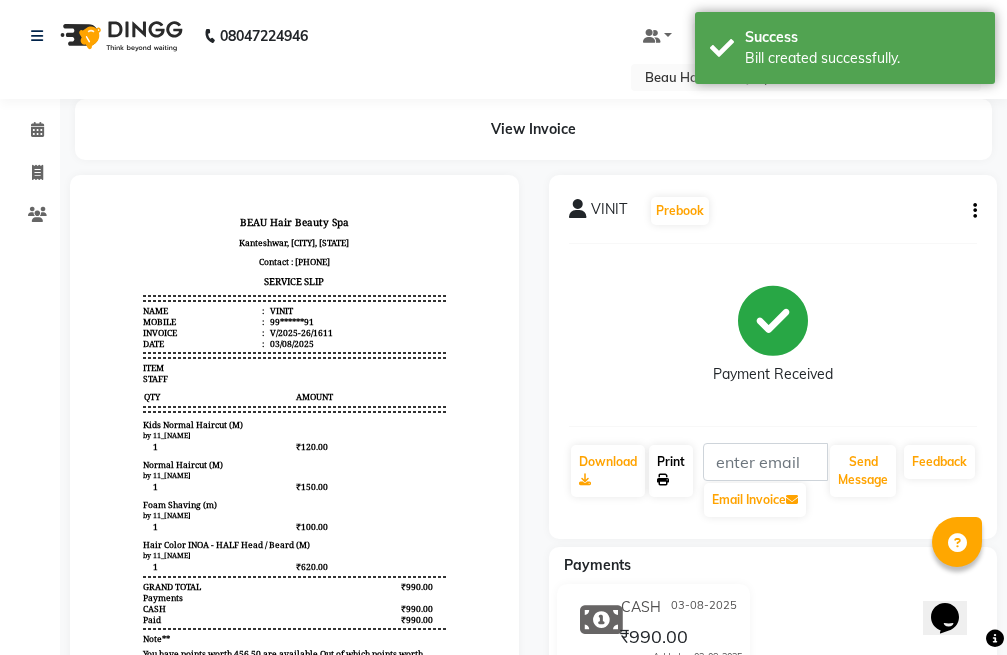 click on "Print" 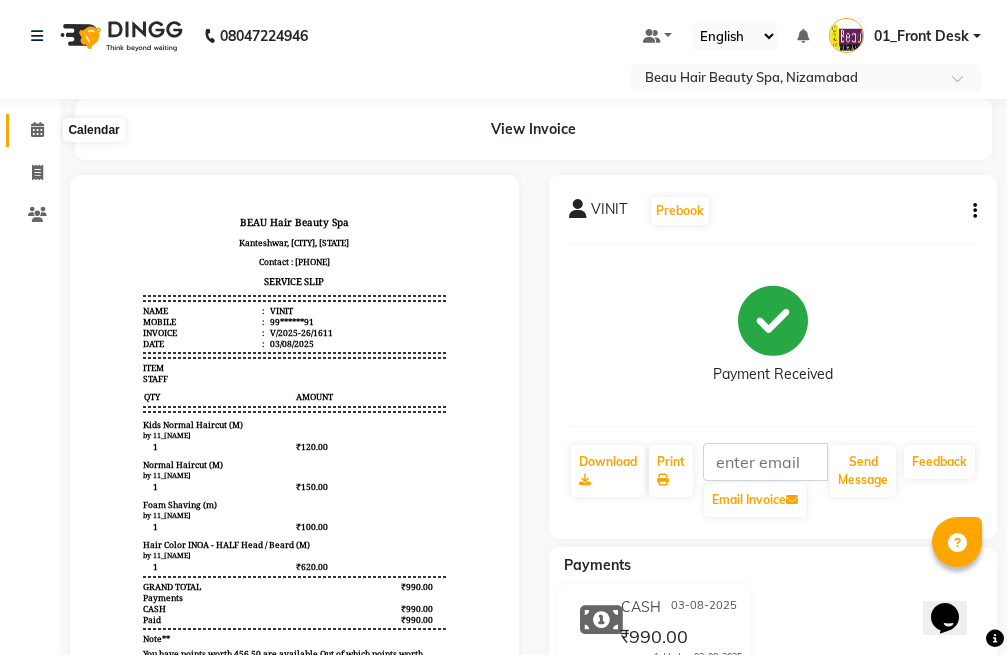 click 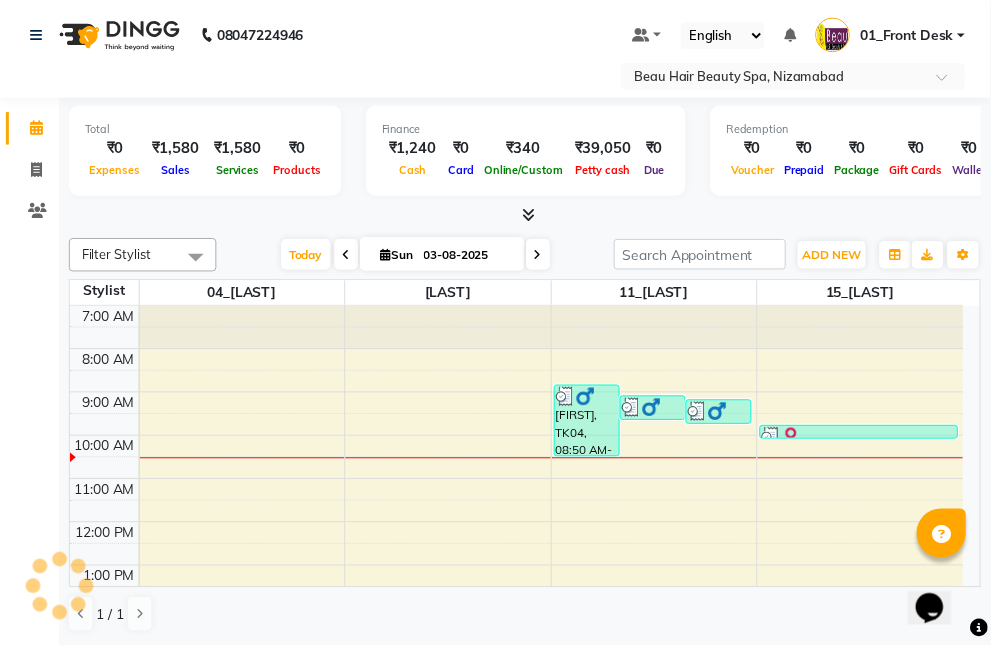 scroll, scrollTop: 133, scrollLeft: 0, axis: vertical 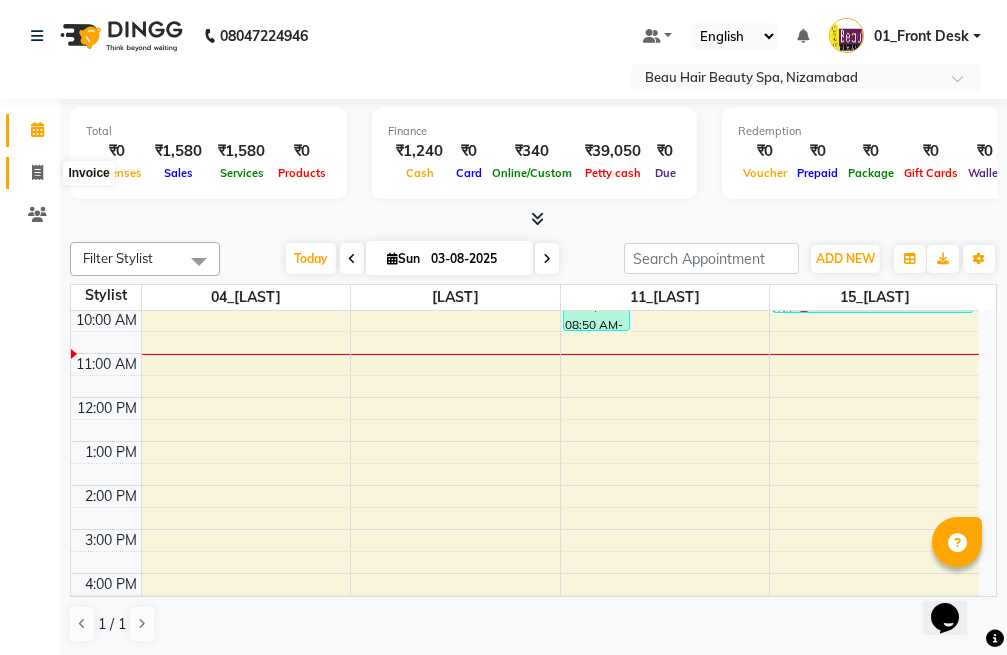 click 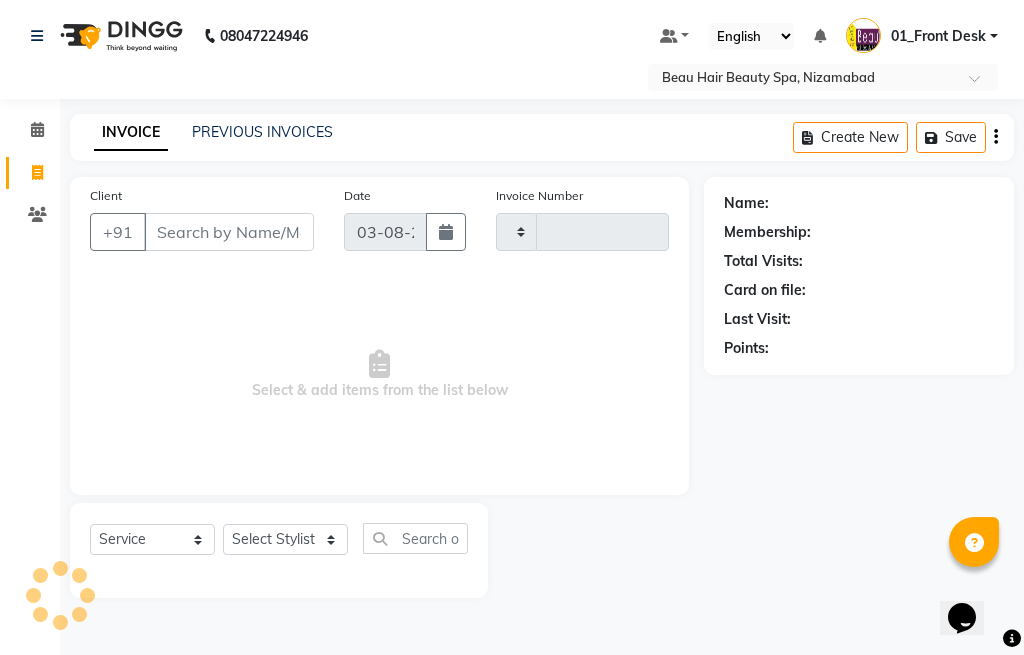 type on "1612" 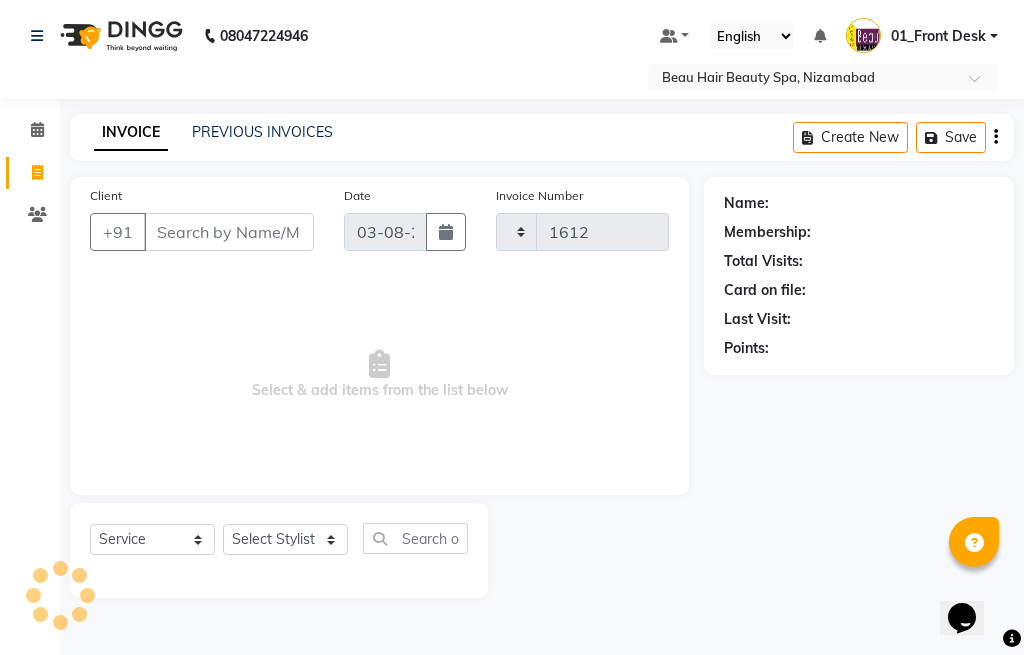 select on "3470" 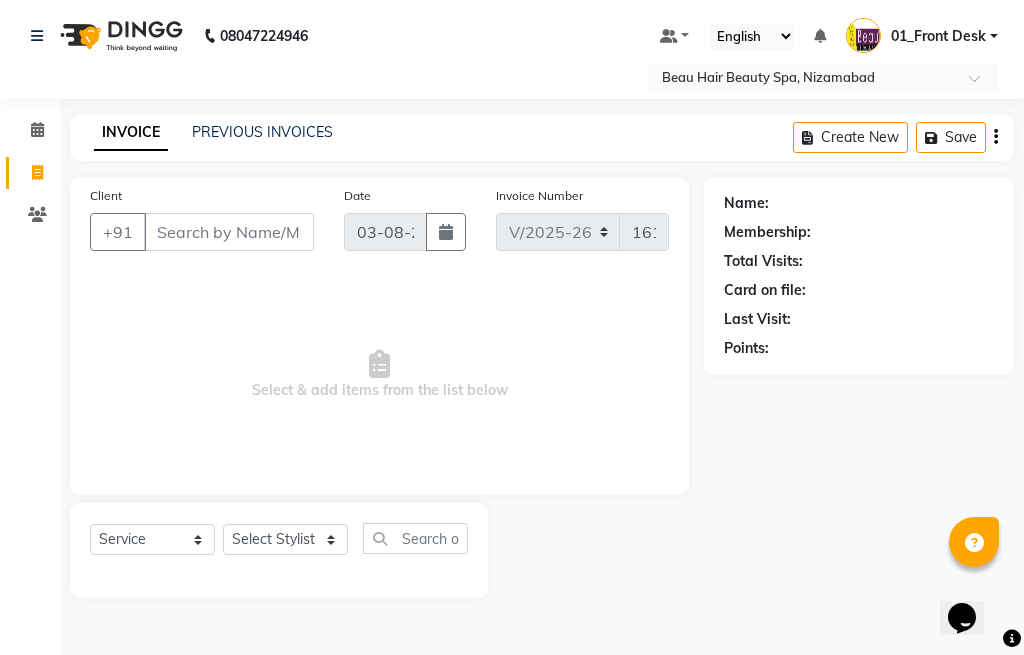 click on "Client" at bounding box center [229, 232] 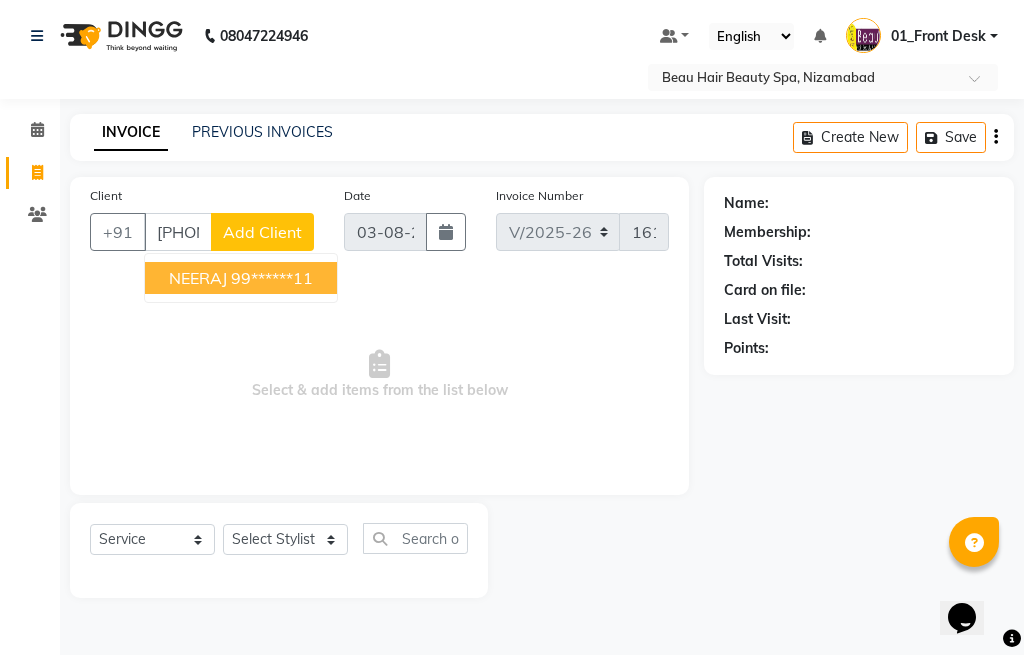 click on "99******11" at bounding box center (272, 278) 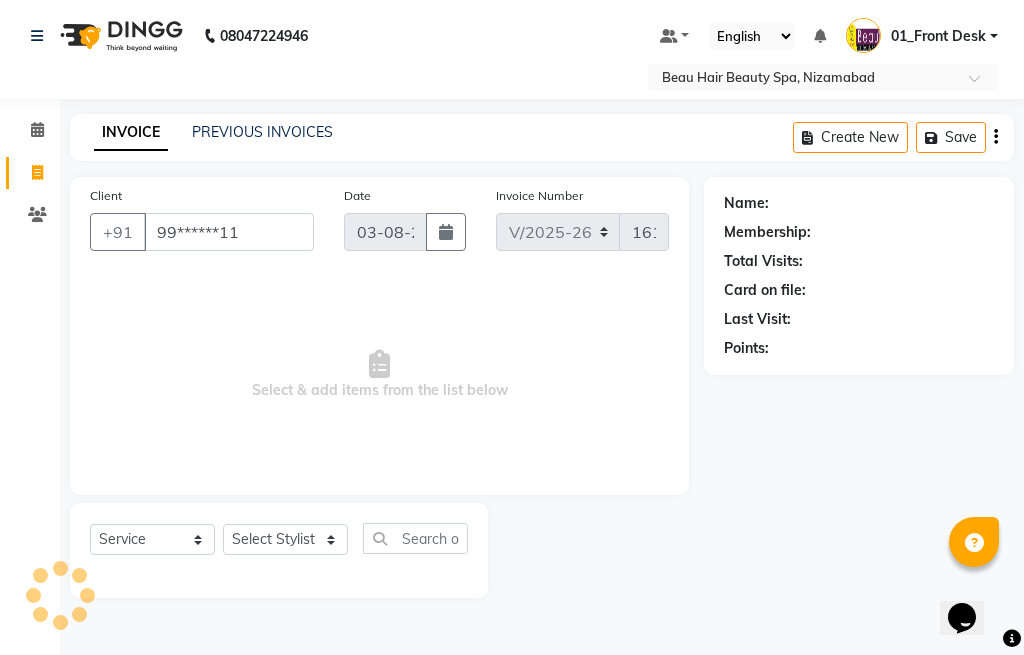 type on "99******11" 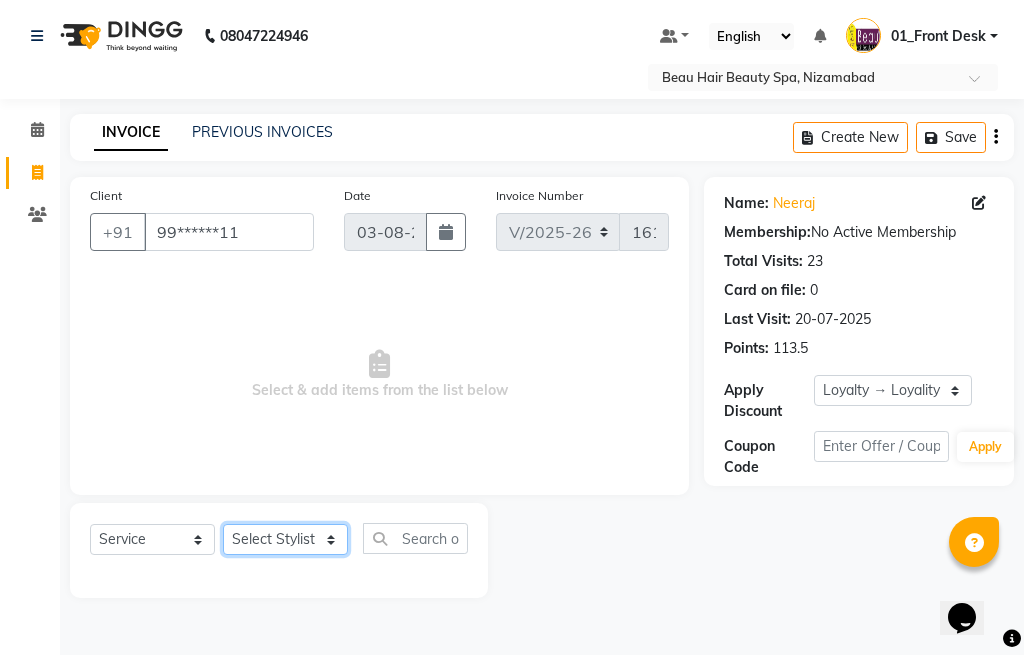 click on "Select Stylist 01_Front Desk 04_[LAST] 07_[LAST] 11_[LAST] 15_[LAST] 26_[LAST] 99_[LAST] Sir" 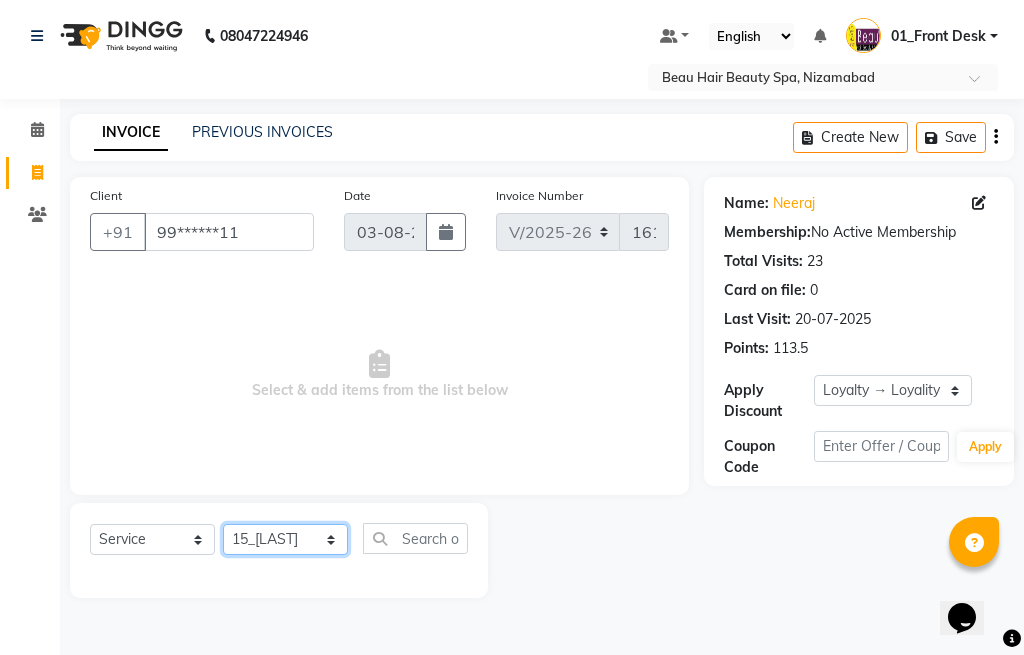 click on "Select Stylist 01_Front Desk 04_[LAST] 07_[LAST] 11_[LAST] 15_[LAST] 26_[LAST] 99_[LAST] Sir" 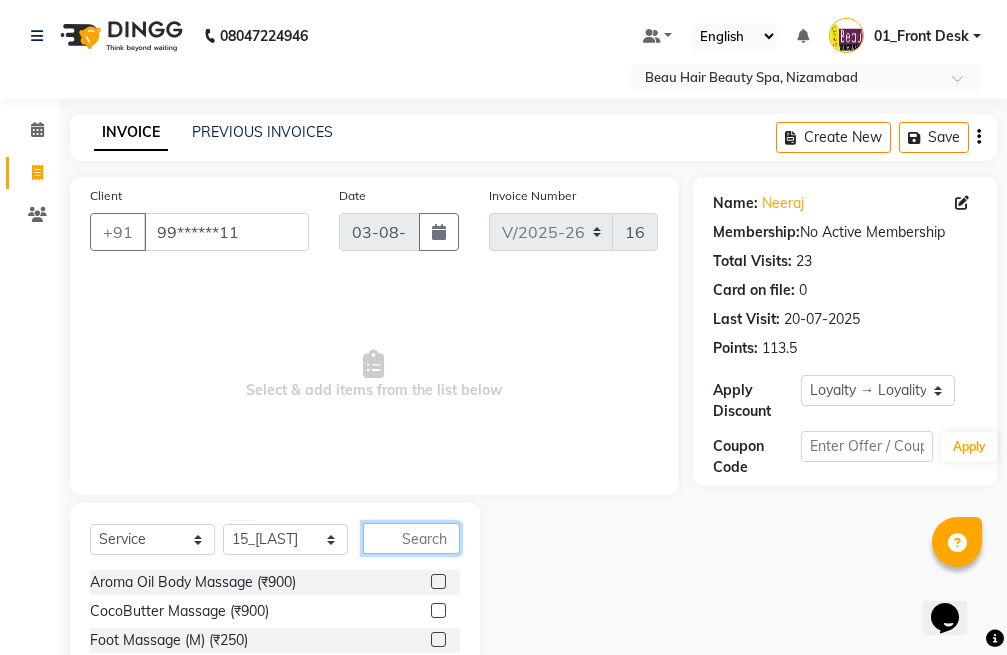 click 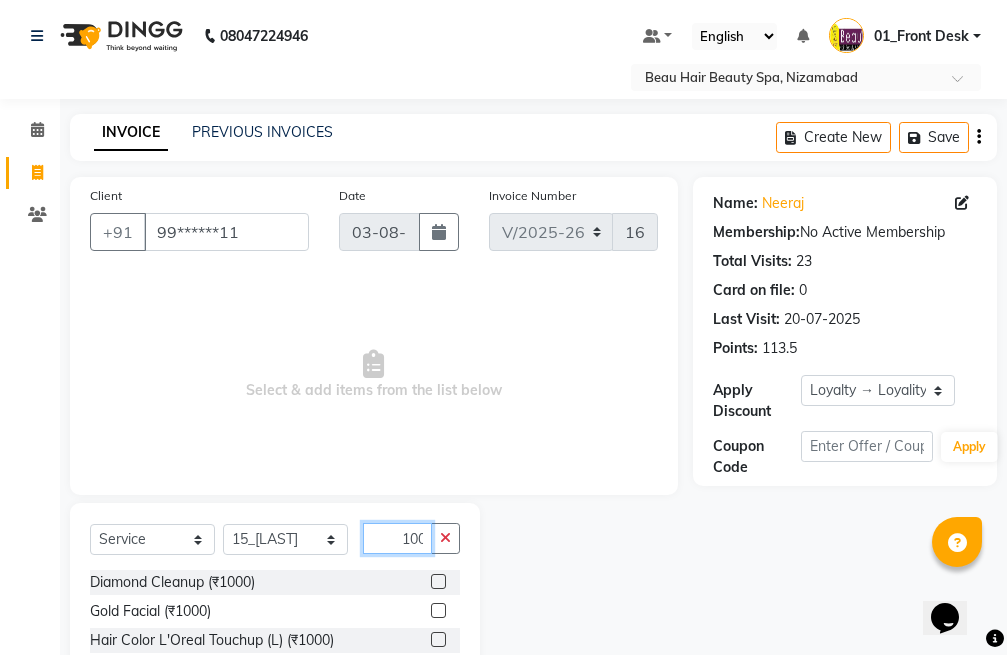 scroll, scrollTop: 0, scrollLeft: 2, axis: horizontal 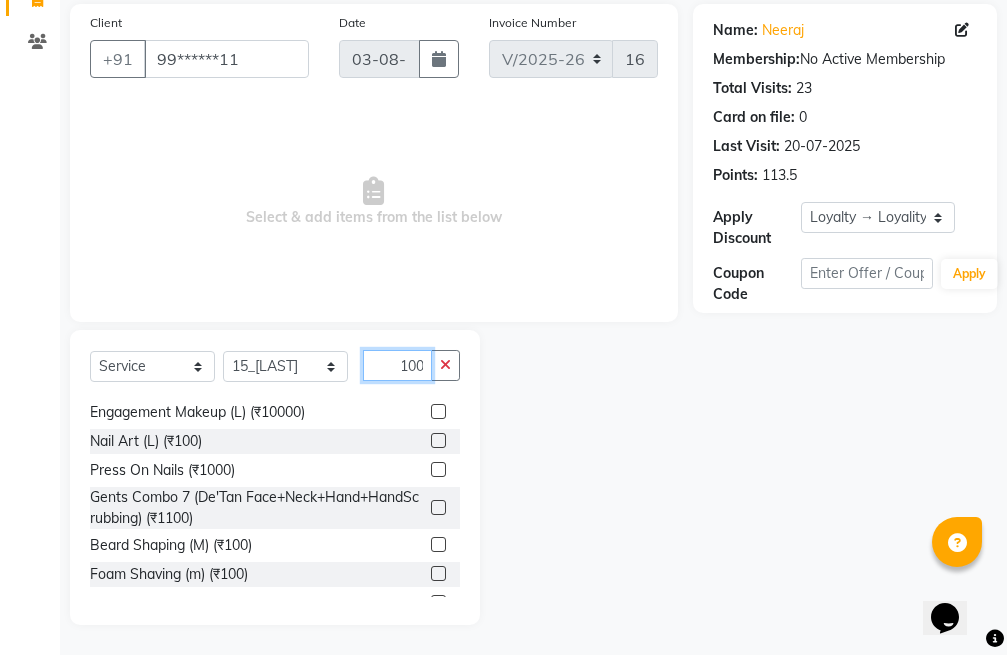 type on "100" 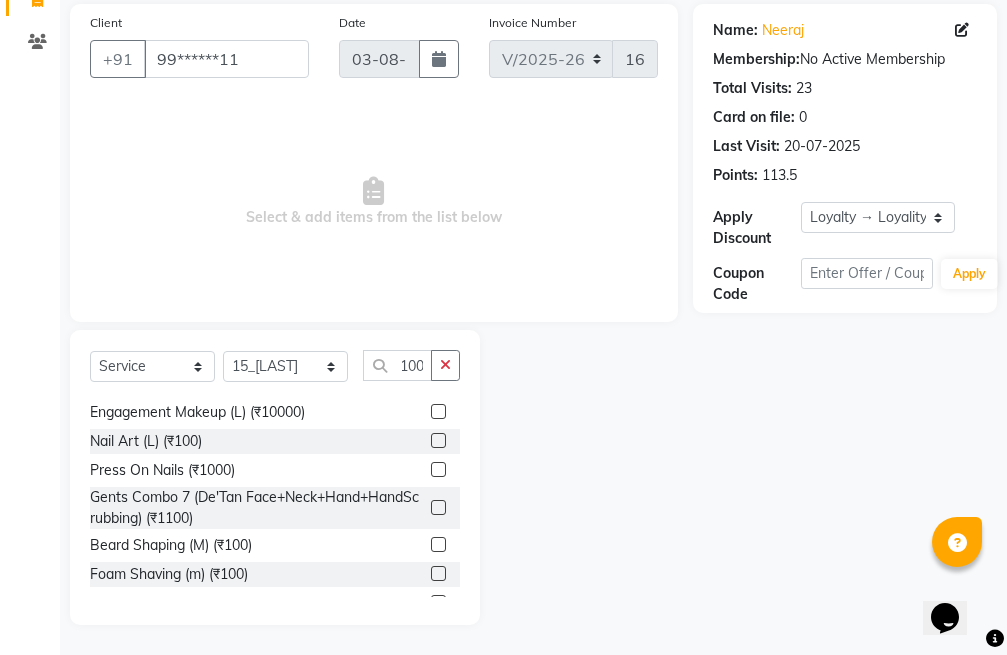 scroll, scrollTop: 0, scrollLeft: 0, axis: both 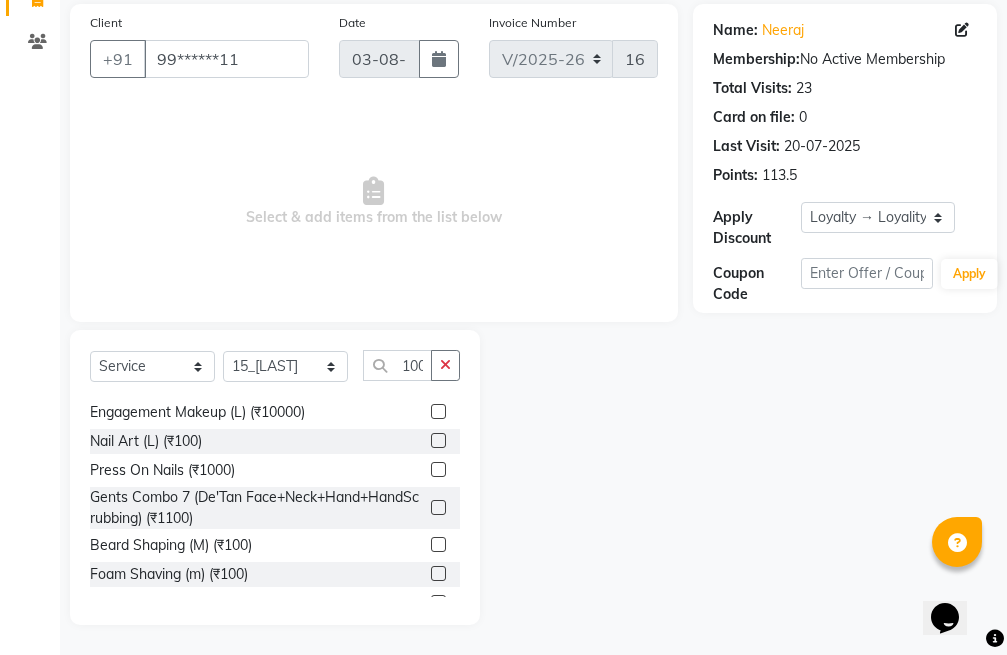 click 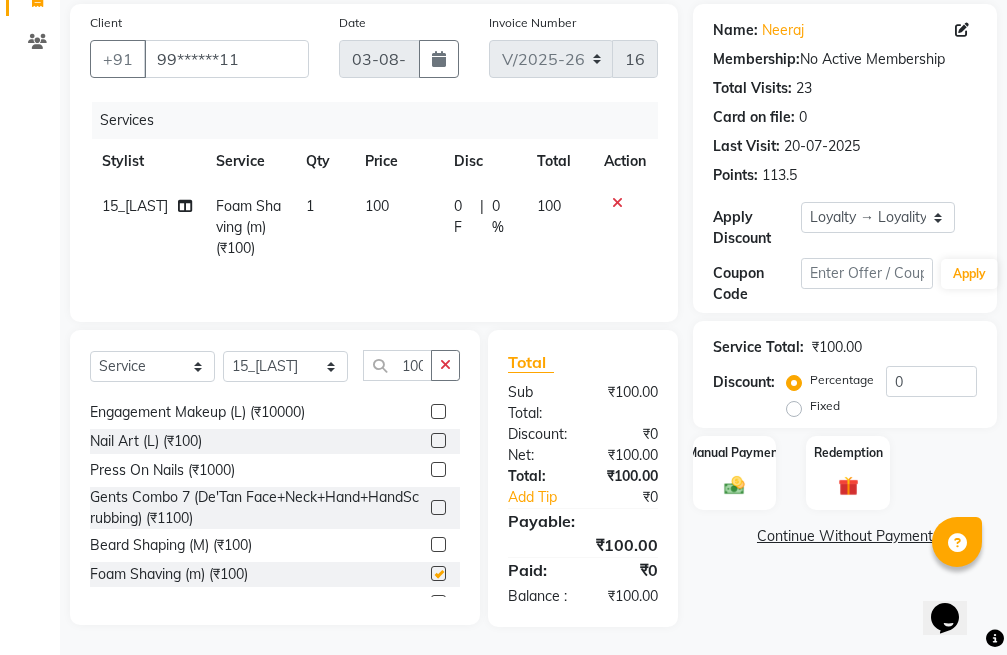 checkbox on "false" 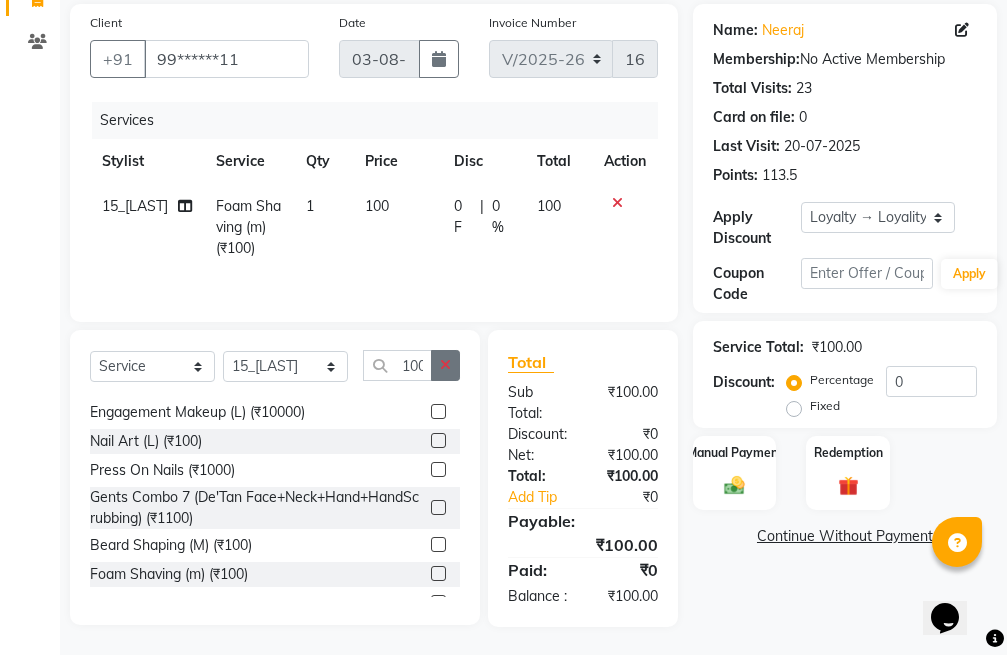 click 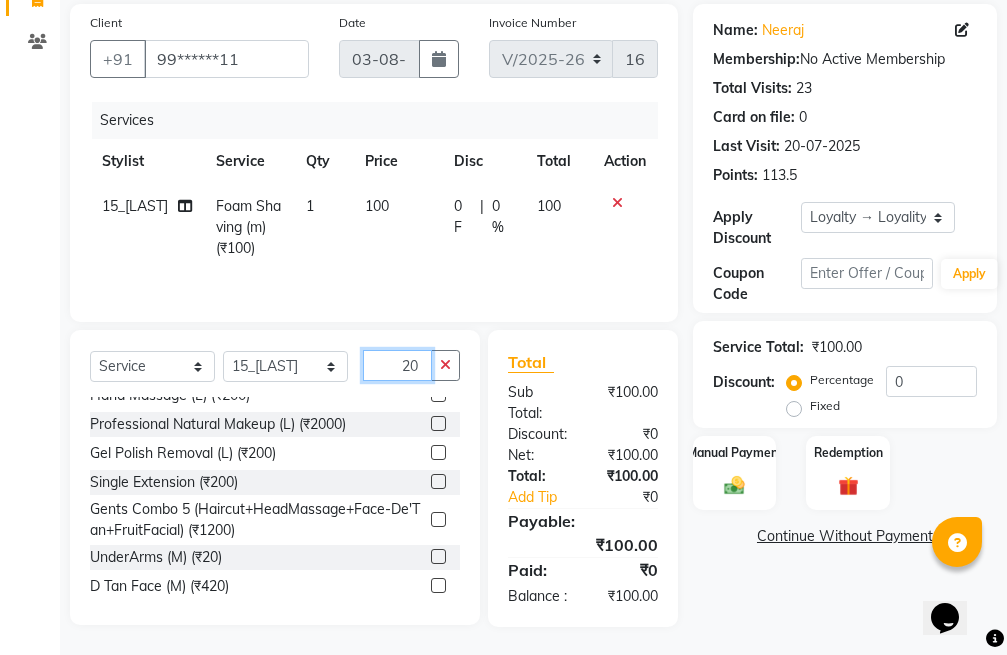 scroll, scrollTop: 600, scrollLeft: 0, axis: vertical 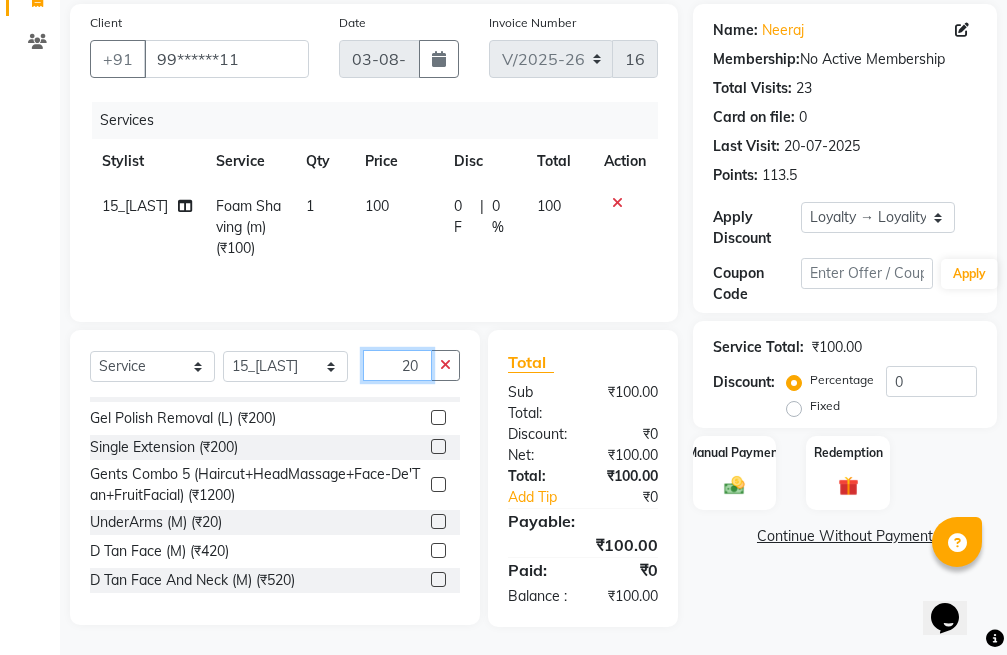 type on "20" 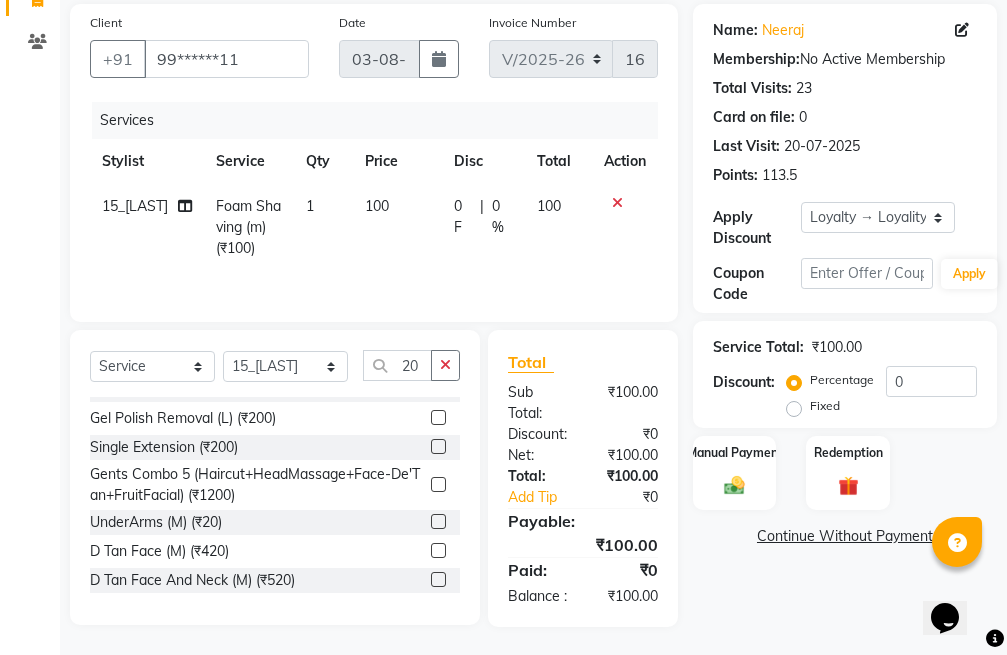 click 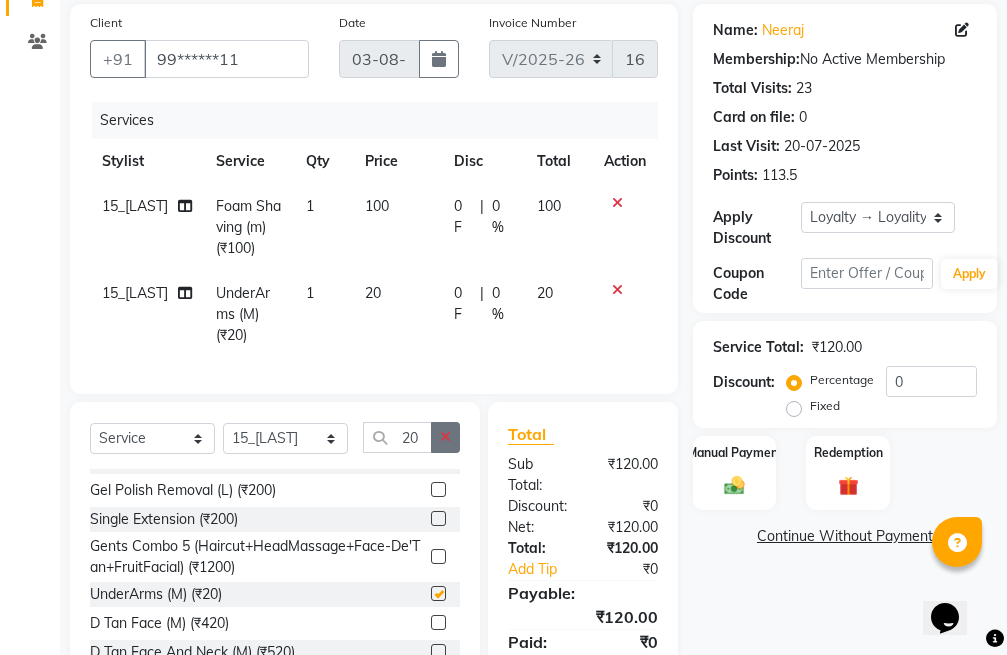 checkbox on "false" 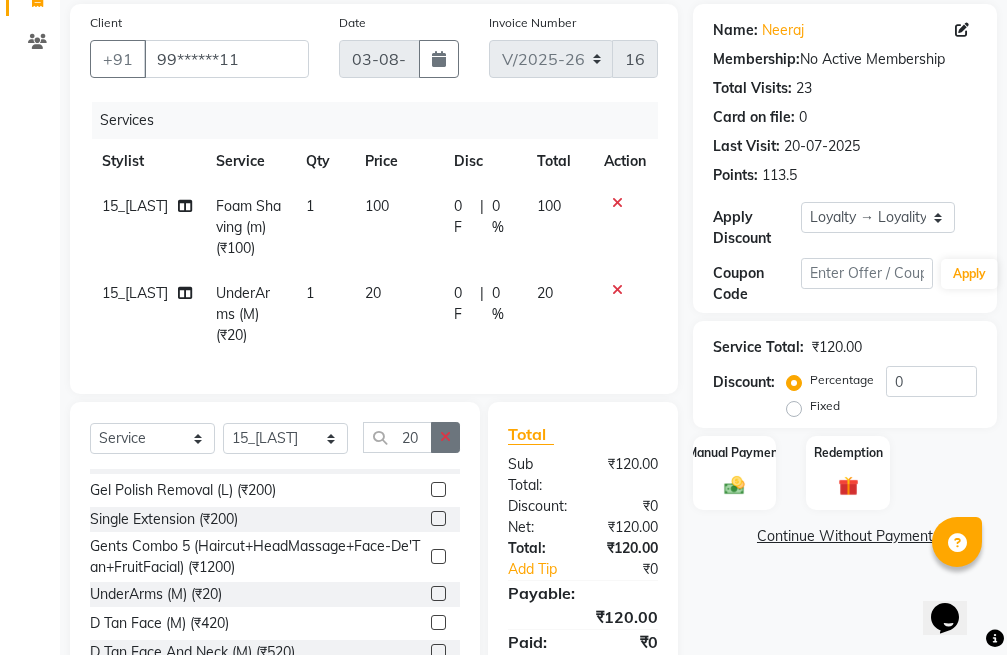 click 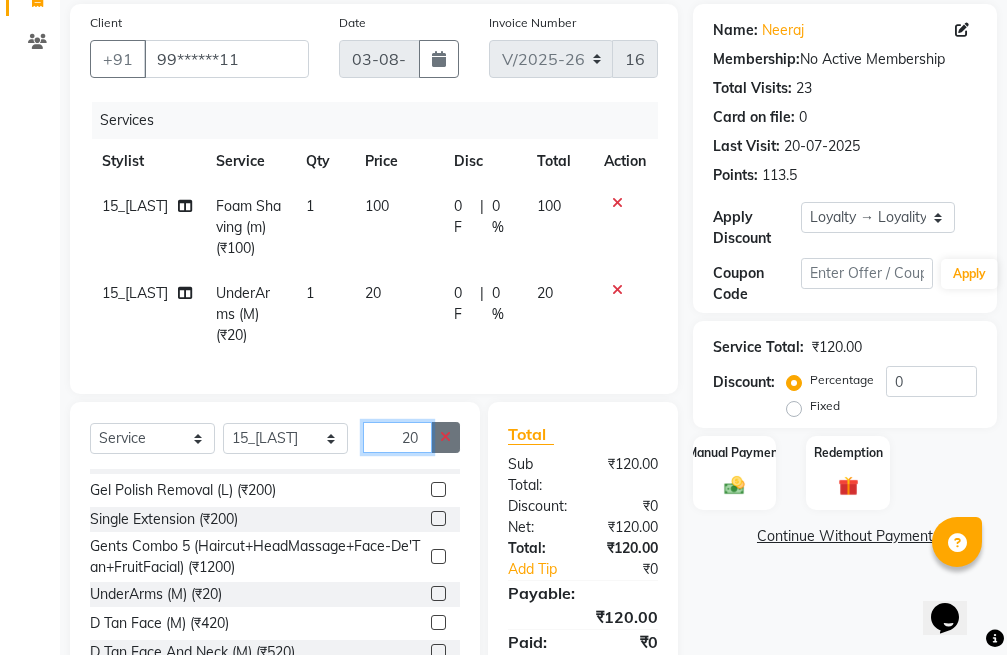 type 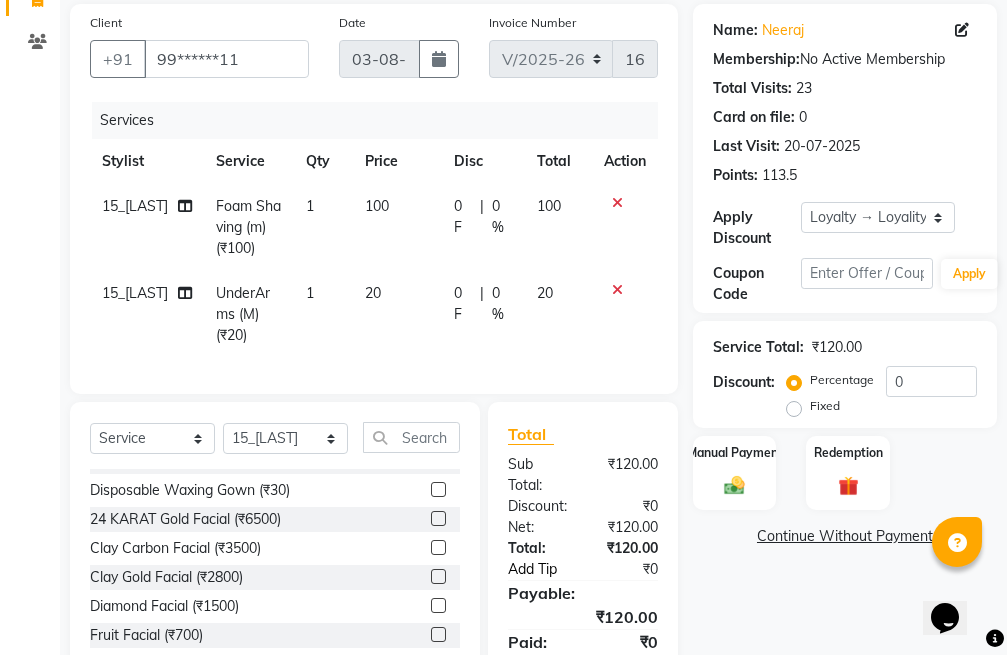 click on "Add Tip" 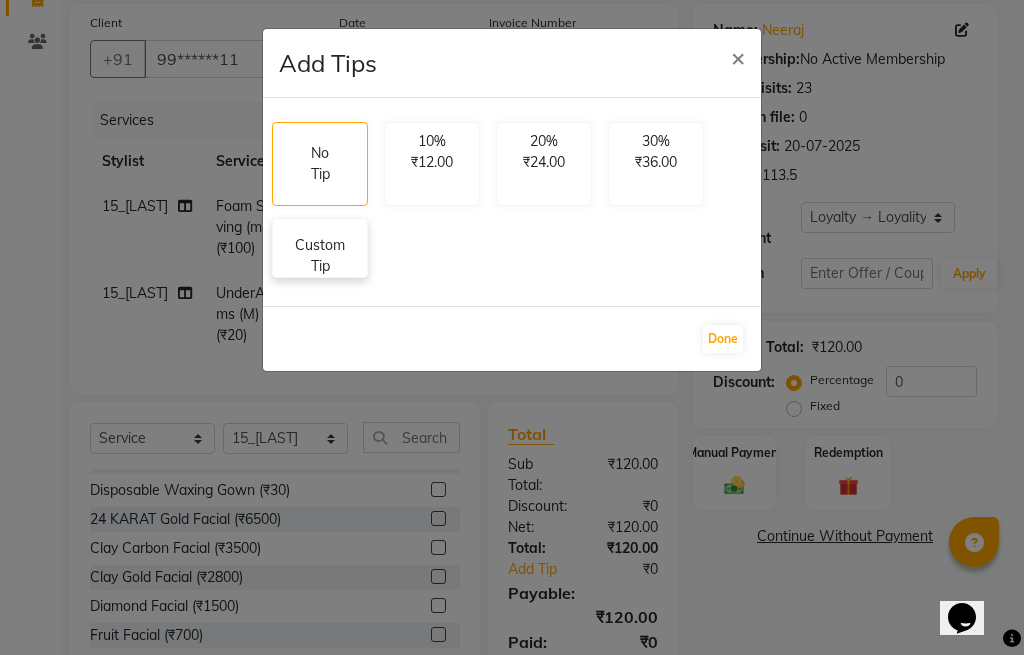 click on "Custom Tip" 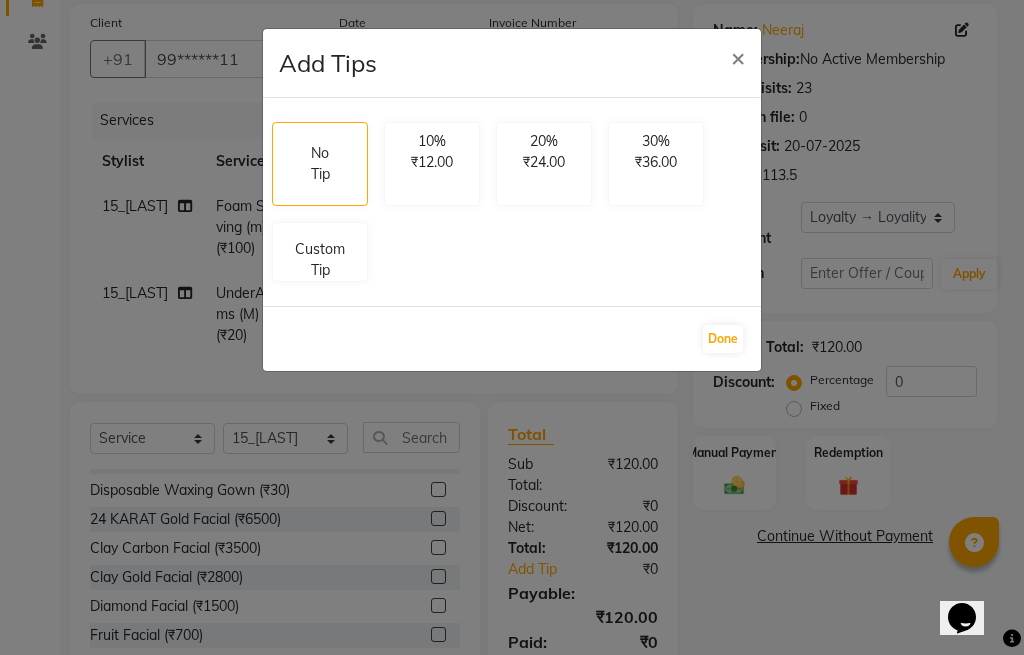select on "15615" 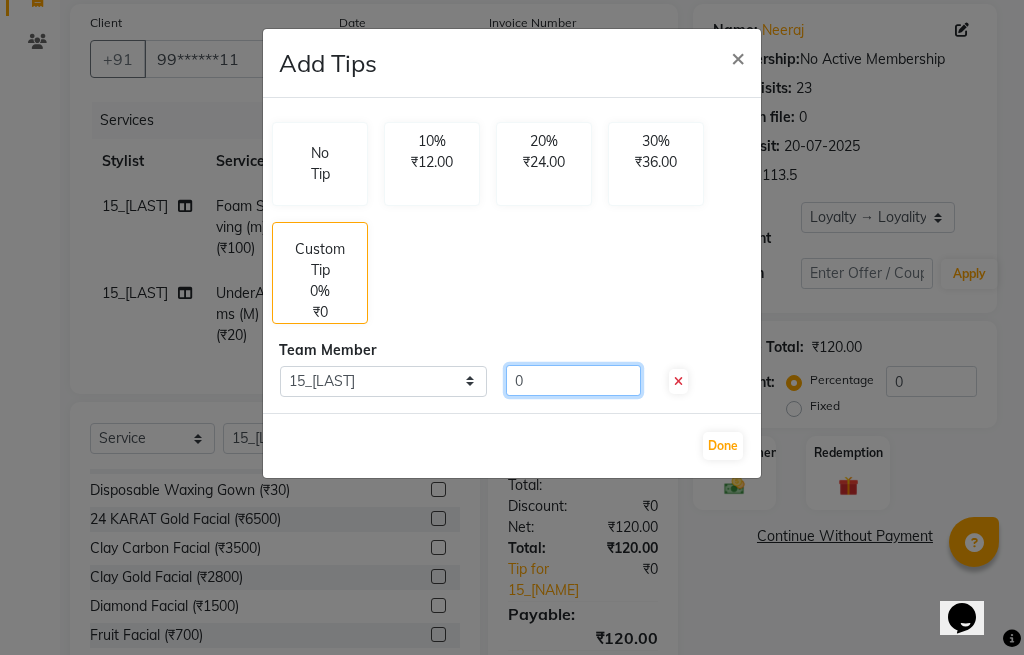 click on "0" 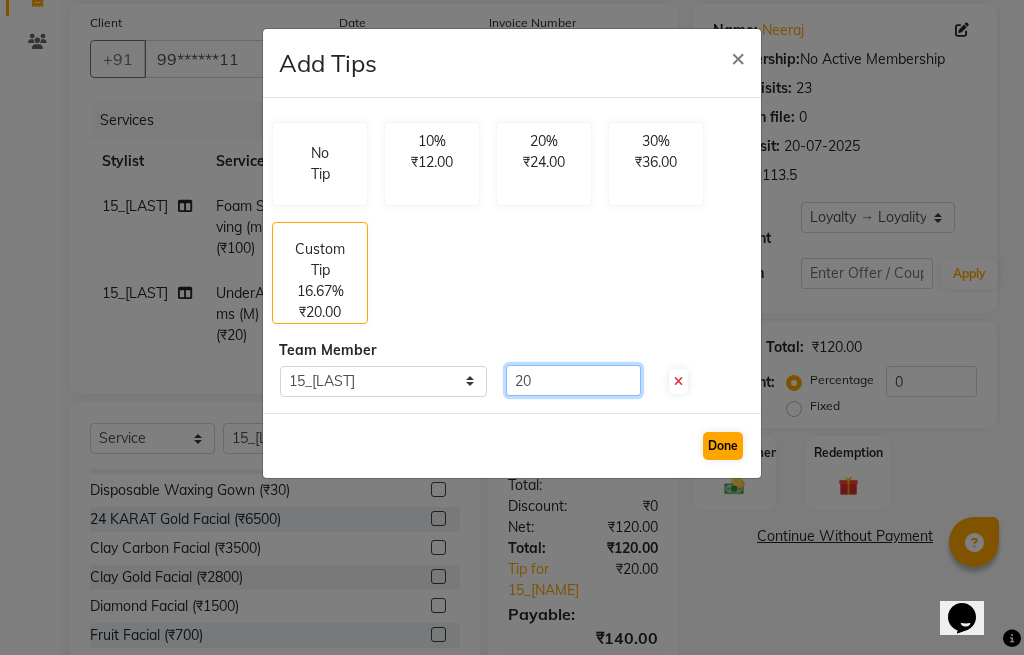 type on "20" 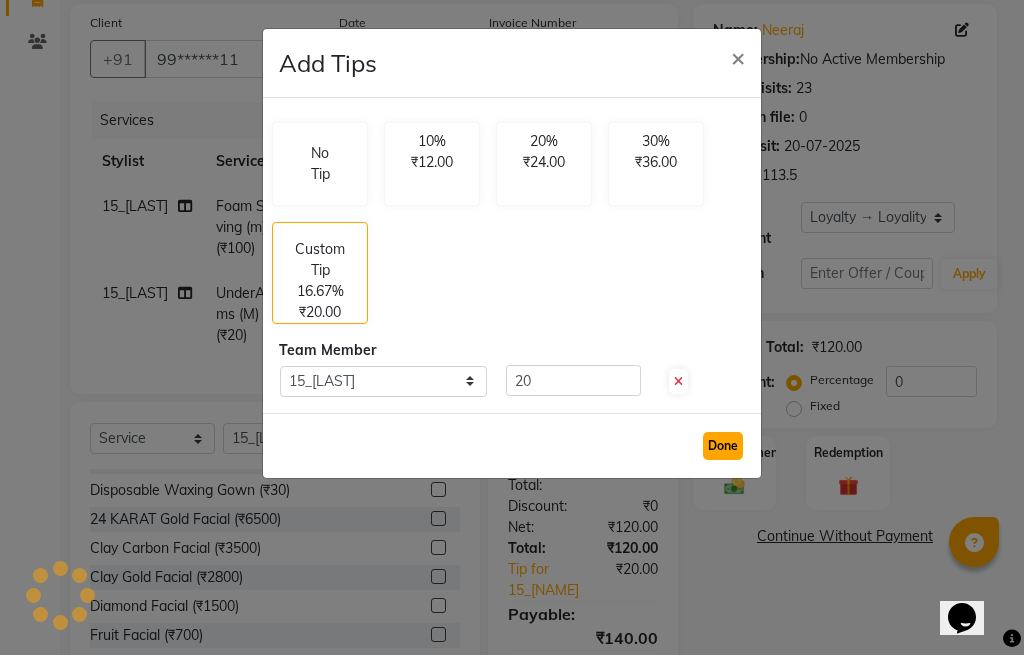 click on "Done" 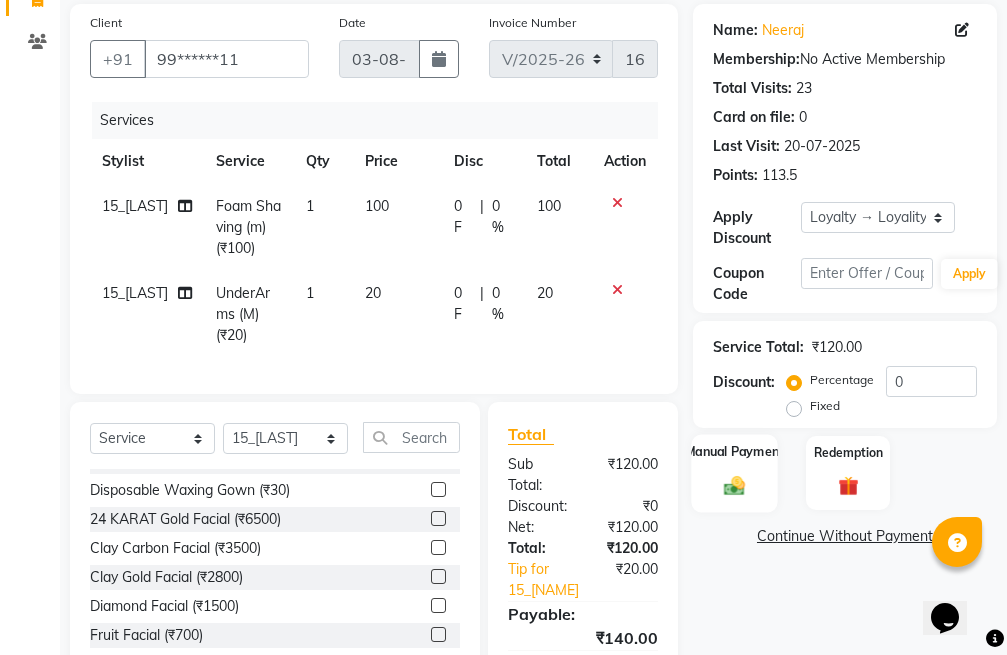 click on "Manual Payment" 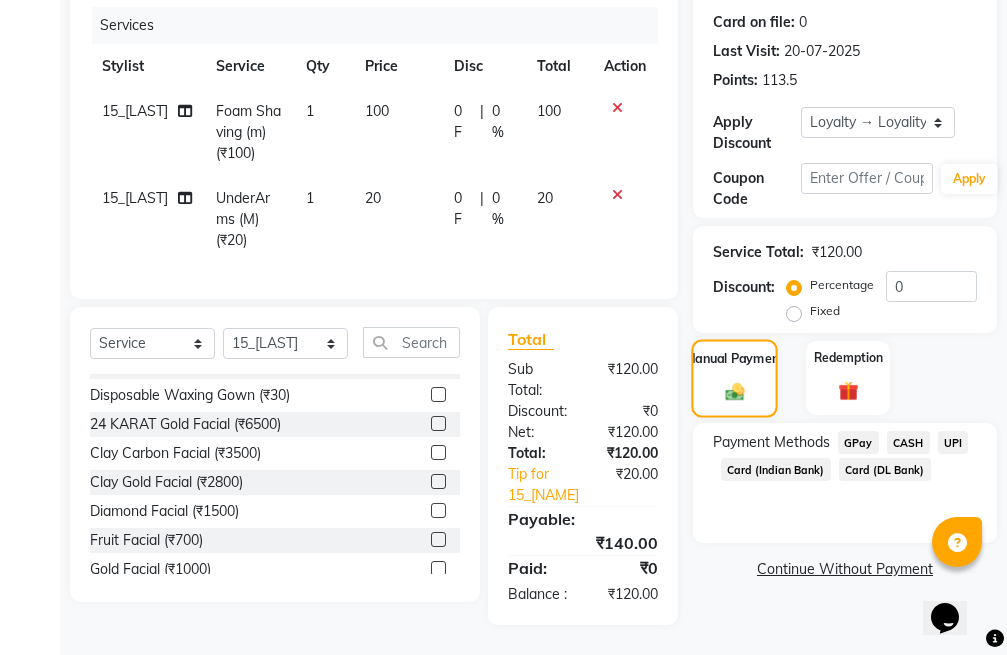 scroll, scrollTop: 306, scrollLeft: 0, axis: vertical 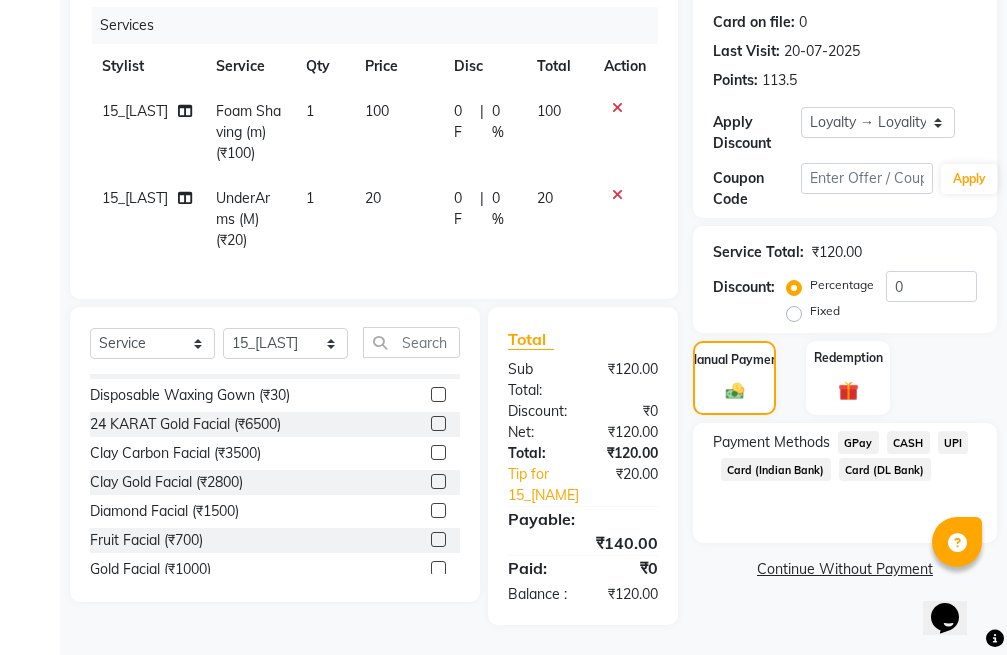 click on "GPay" 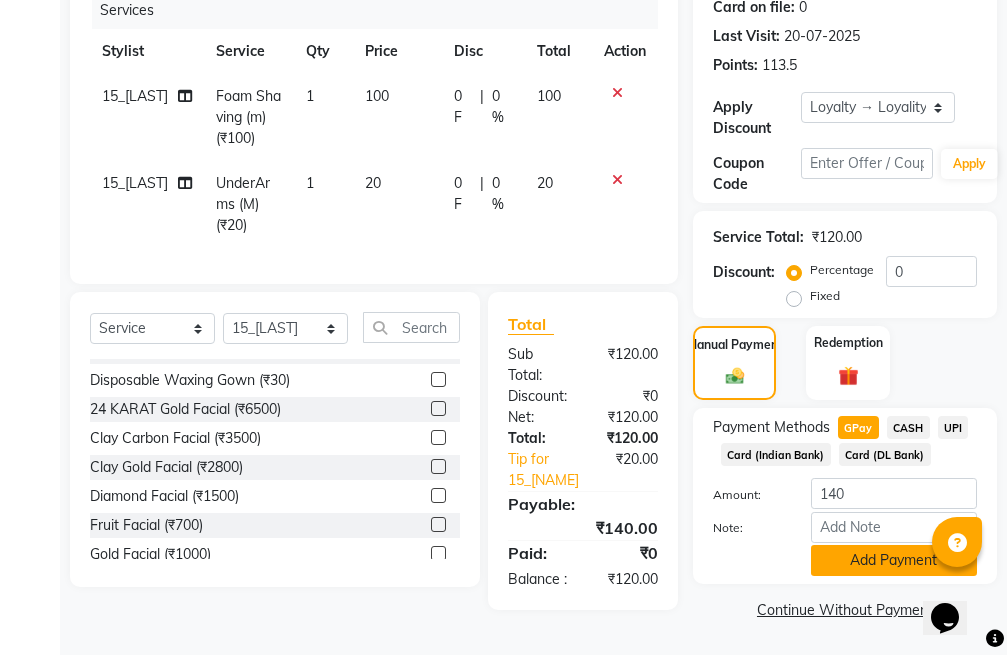click on "Add Payment" 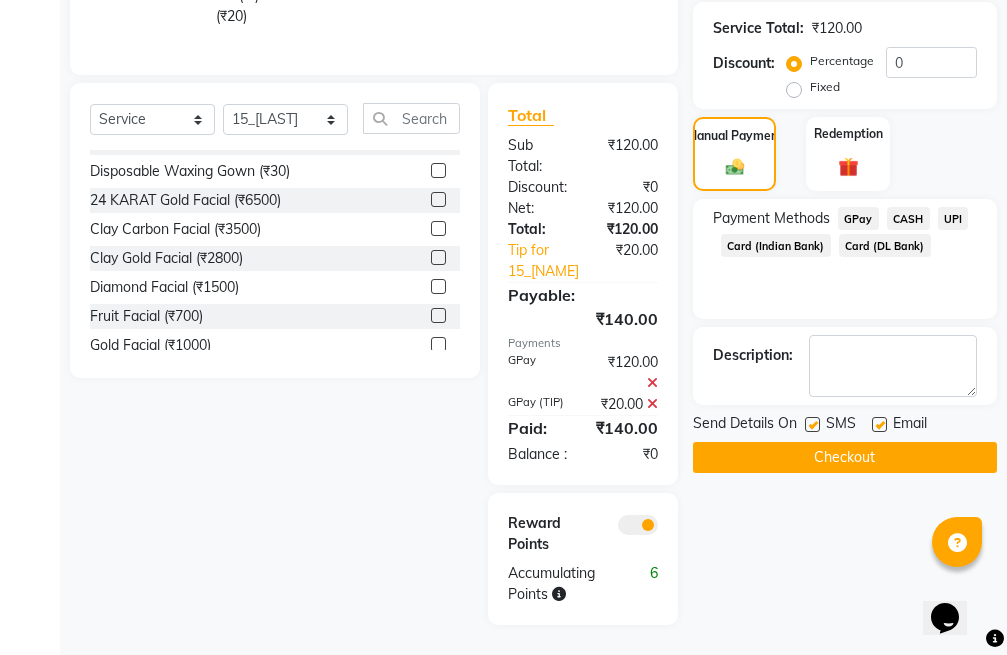 scroll, scrollTop: 551, scrollLeft: 0, axis: vertical 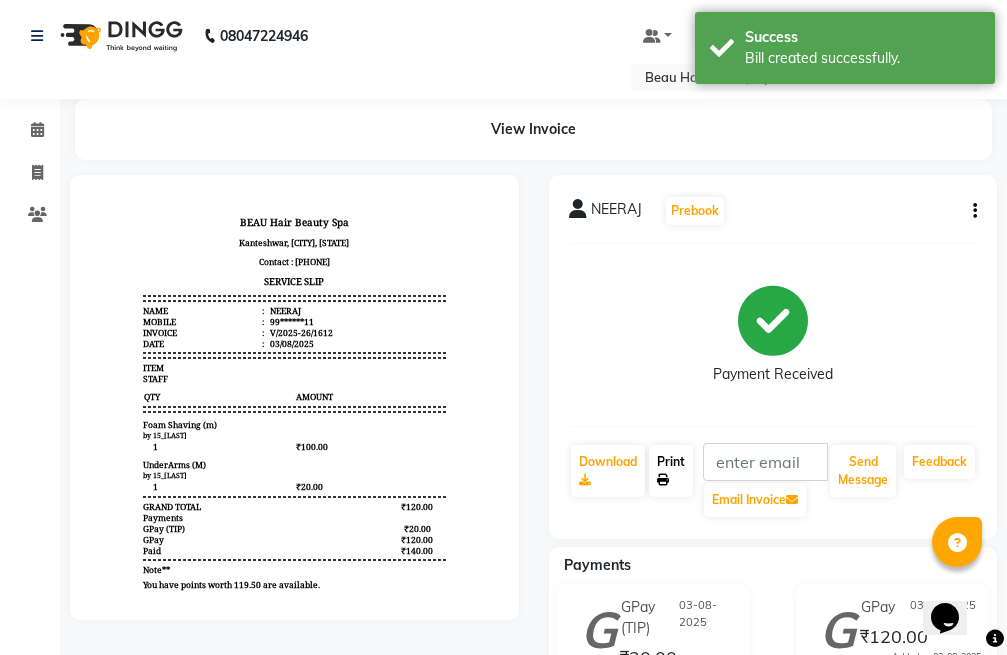 click on "Print" 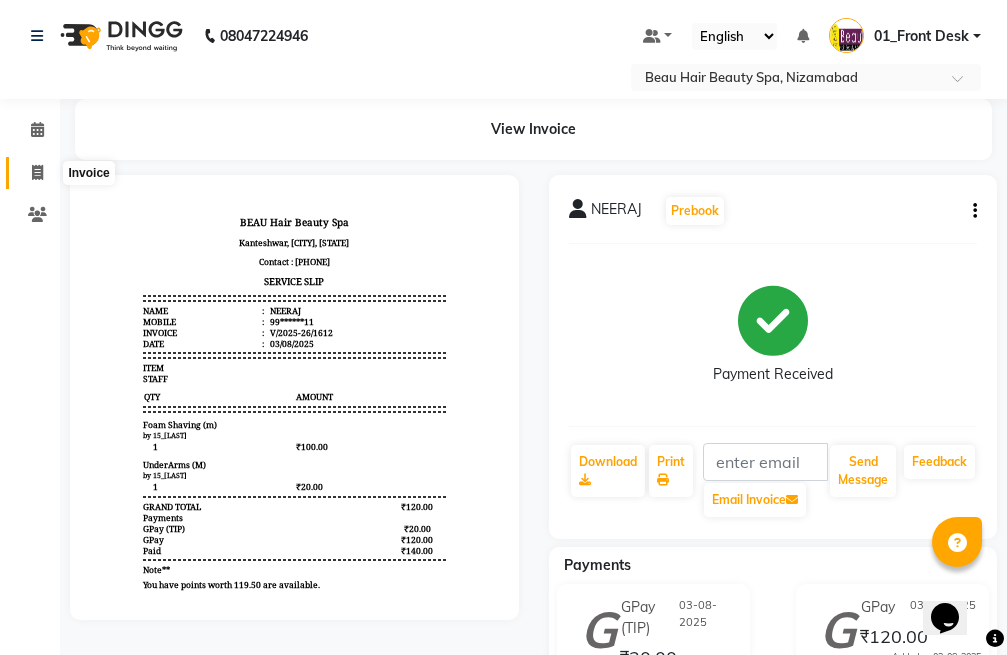 click 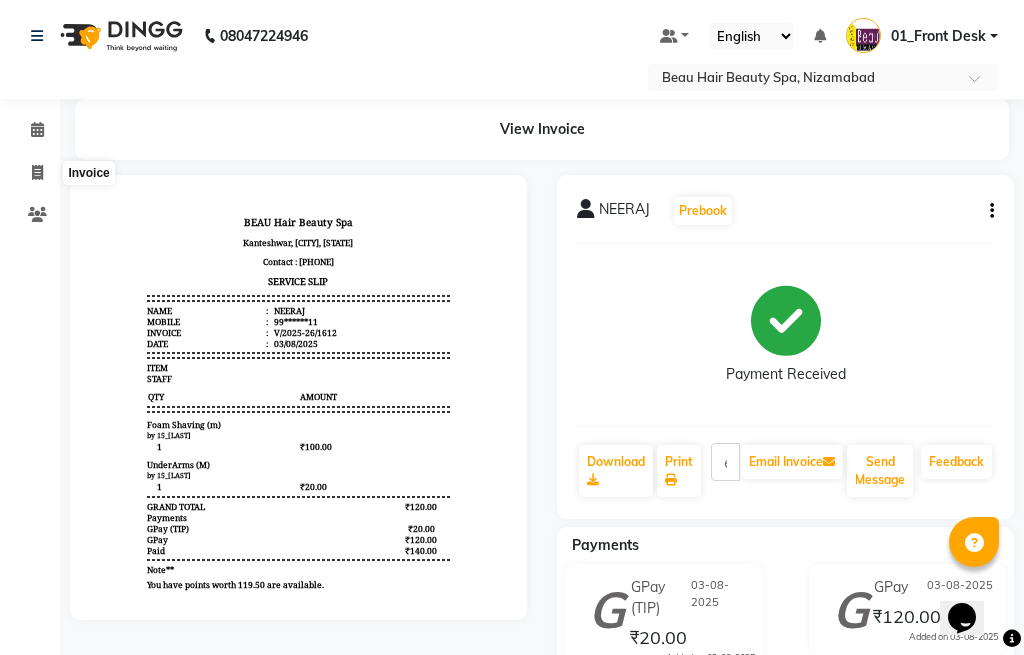 select on "service" 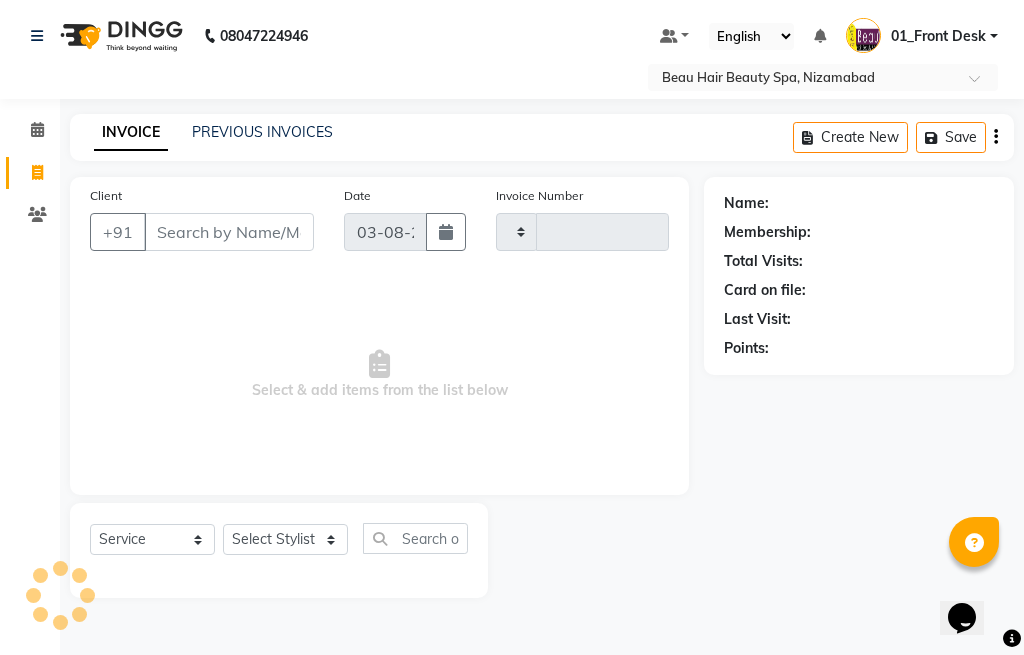 type on "1613" 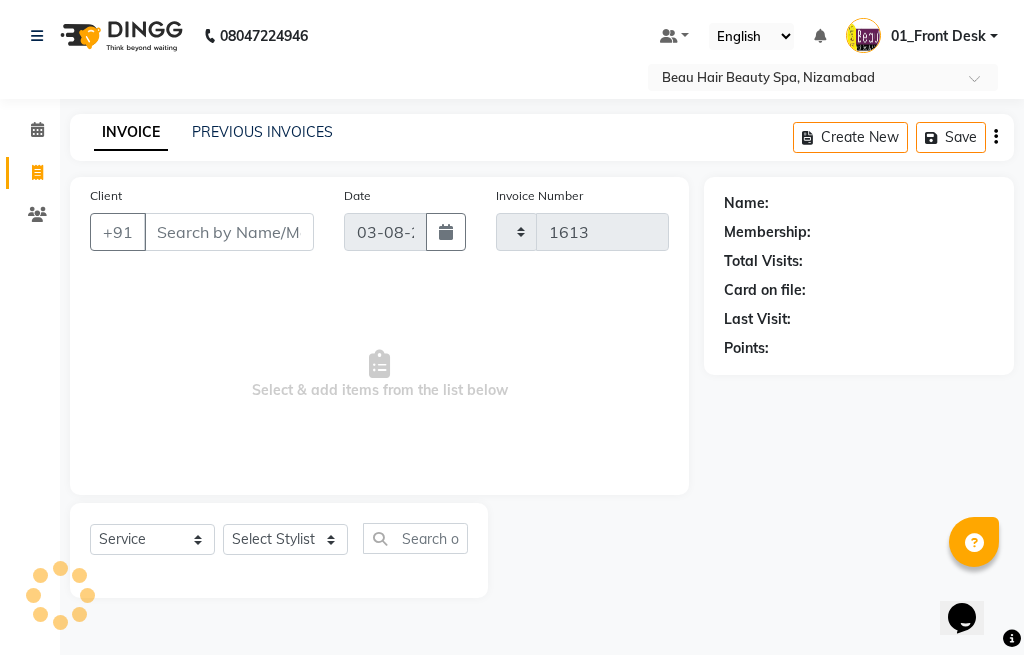 select on "3470" 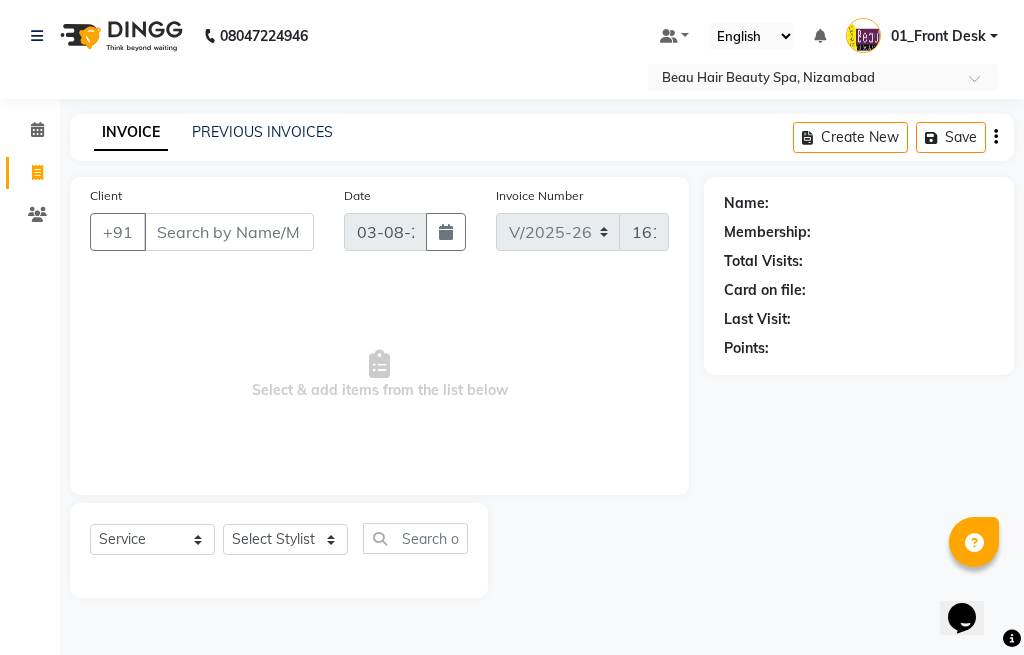 click on "Client" at bounding box center [229, 232] 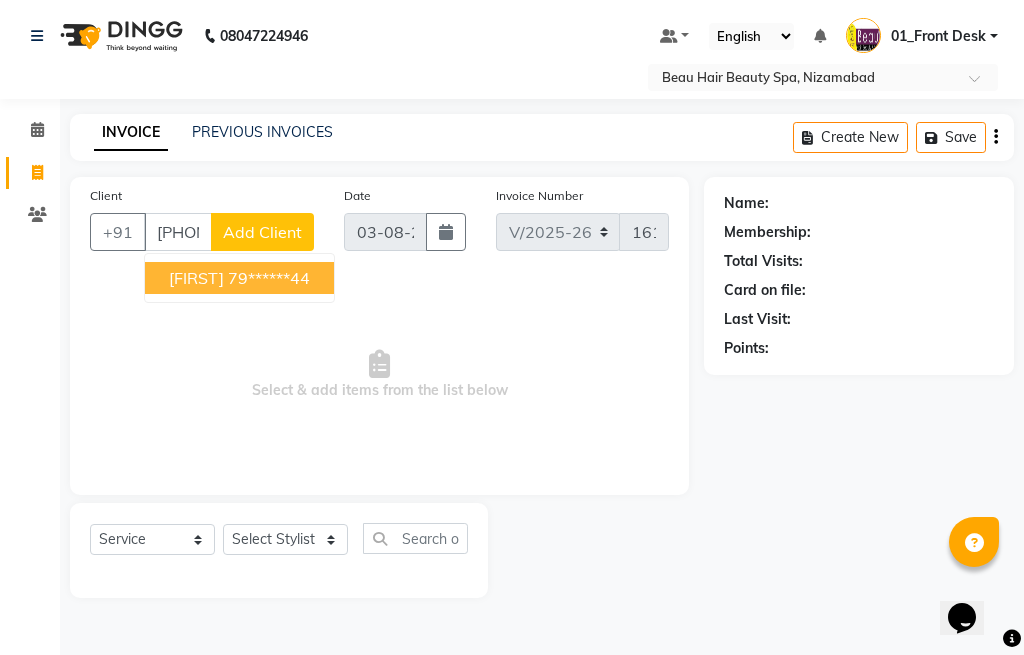 click on "79******44" at bounding box center (269, 278) 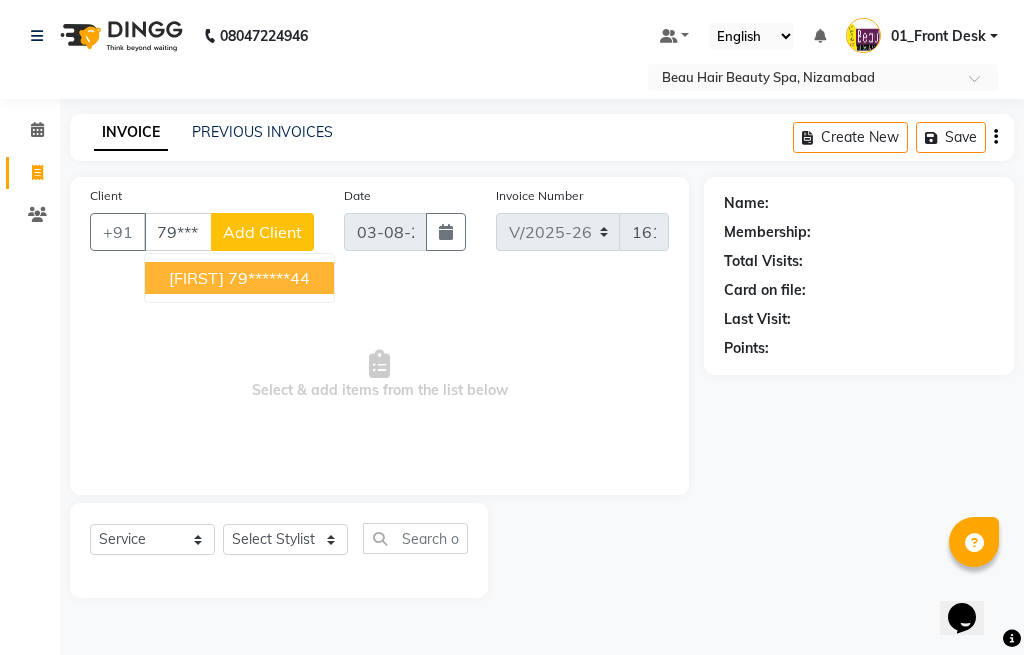 type on "79******44" 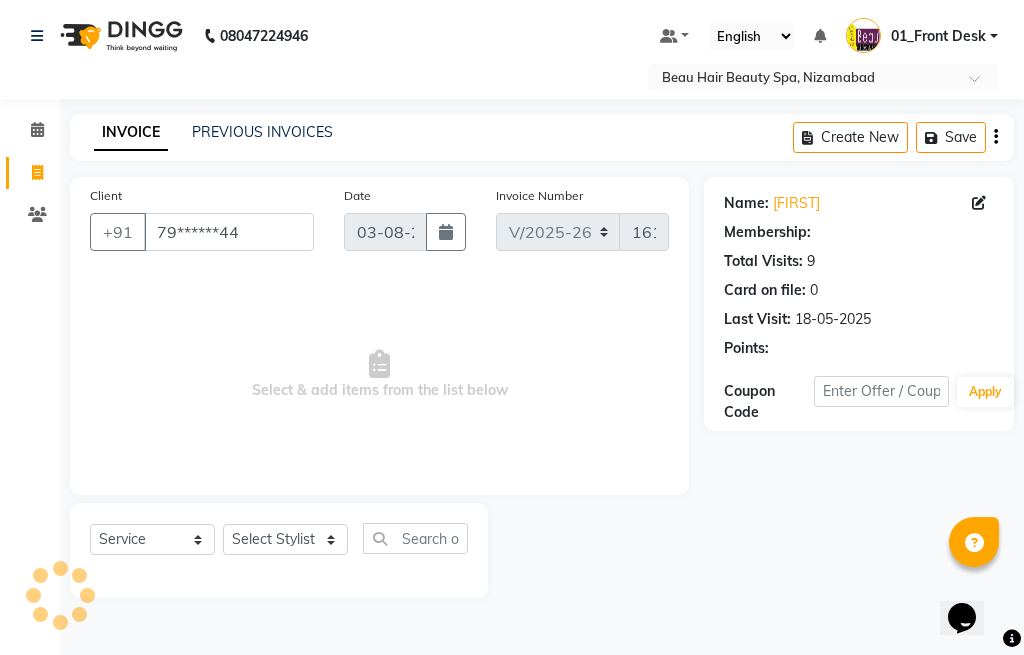 select on "1: Object" 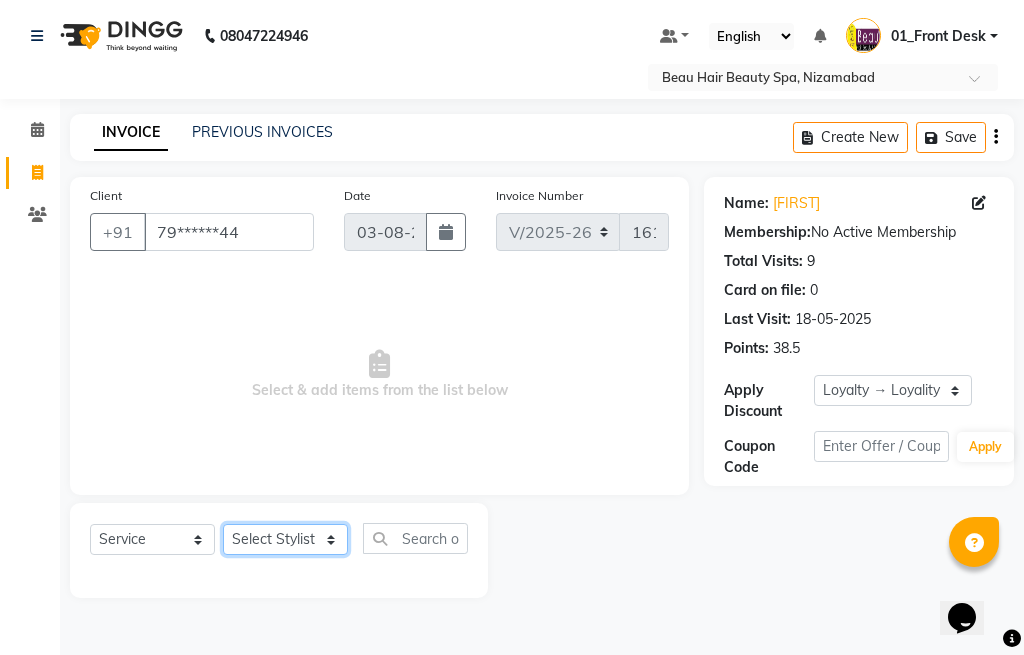 click on "Select Stylist 01_Front Desk 04_[LAST] 07_[LAST] 11_[LAST] 15_[LAST] 26_[LAST] 99_[LAST] Sir" 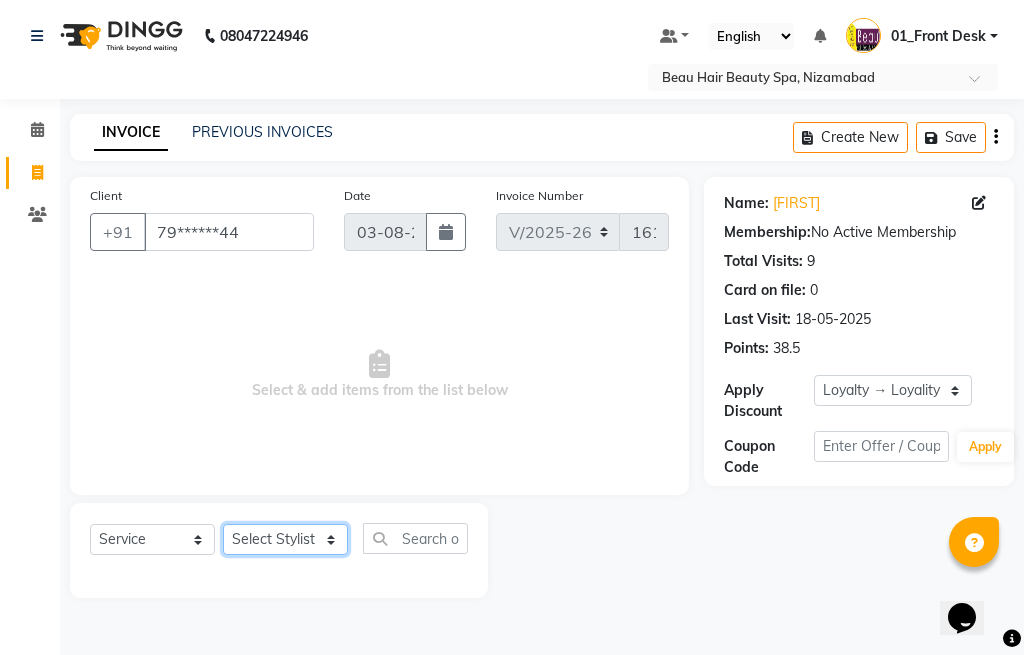 select on "15615" 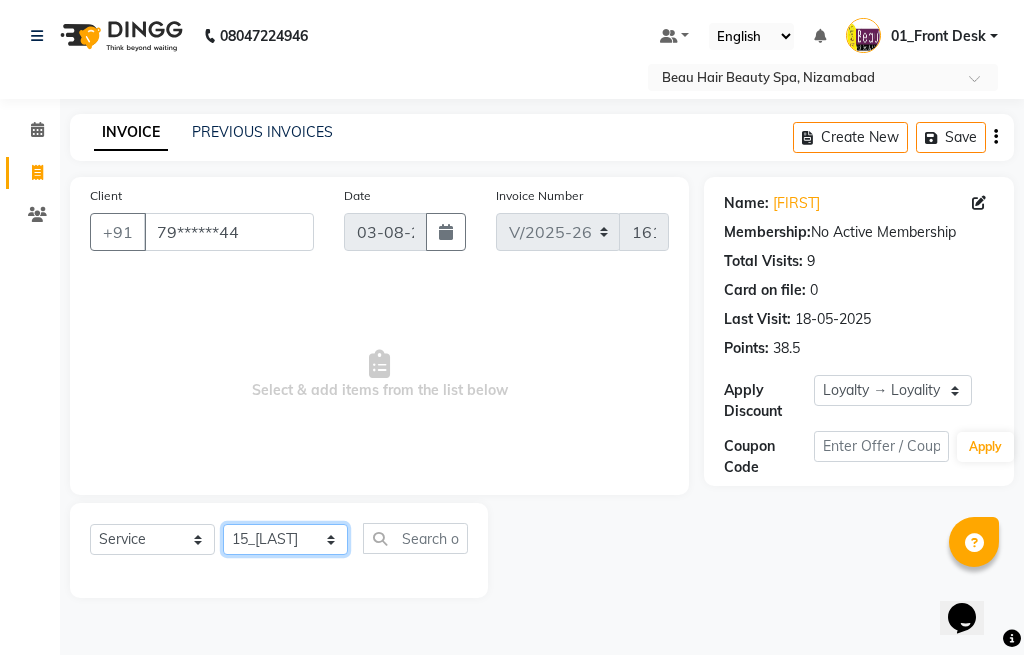 click on "Select Stylist 01_Front Desk 04_[LAST] 07_[LAST] 11_[LAST] 15_[LAST] 26_[LAST] 99_[LAST] Sir" 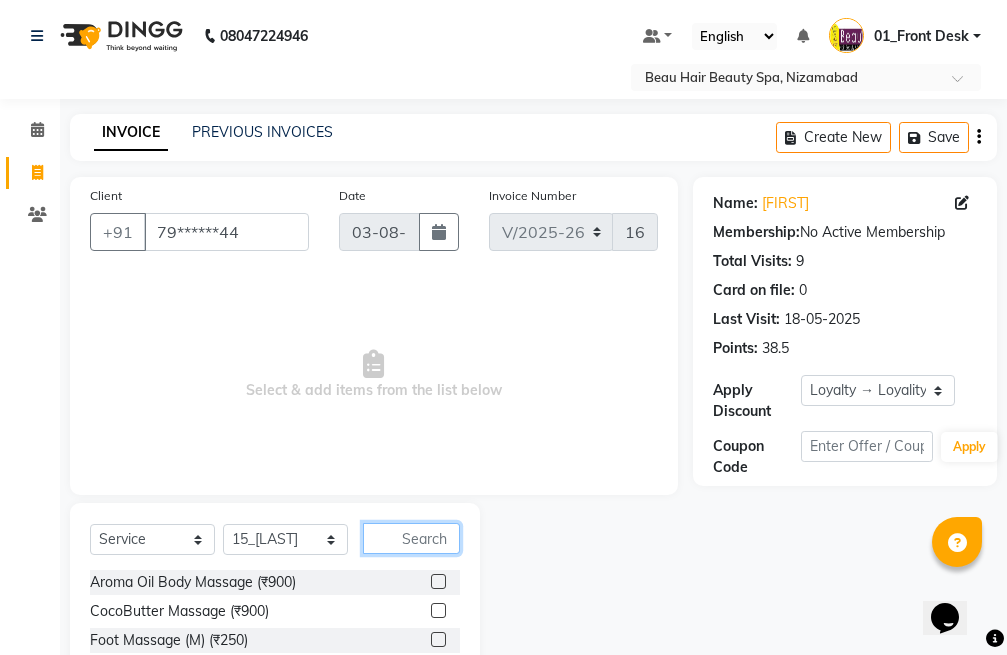 click 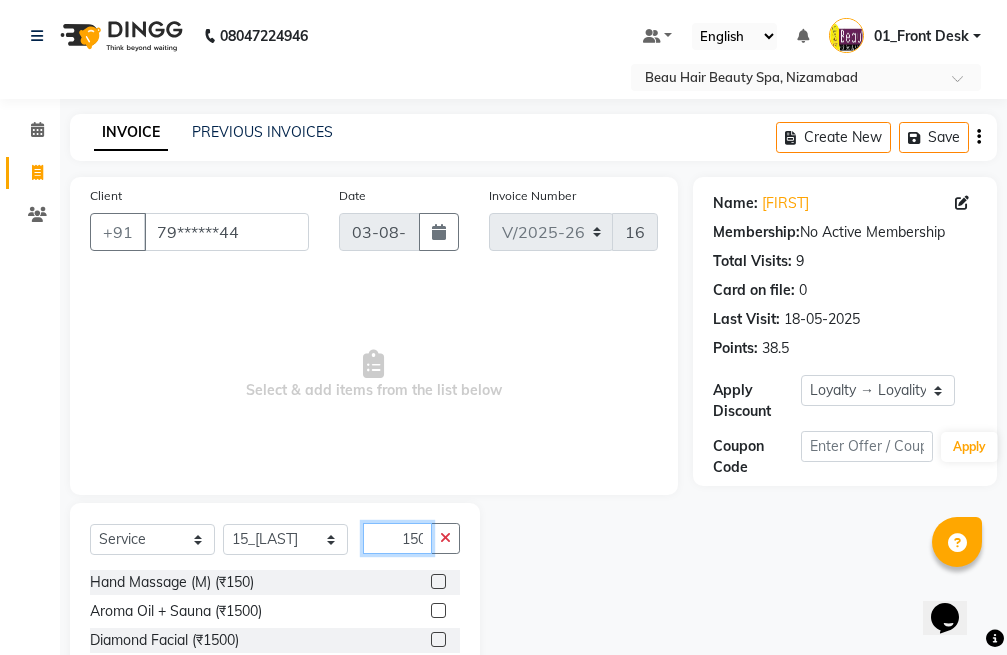 scroll, scrollTop: 0, scrollLeft: 2, axis: horizontal 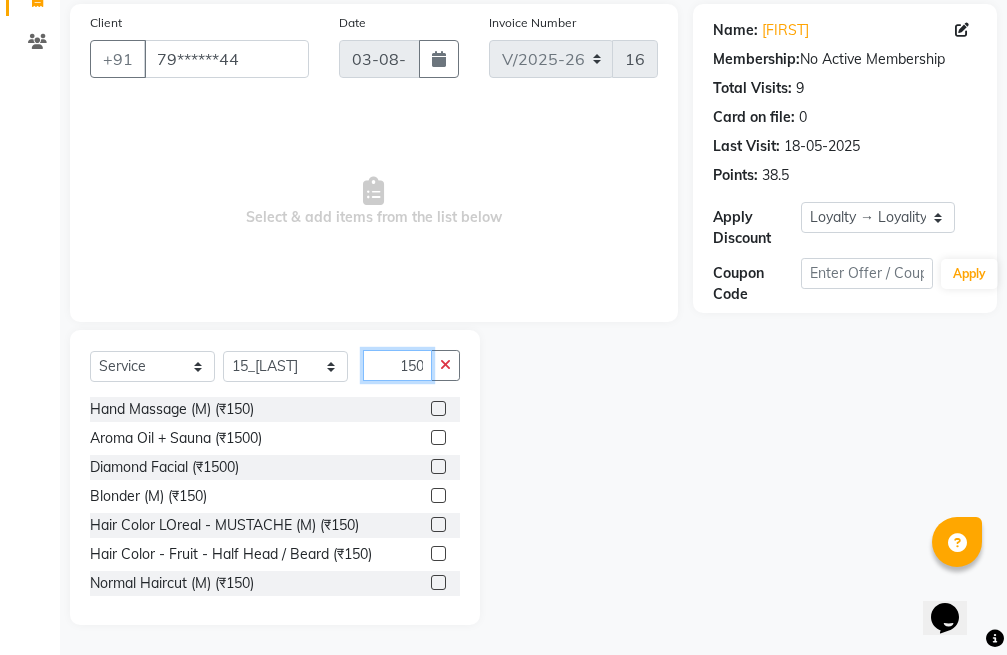type on "150" 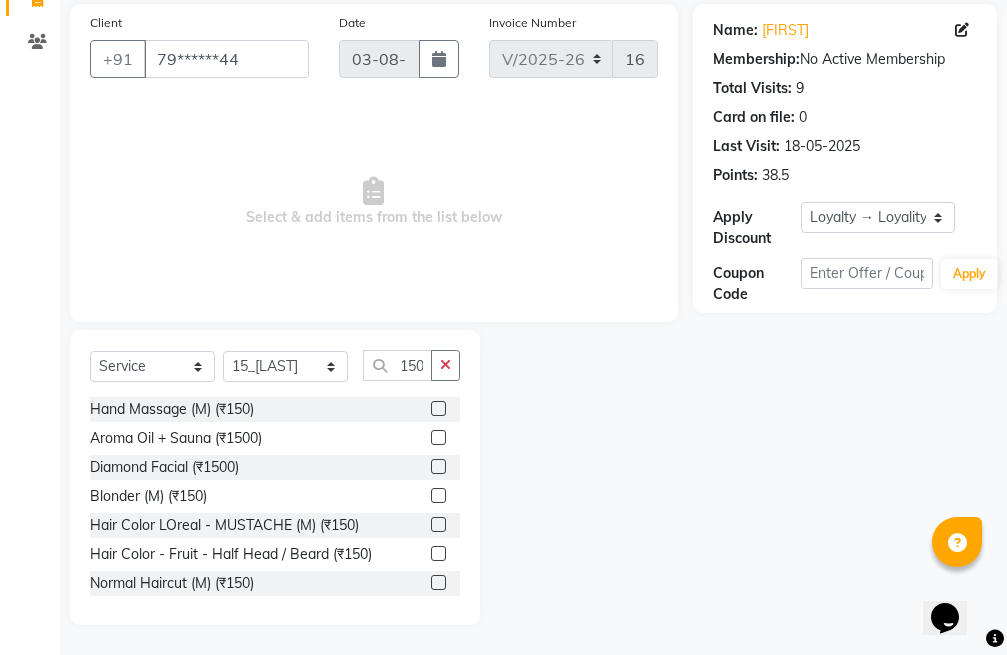 scroll, scrollTop: 0, scrollLeft: 0, axis: both 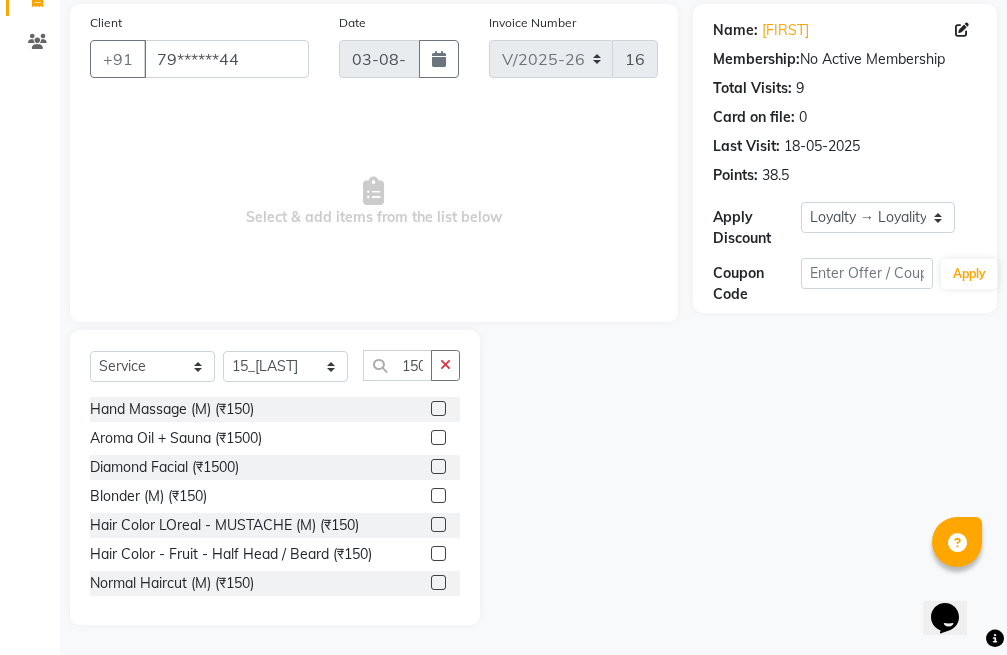 click 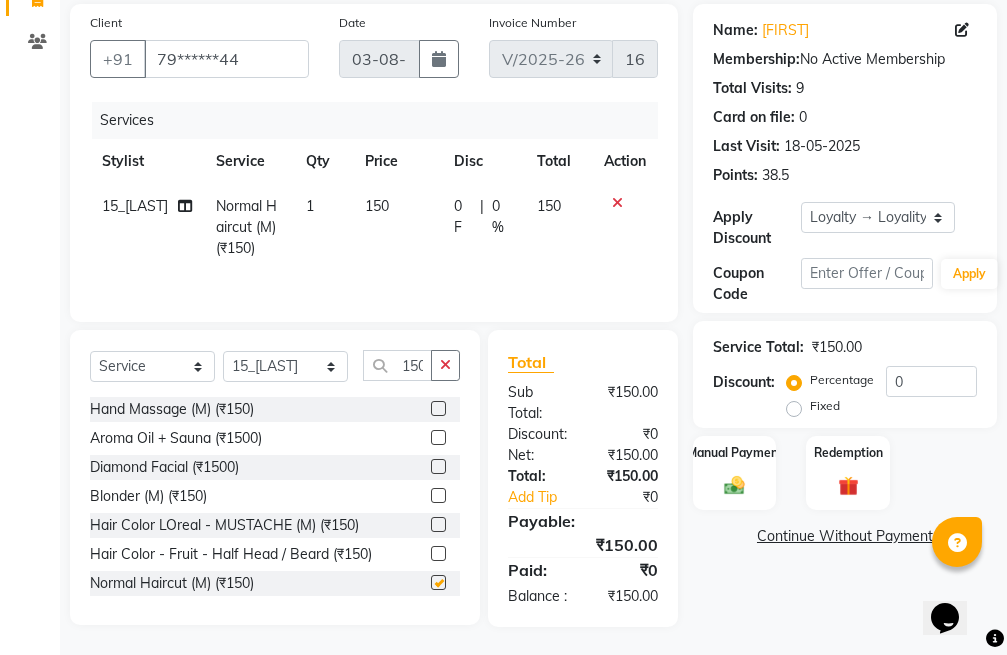 checkbox on "false" 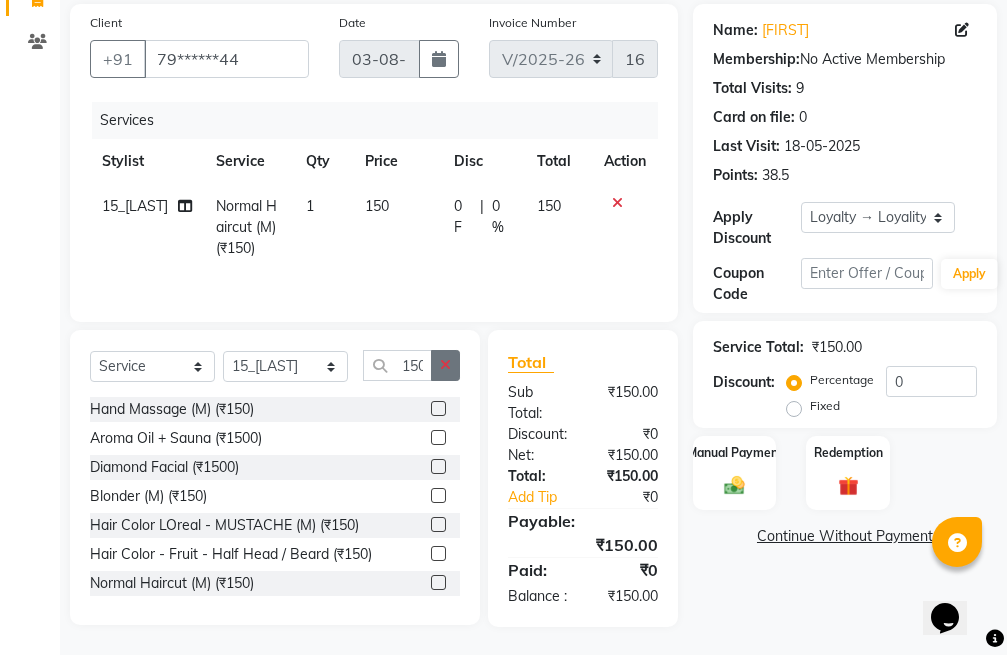 click 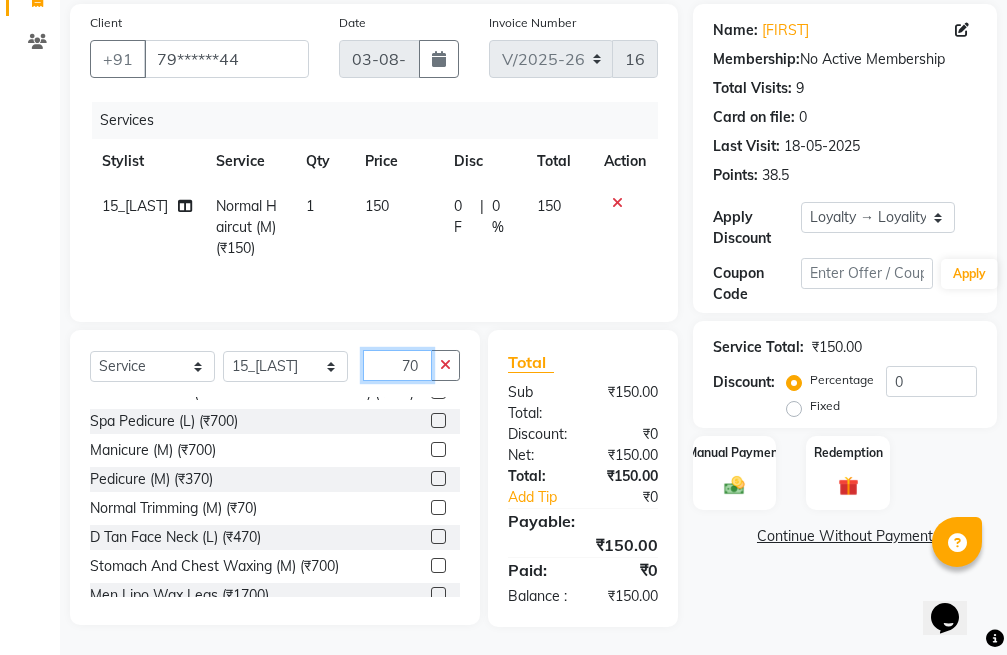 scroll, scrollTop: 600, scrollLeft: 0, axis: vertical 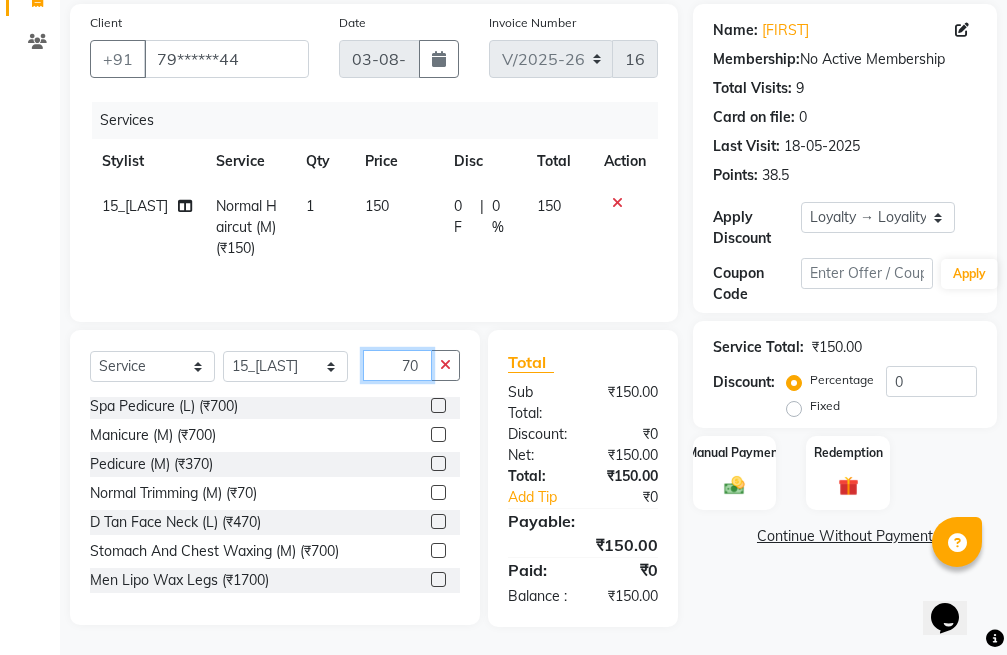 type on "70" 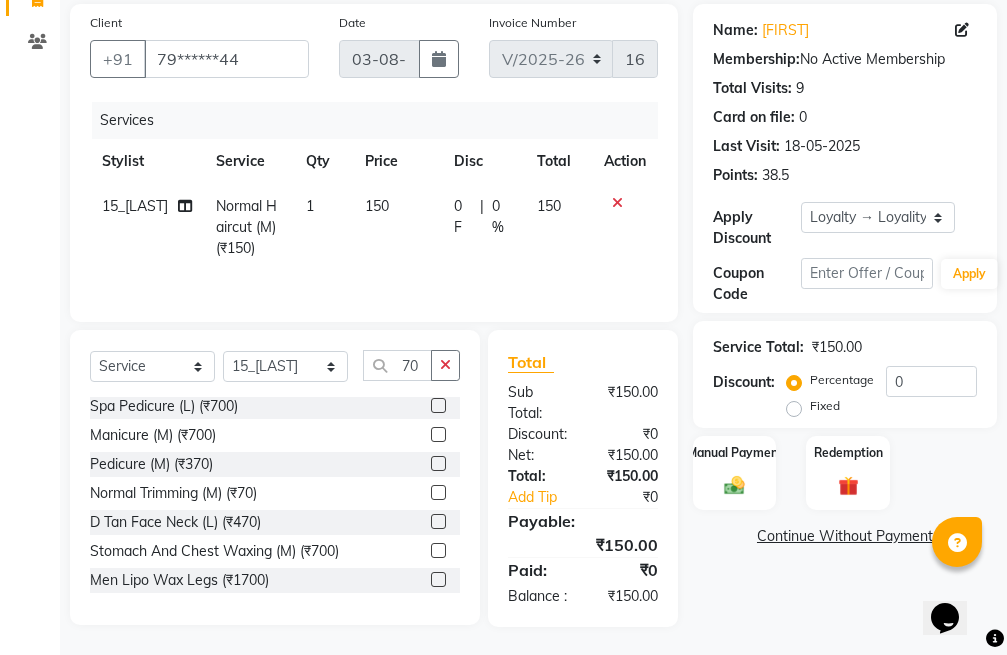 click 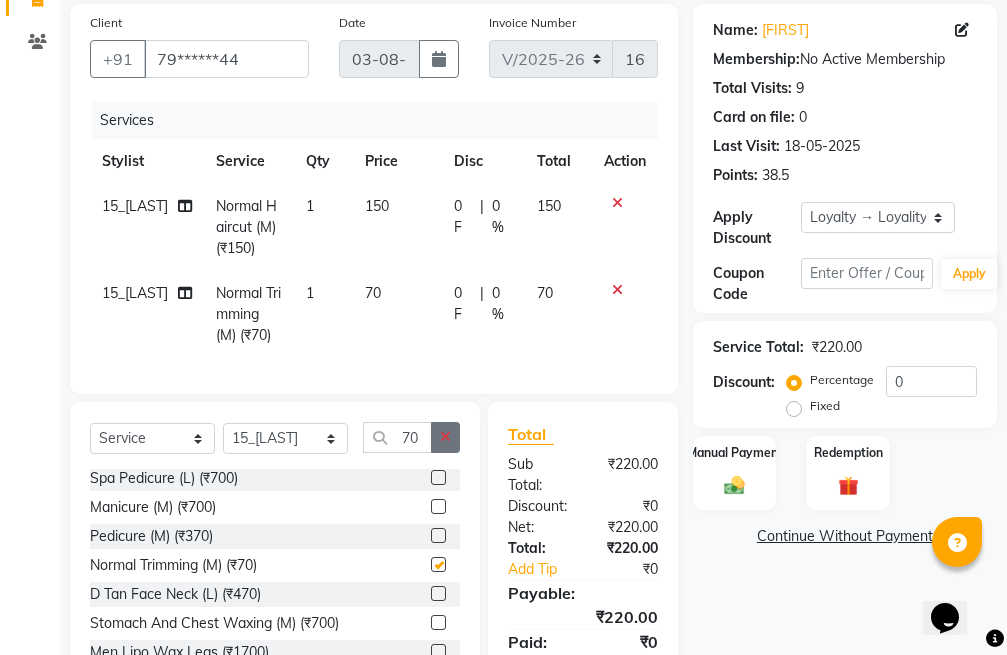 checkbox on "false" 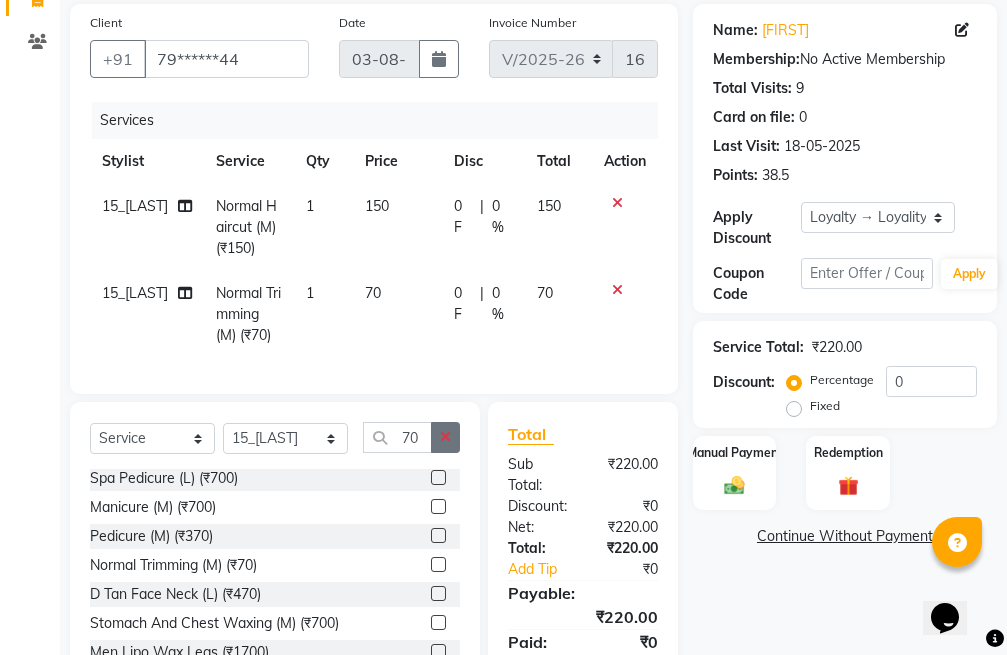 click 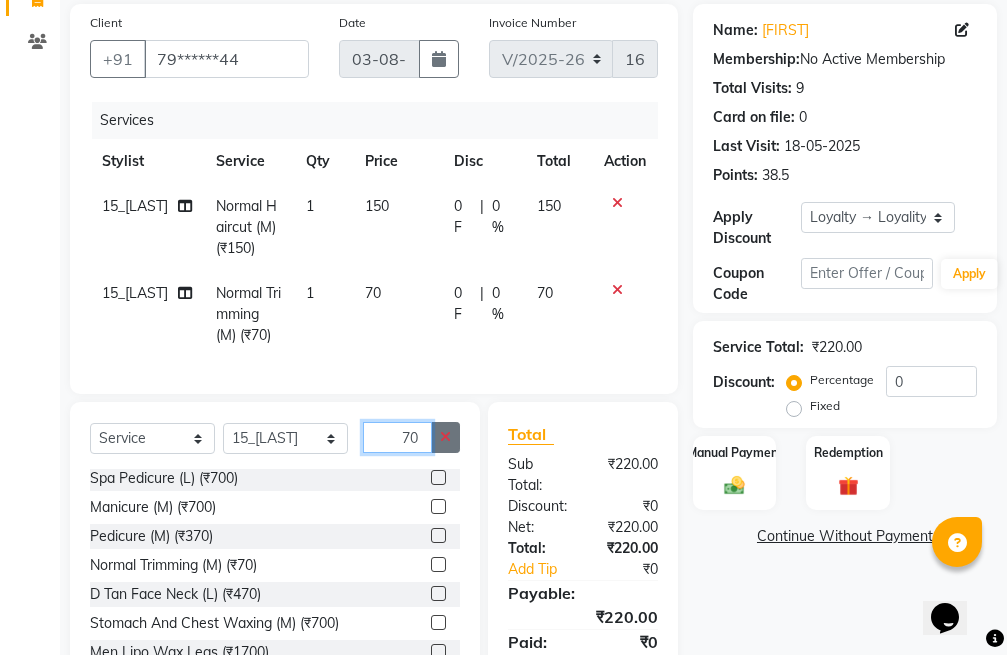 type 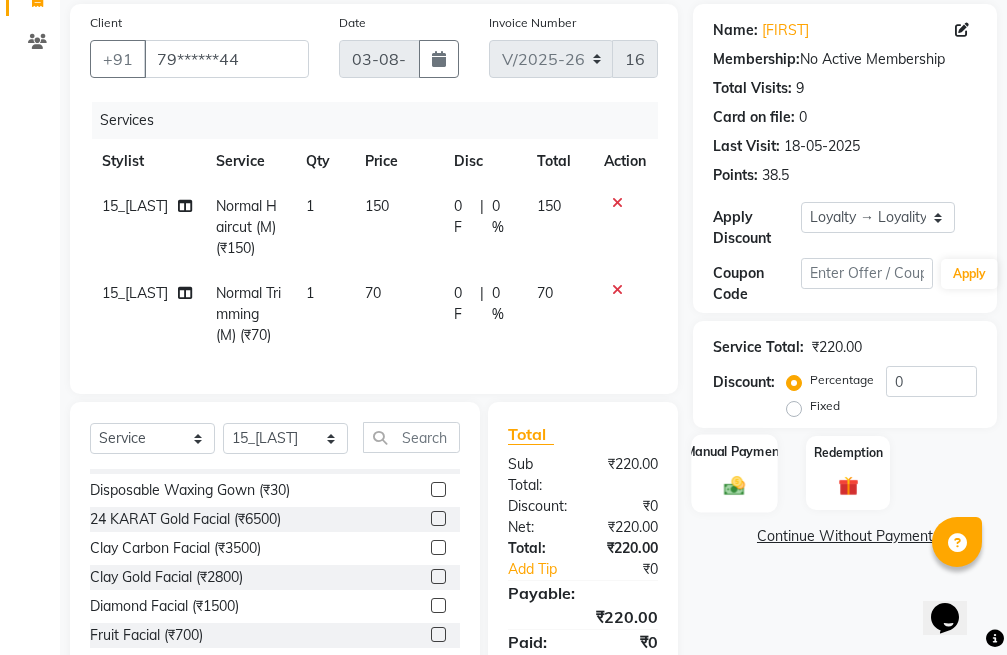 click on "Manual Payment" 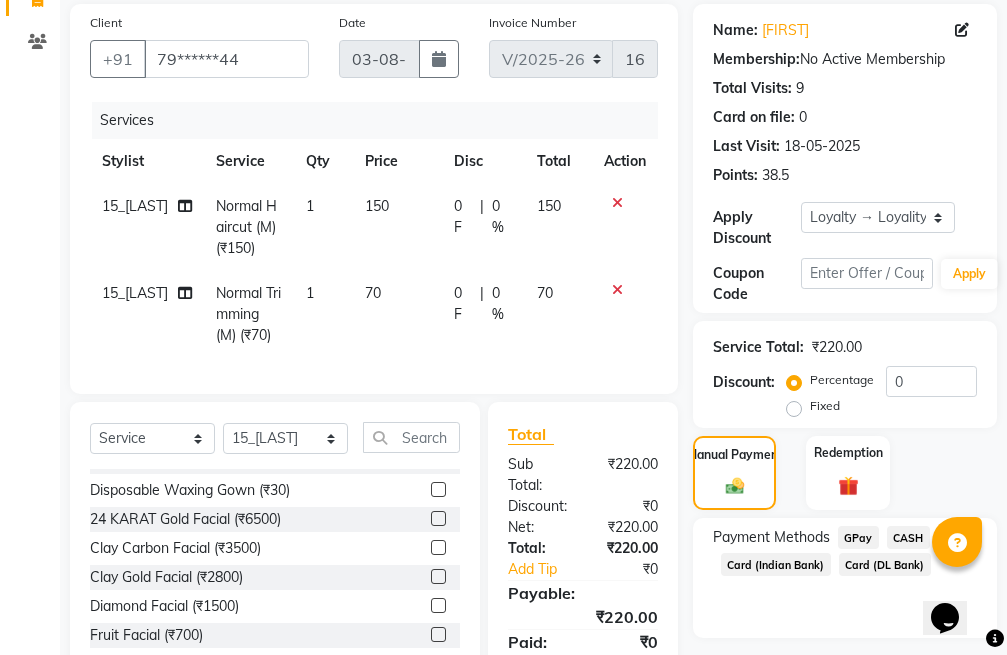 click on "CASH" 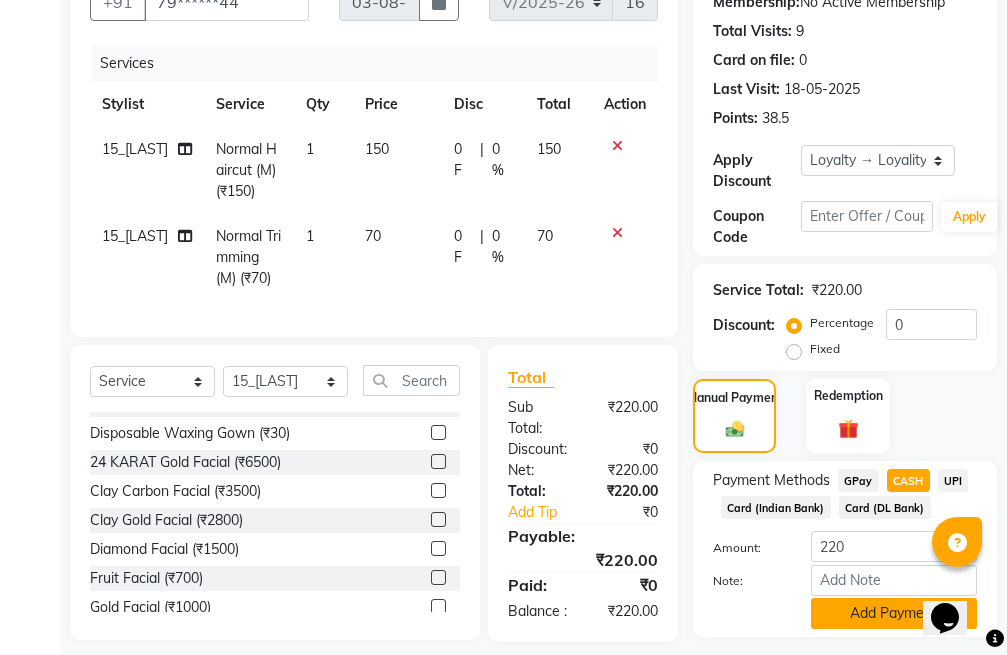 scroll, scrollTop: 285, scrollLeft: 0, axis: vertical 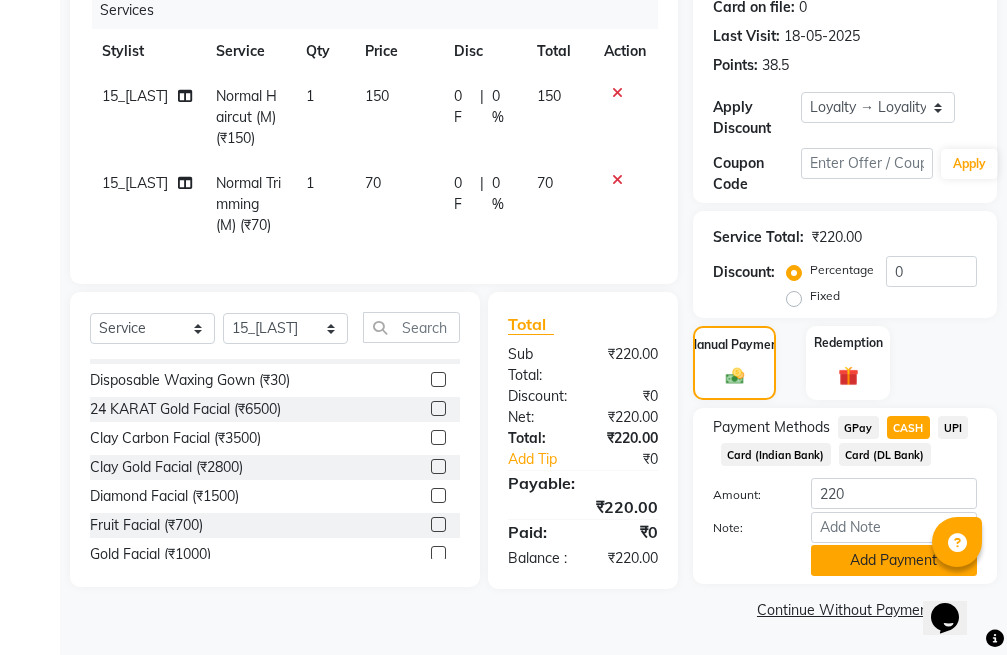 click on "Add Payment" 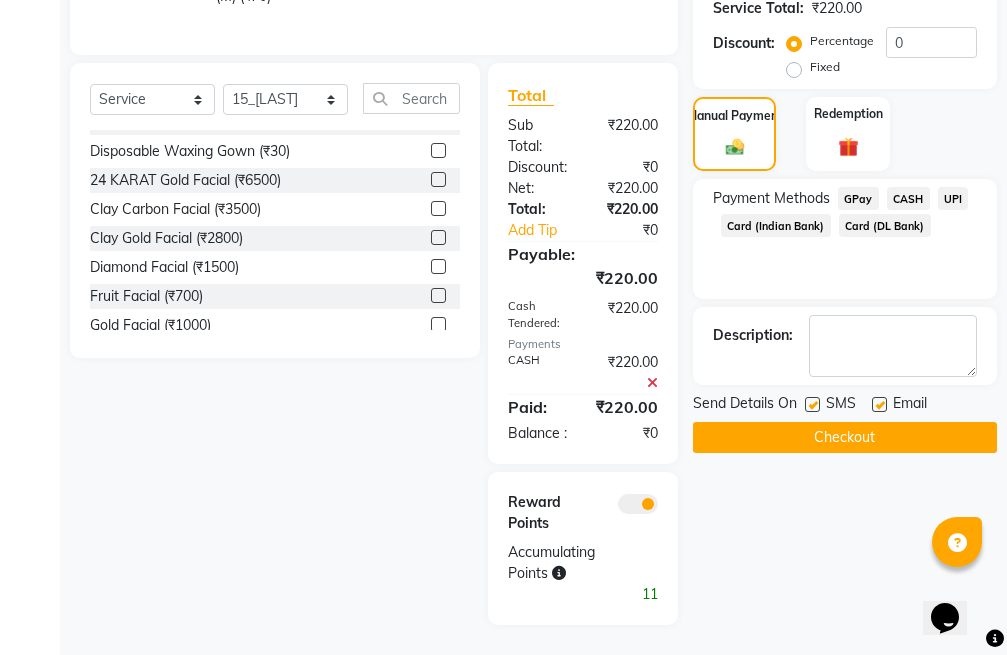 scroll, scrollTop: 550, scrollLeft: 0, axis: vertical 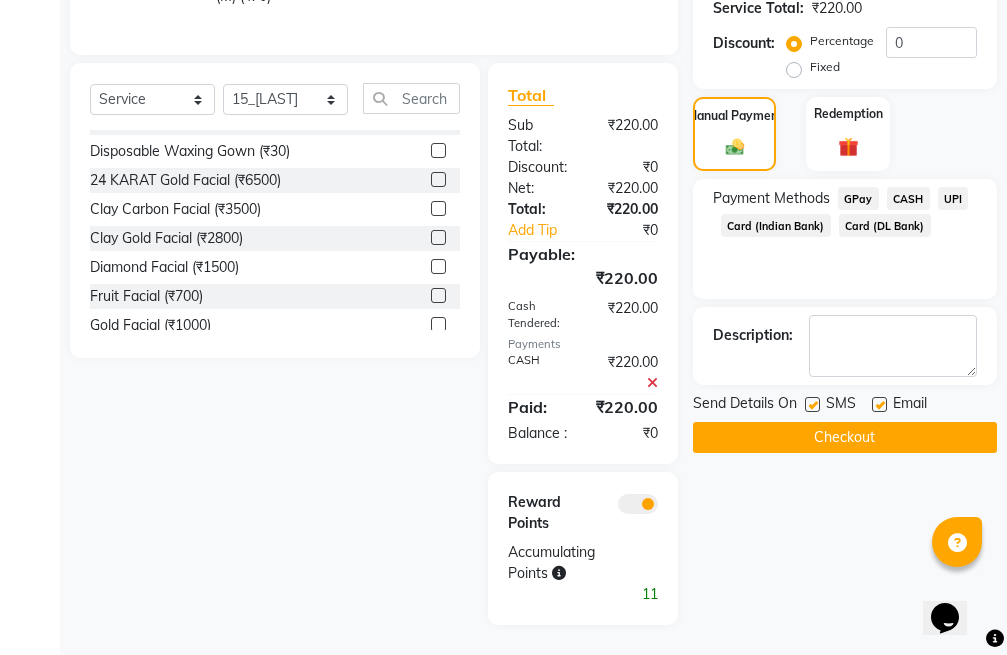 click on "Checkout" 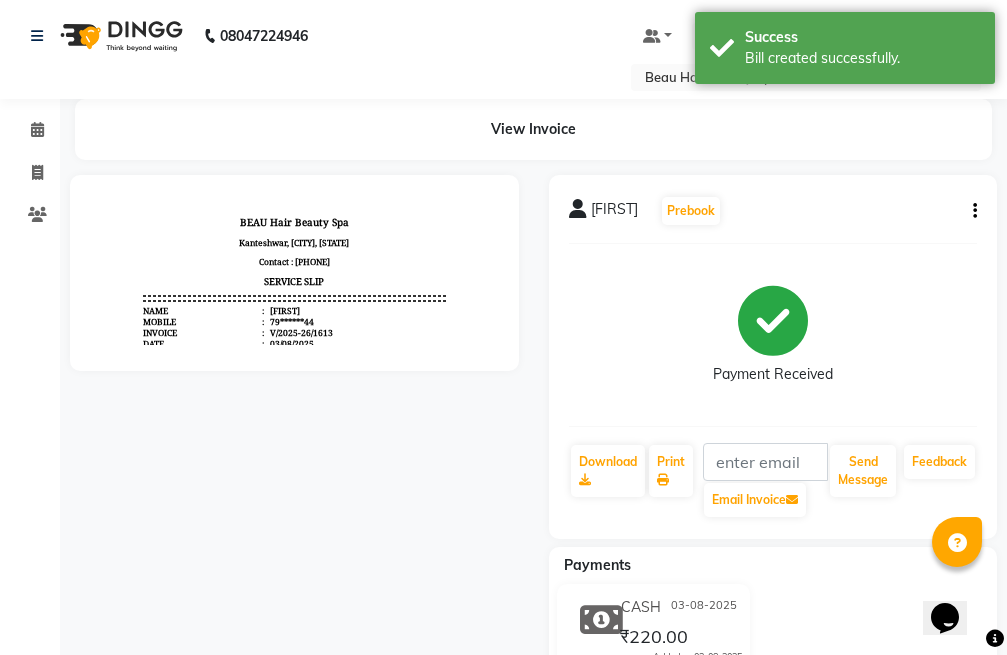 scroll, scrollTop: 0, scrollLeft: 0, axis: both 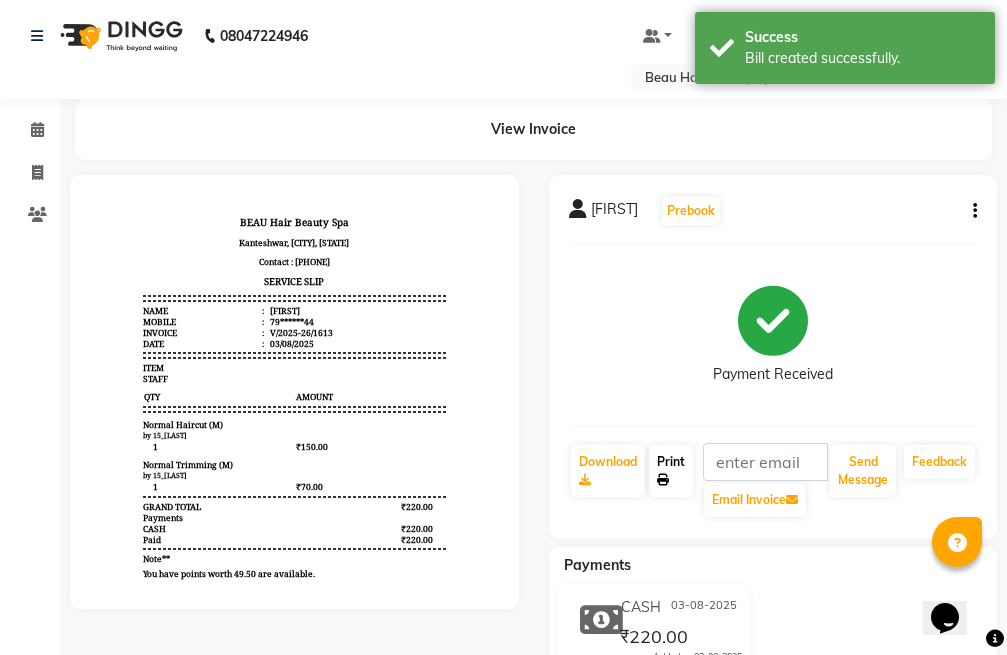 click on "Print" 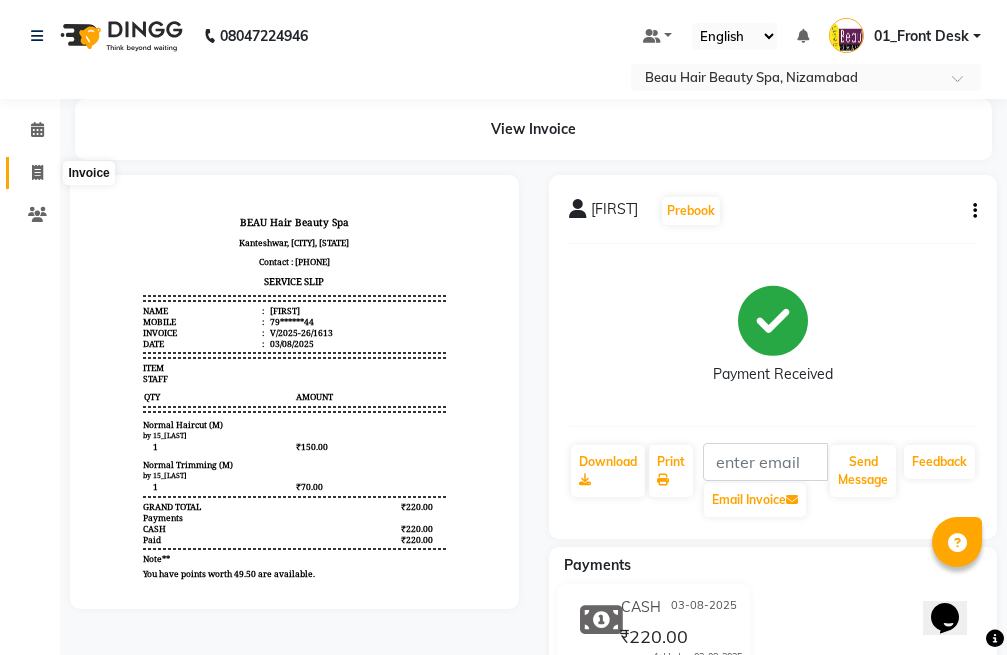 click 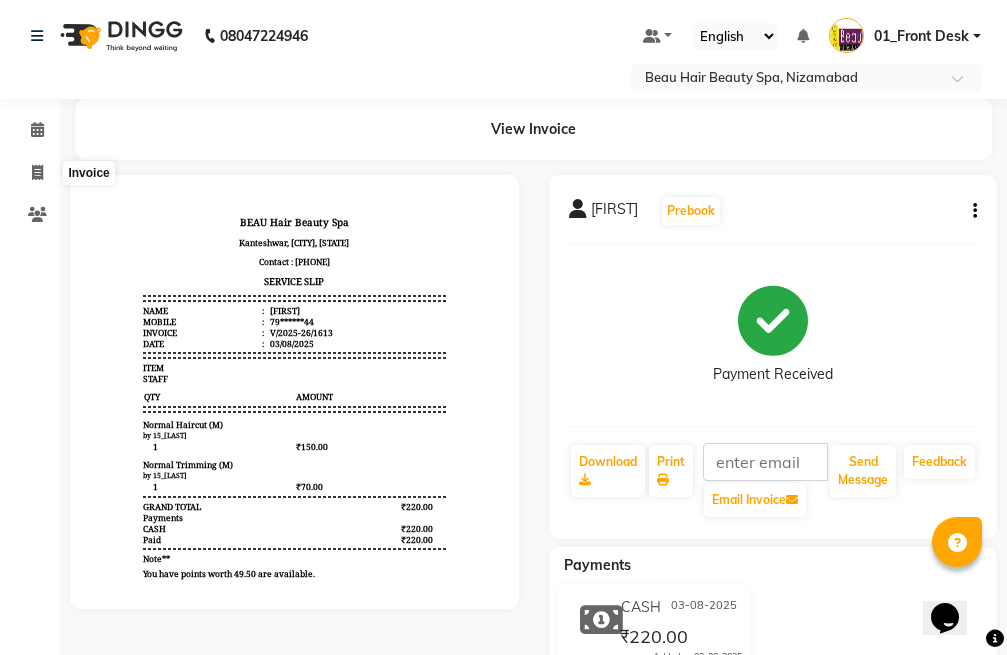 select on "service" 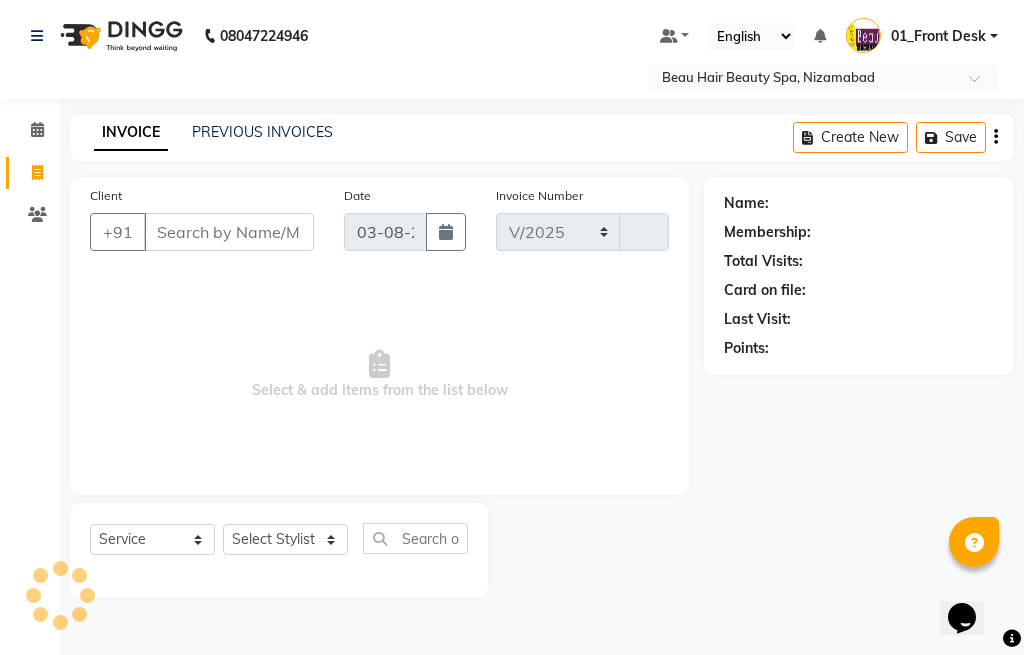 select on "3470" 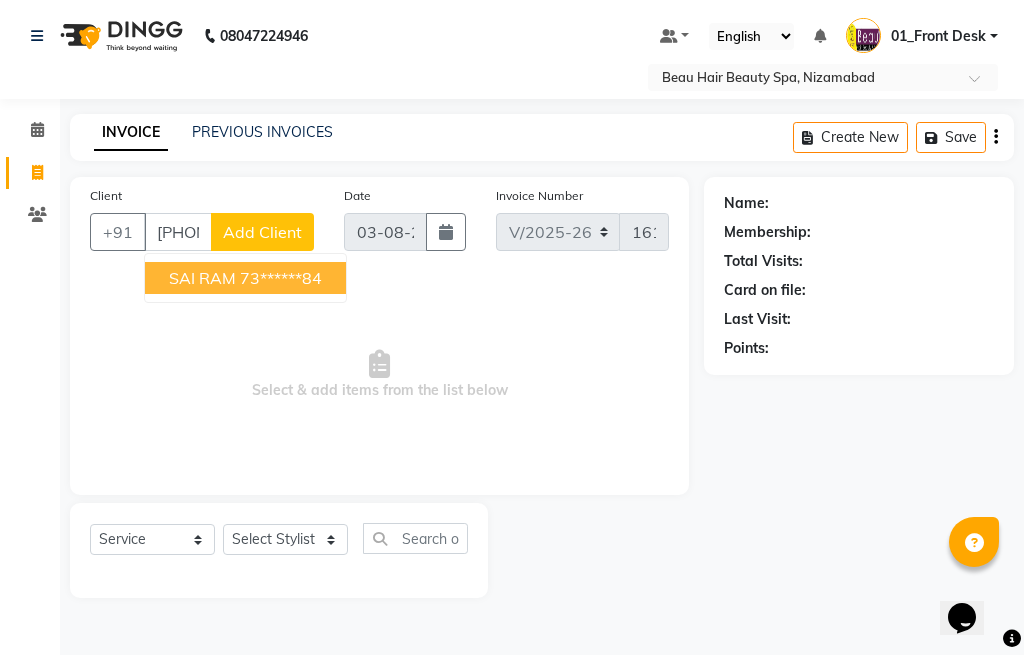 click on "73******84" at bounding box center (281, 278) 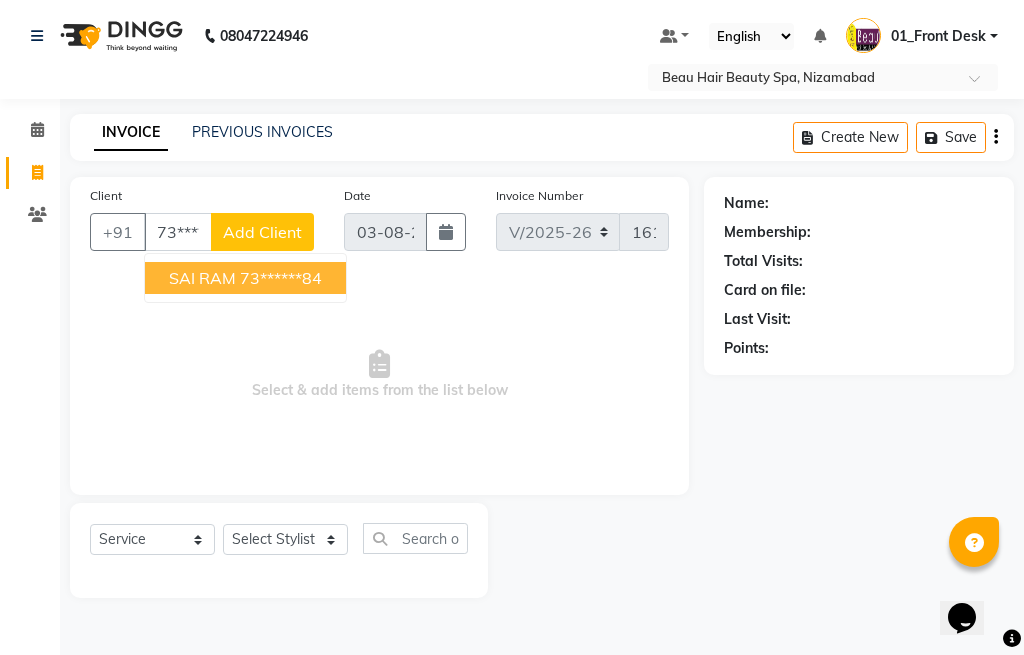 type on "73******84" 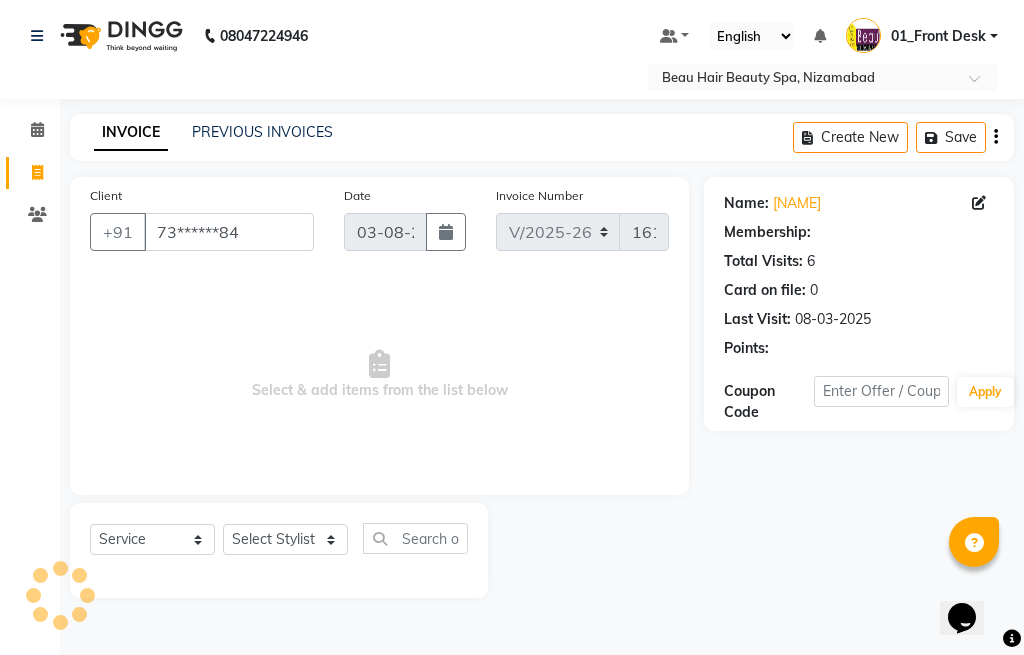 select on "1: Object" 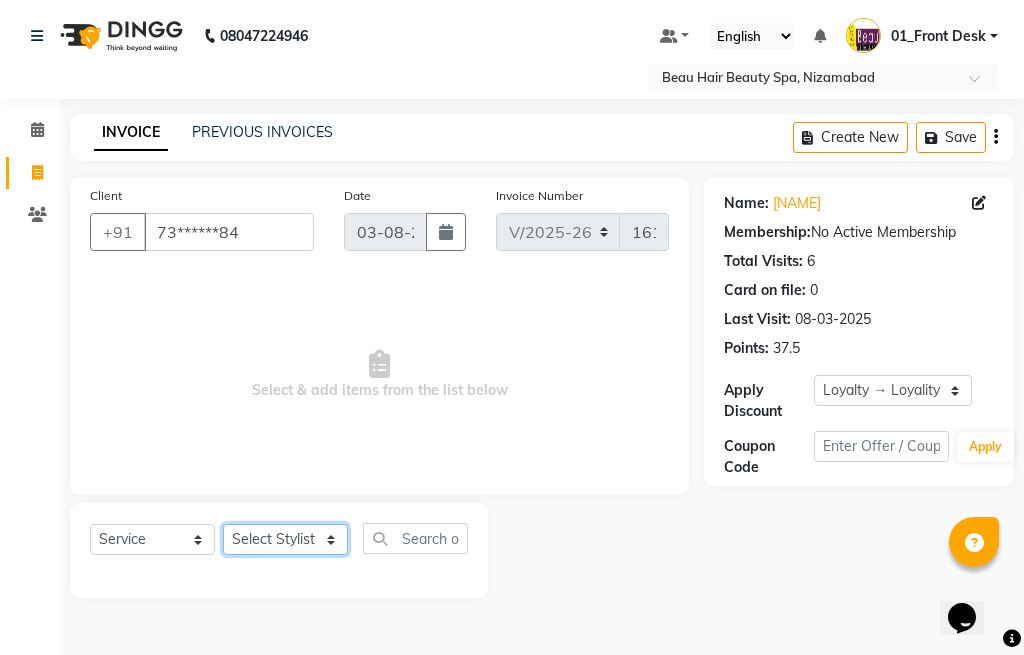 click on "Select Stylist 01_Front Desk 04_[LAST] 07_[LAST] 11_[LAST] 15_[LAST] 26_[LAST] 99_[LAST] Sir" 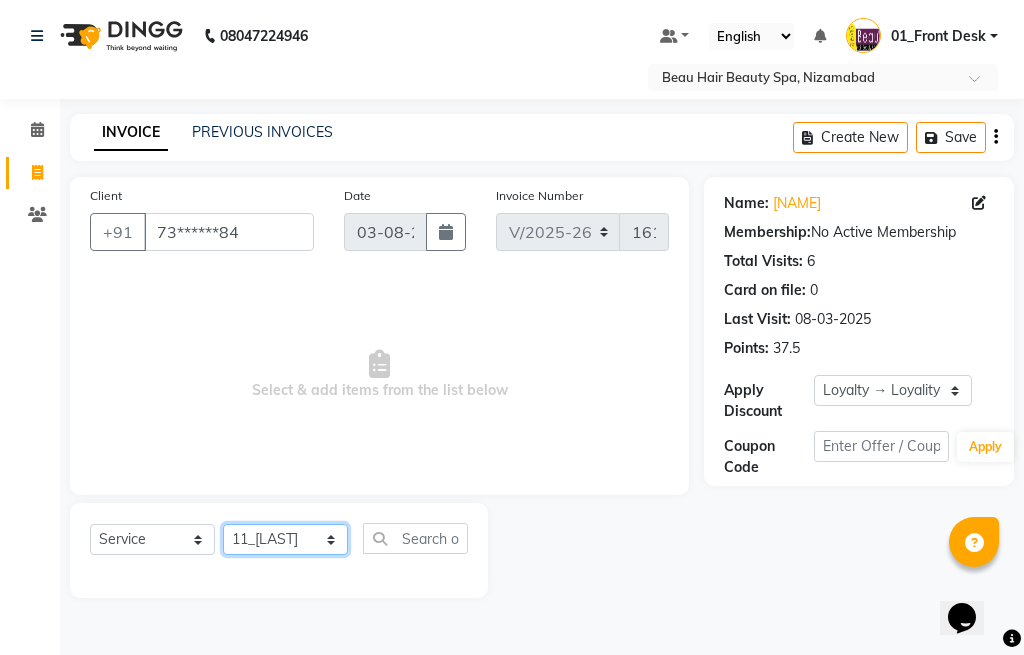 click on "Select Stylist 01_Front Desk 04_[LAST] 07_[LAST] 11_[LAST] 15_[LAST] 26_[LAST] 99_[LAST] Sir" 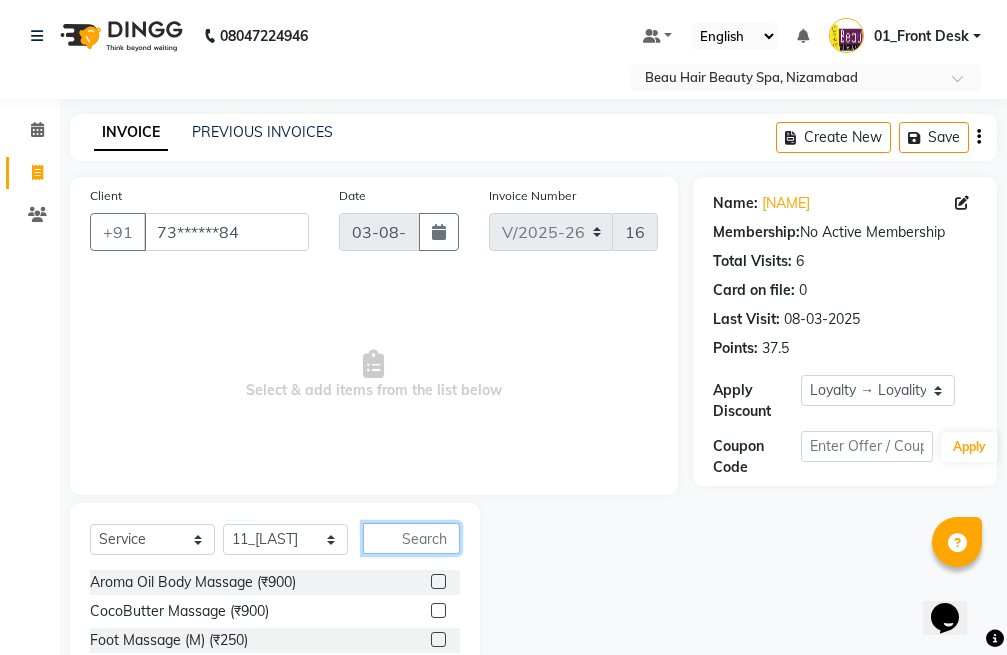 click 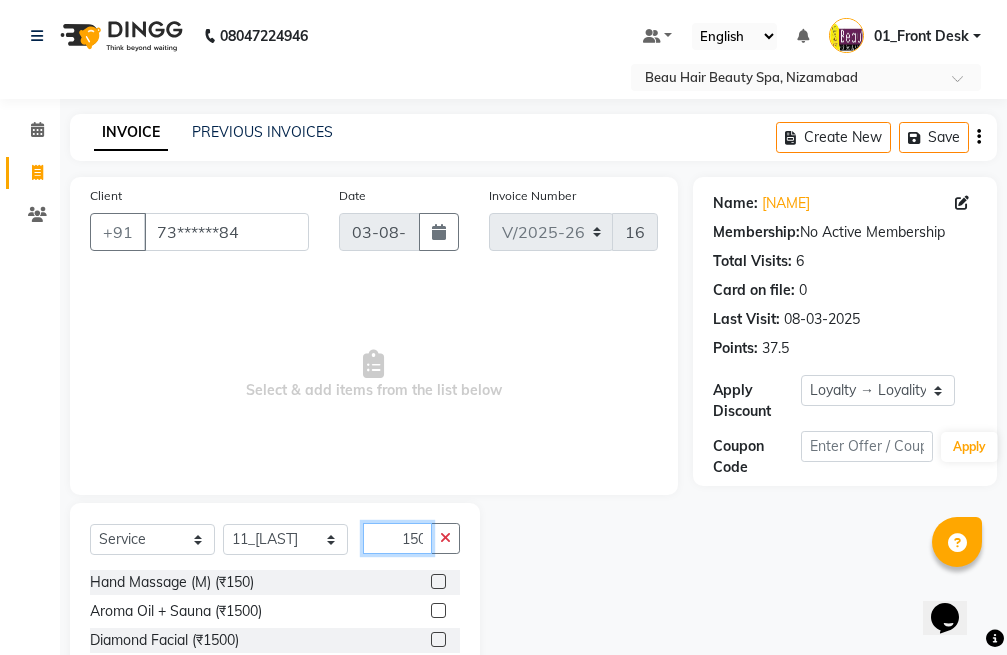 scroll, scrollTop: 0, scrollLeft: 2, axis: horizontal 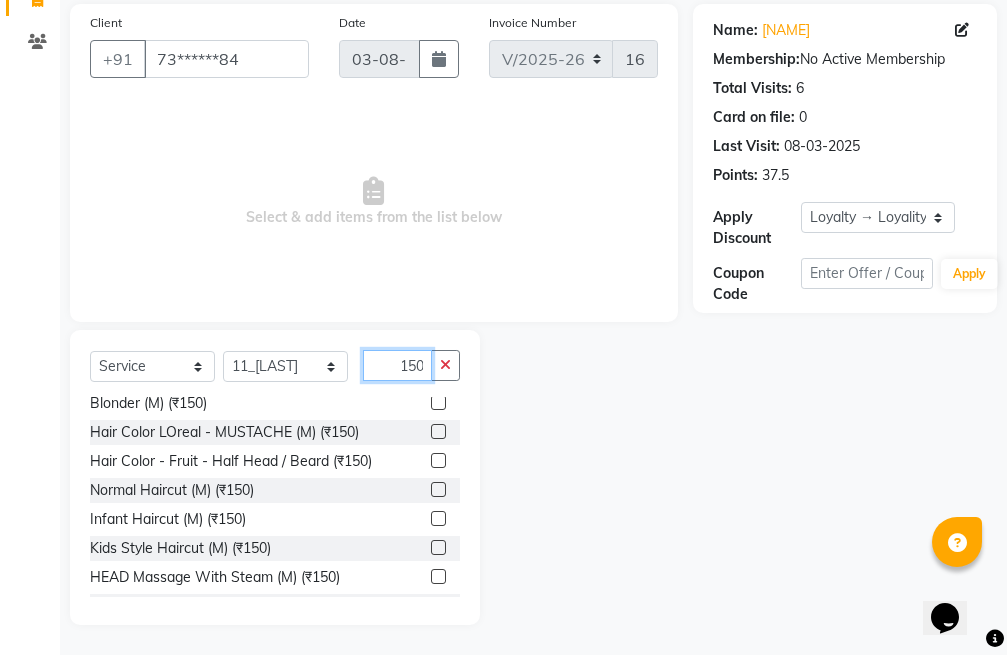 type on "150" 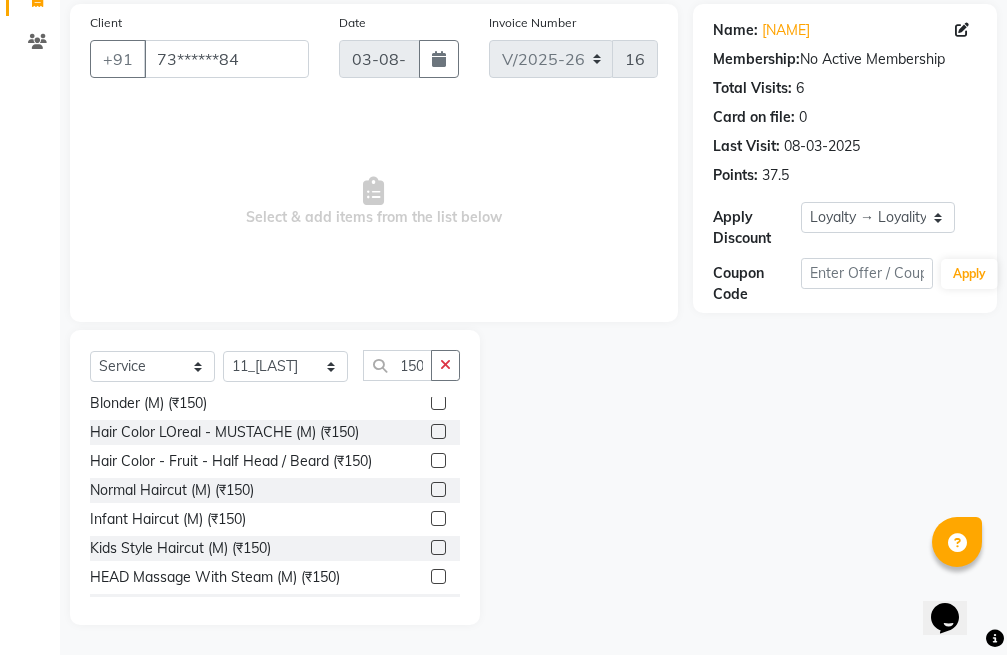 click 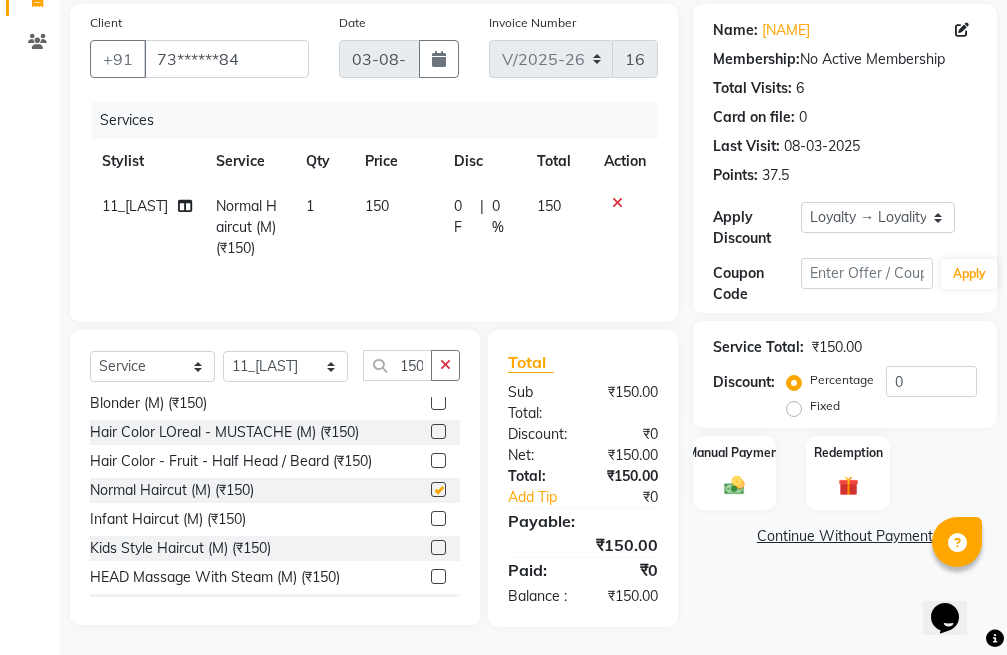 scroll, scrollTop: 0, scrollLeft: 0, axis: both 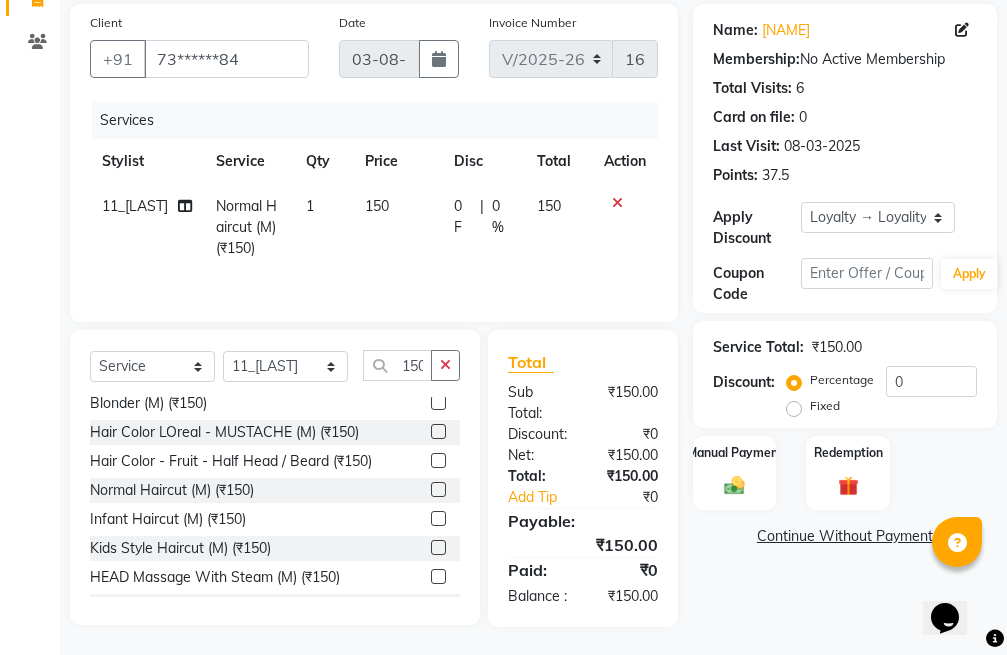 checkbox on "false" 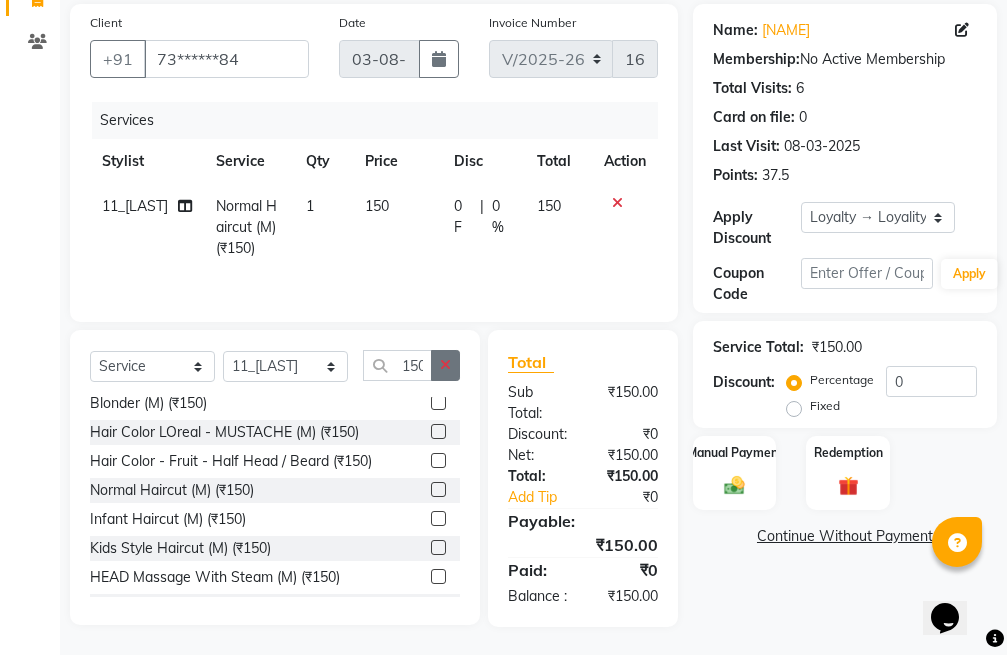 click 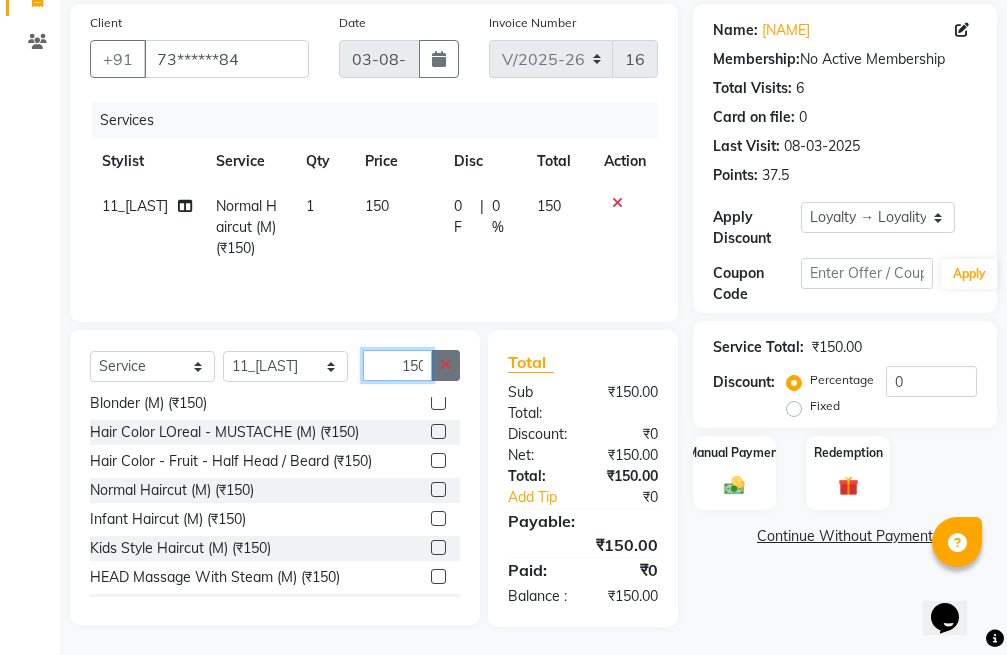 type 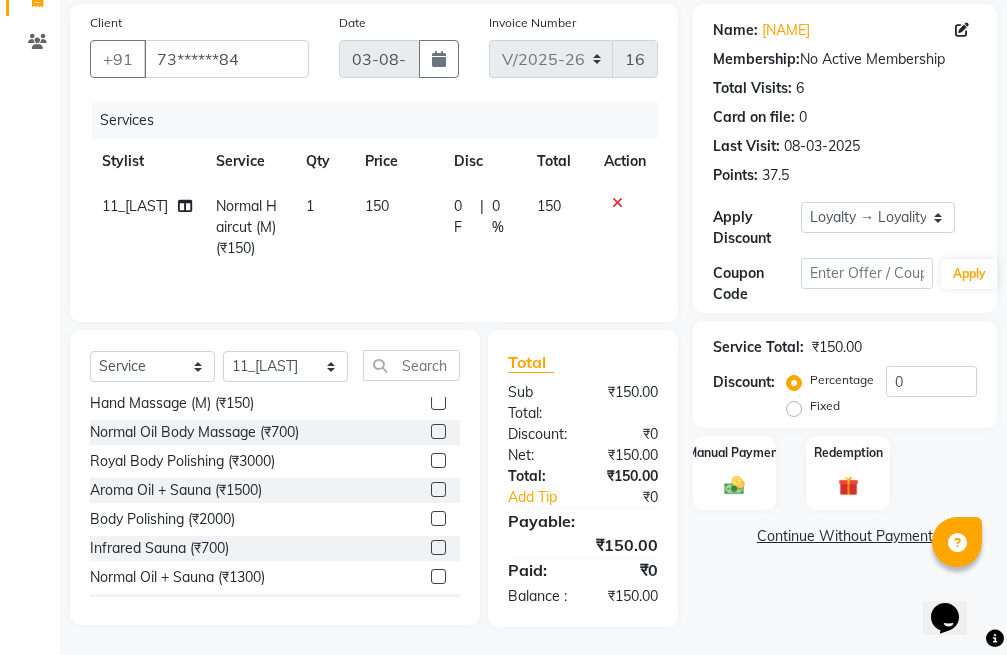 click on "1" 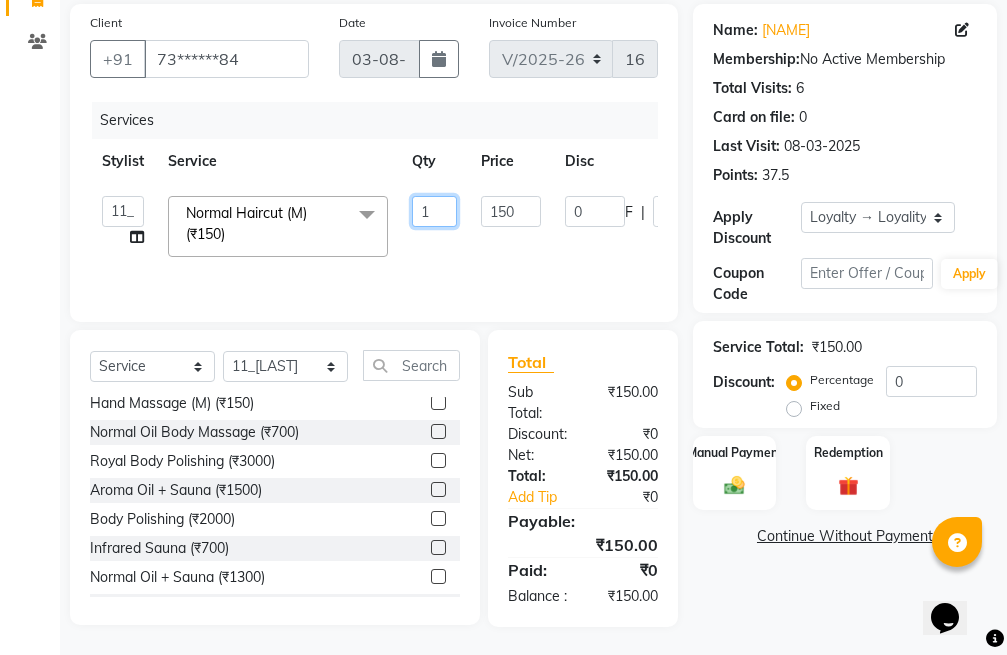 click on "1" 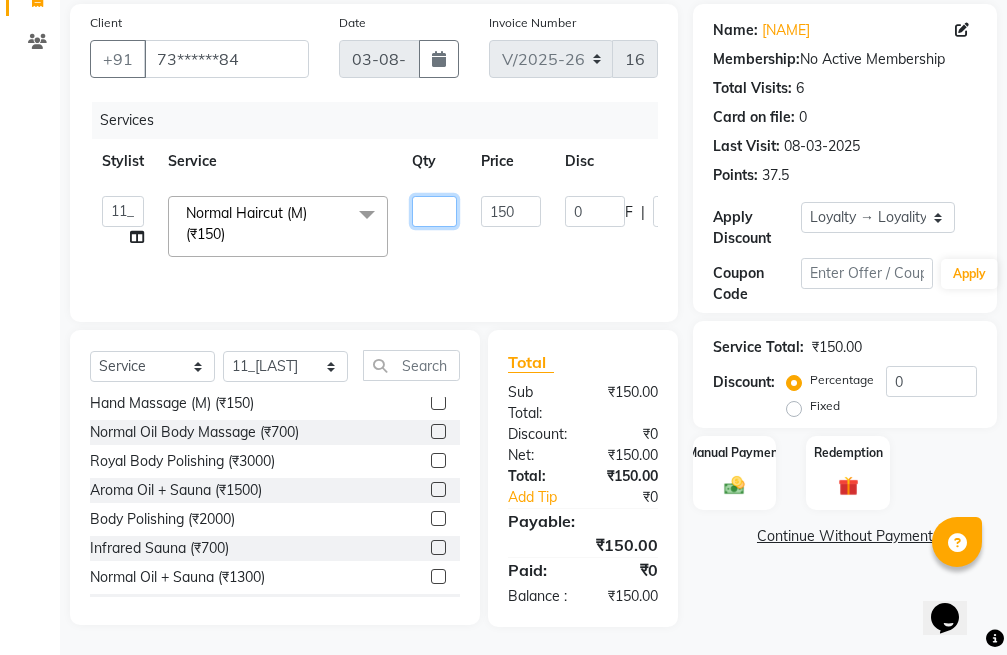 type on "2" 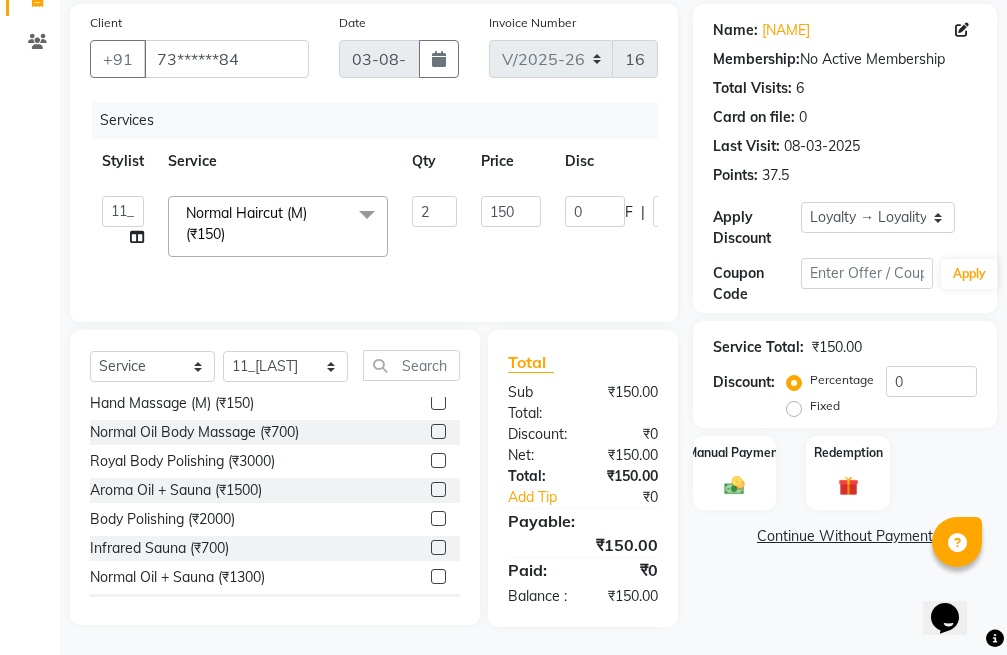 click on "01_Front Desk   04_[LAST]   07_[LAST]   11_[LAST]   15_[LAST]   26_[LAST]   99_[LAST]  Normal Haircut (M) (₹150)  x Aroma Oil Body Massage (₹900) CocoButter Massage (₹900) Foot Massage (M) (₹250) Hand Massage (M) (₹150) Normal Oil Body Massage (₹700) Royal Body Polishing (₹3000) Aroma Oil + Sauna (₹1500) Body Polishing (₹2000) Infrared Sauna (₹700) Normal Oil + Sauna (₹1300) Steam Bath And Shower (₹250) Cleansing (₹80) Diamond Cleanup (₹1000) Gold Cleanup (₹700) Normal Cleanup (₹200) Royal Cleanup (₹300) Scrub / Cream Cleanup  (₹120) Difference (₹1) Disposables (₹20) Disposable Razor (M) (₹20) Disposable Waxing Gown (₹30) 24 KARAT Gold Facial (₹6500) Clay Carbon Facial (₹3500) Clay Gold Facial (₹2800) Diamond Facial (₹1500) Fruit Facial (₹700) Gold Facial (₹1000) Herbal Facial (₹500) JAPANESE FACIAL (₹5300) O+3 Facial (₹4400) Organic Facial (₹2300) Pearl Facial (₹1200) Silver Facial (₹800) Skin Glow Facial (₹2000) 2 150 0 F | 0" 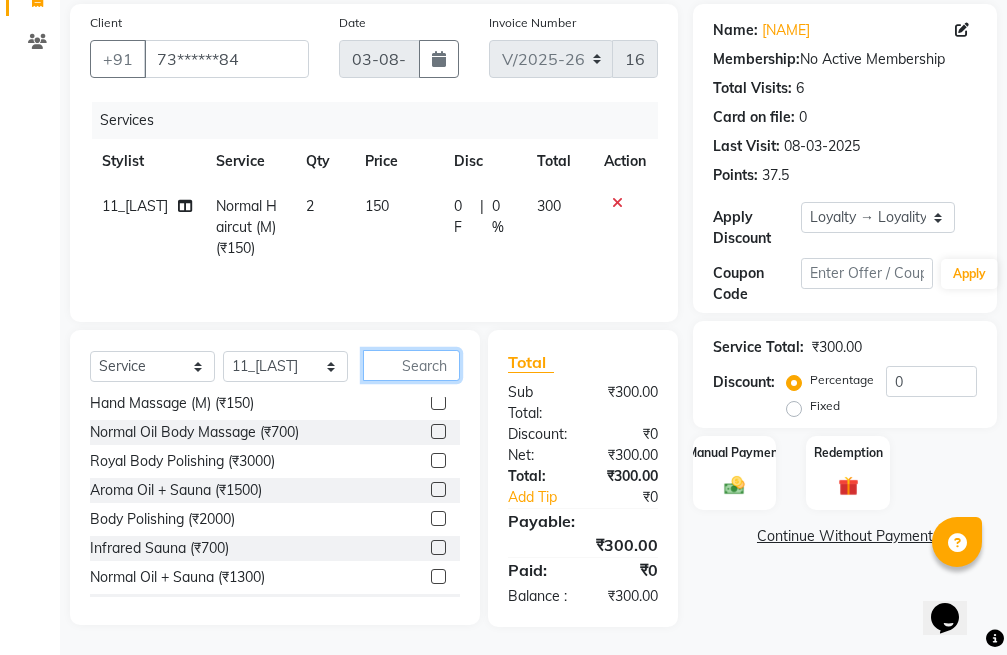 click 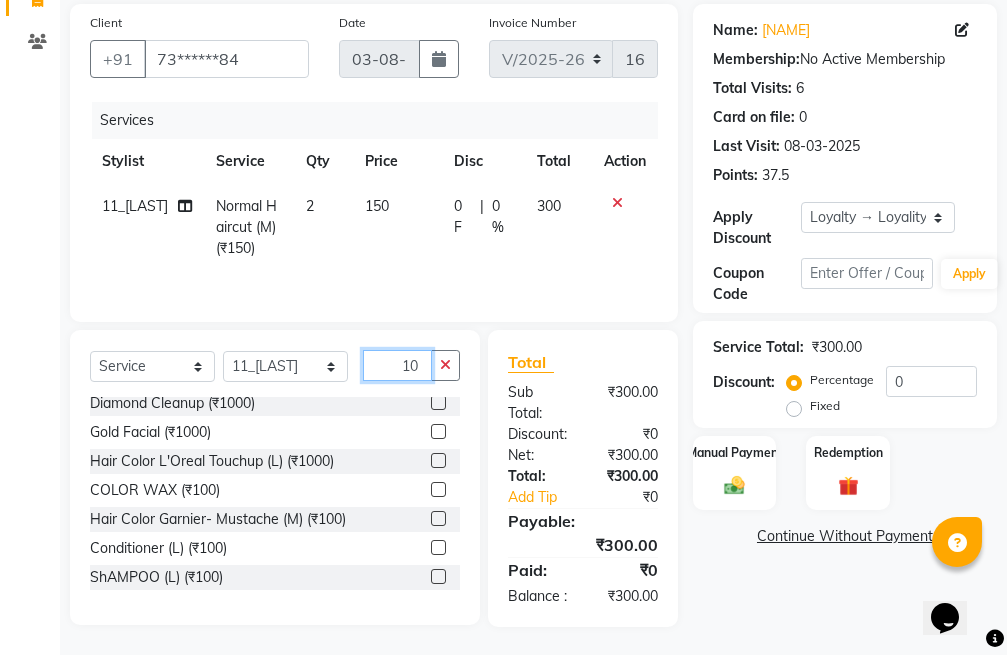 scroll, scrollTop: 0, scrollLeft: 0, axis: both 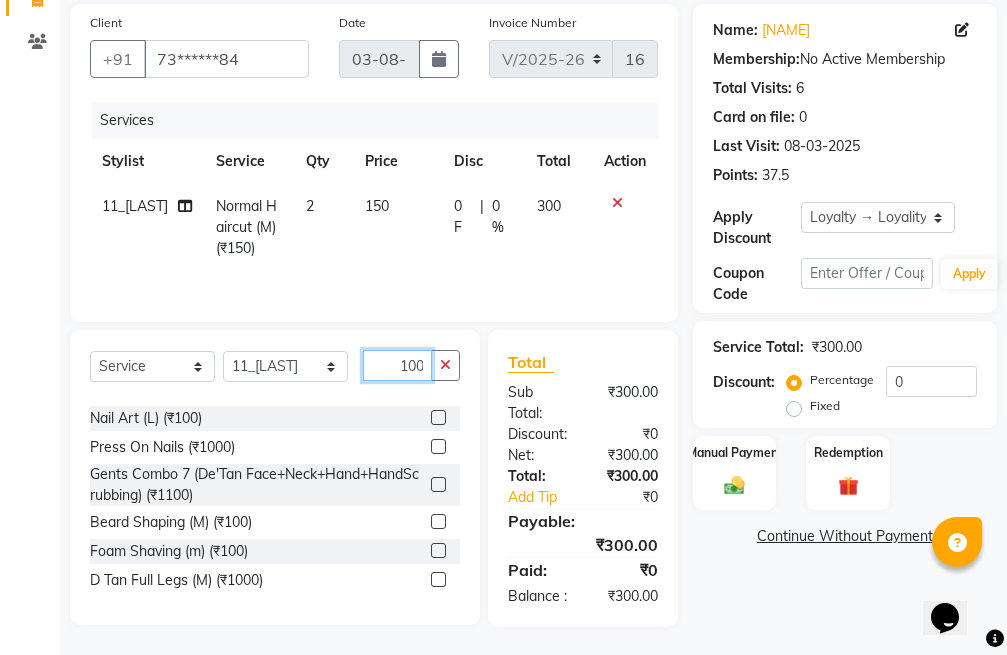 type on "100" 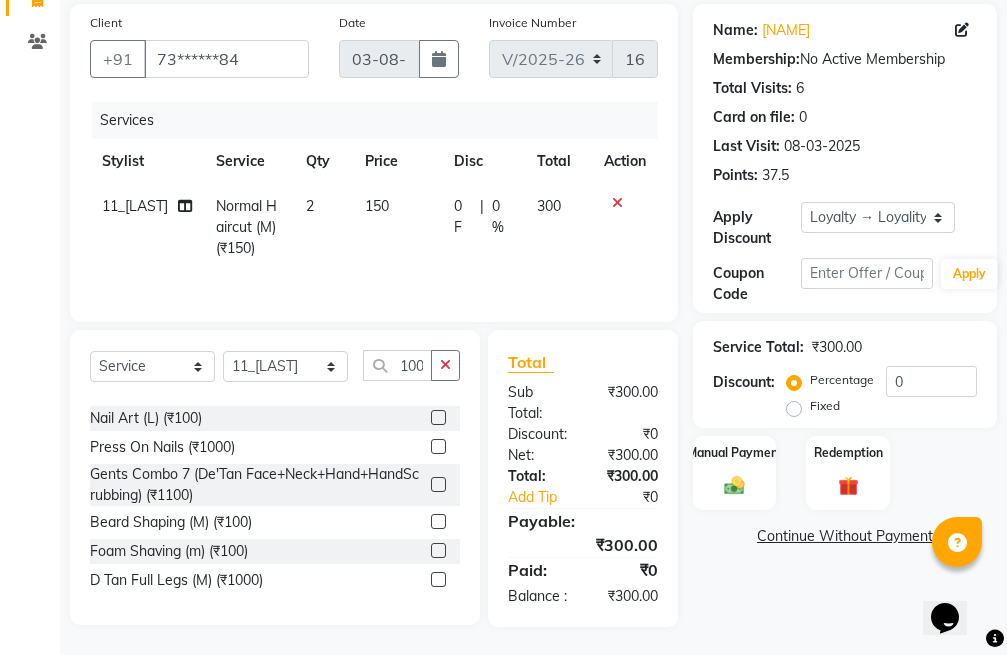 click 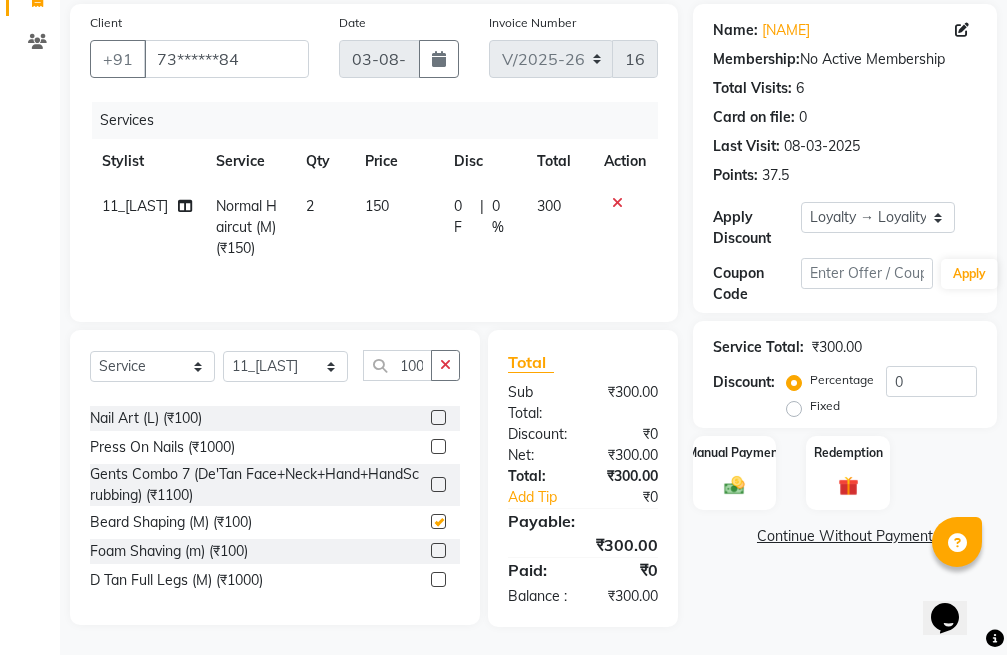 scroll, scrollTop: 0, scrollLeft: 0, axis: both 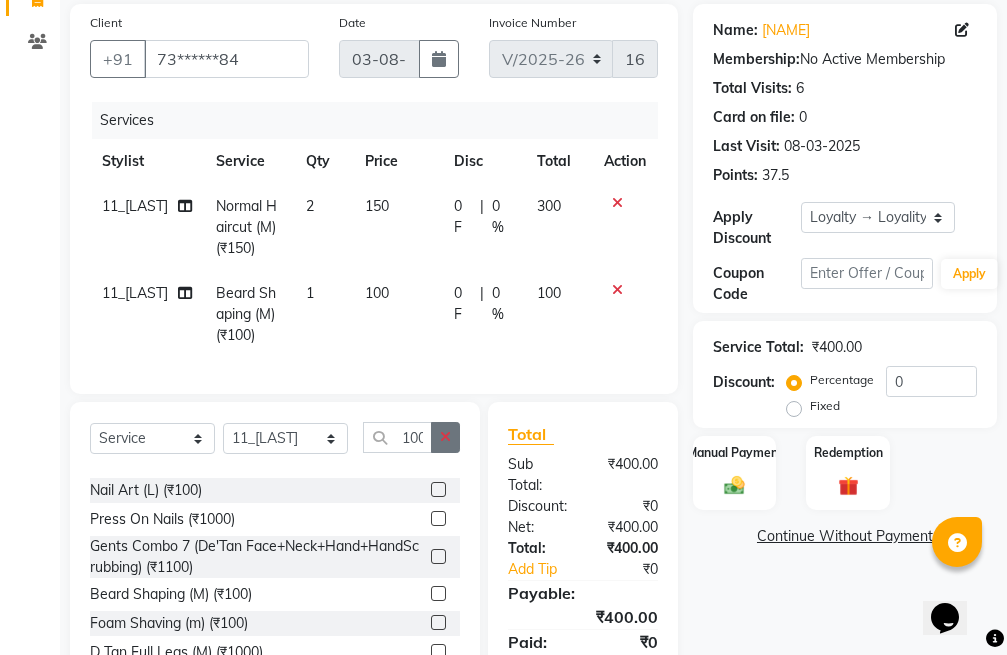 checkbox on "false" 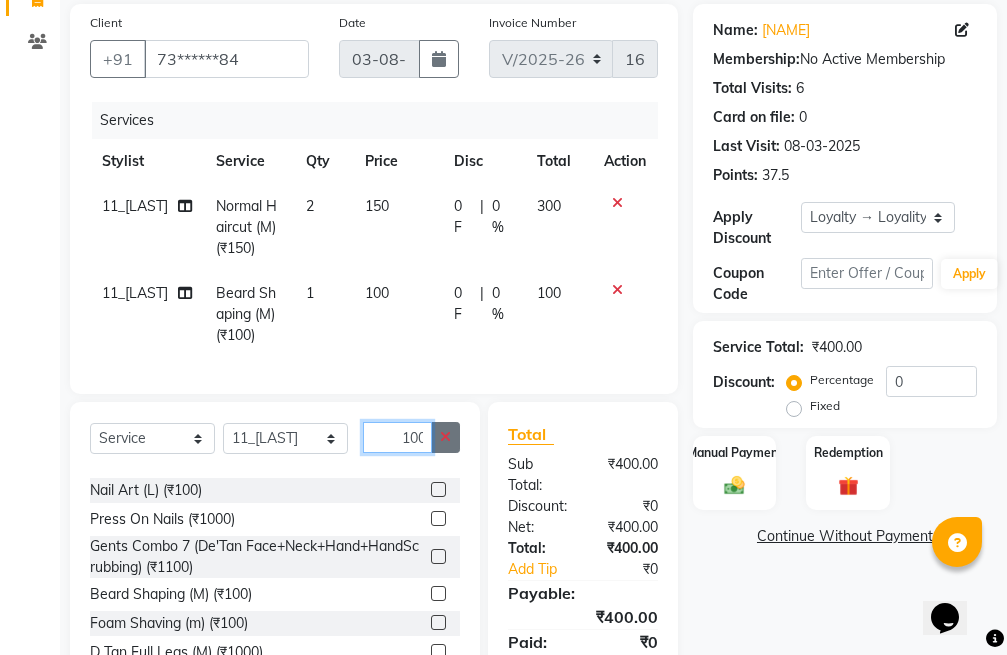 type 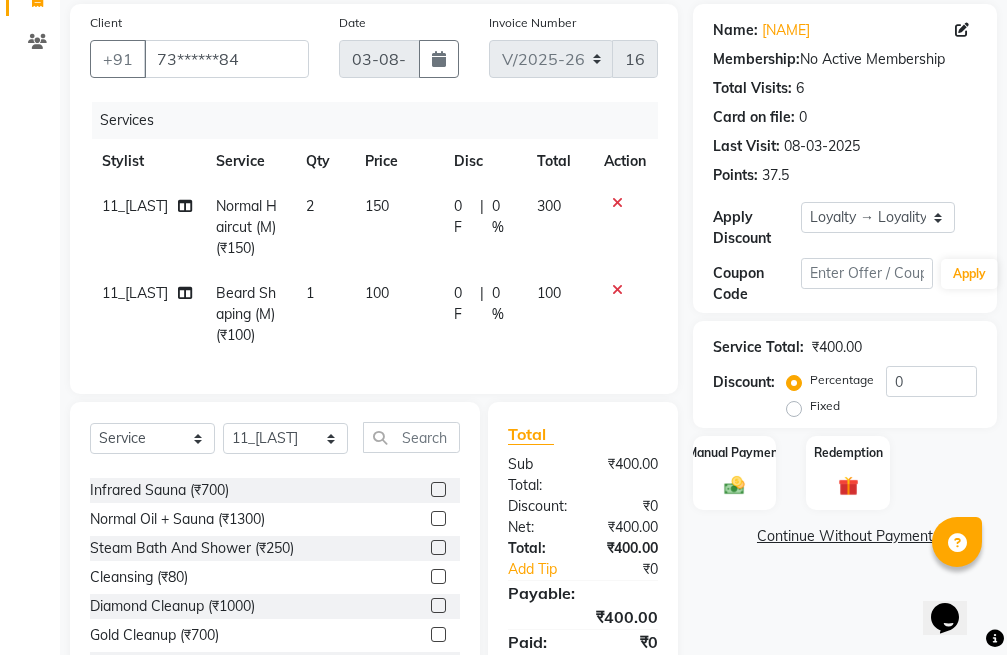 click on "1" 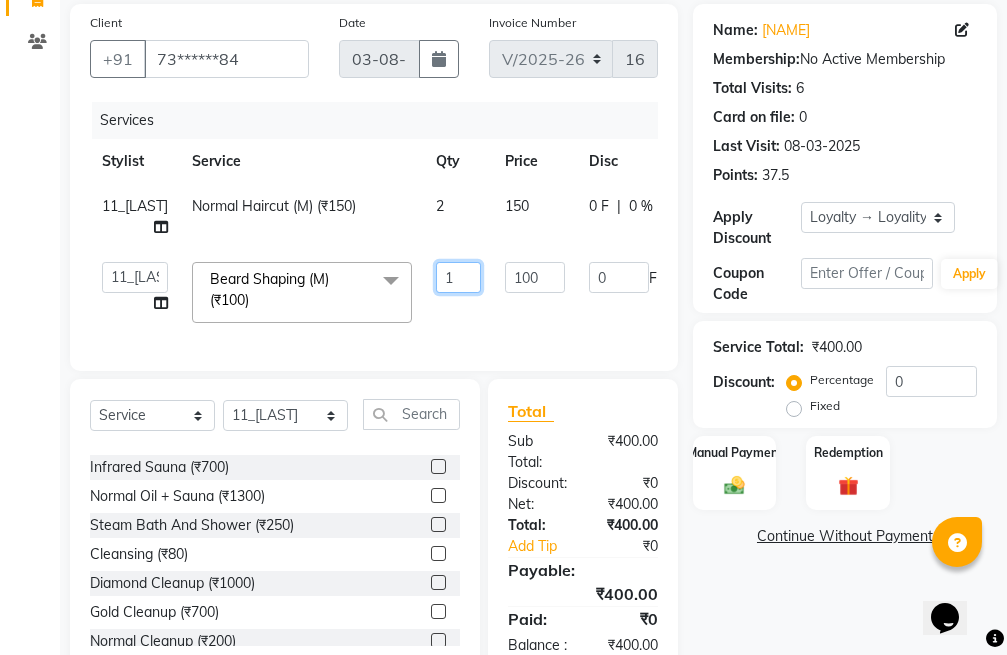 click on "1" 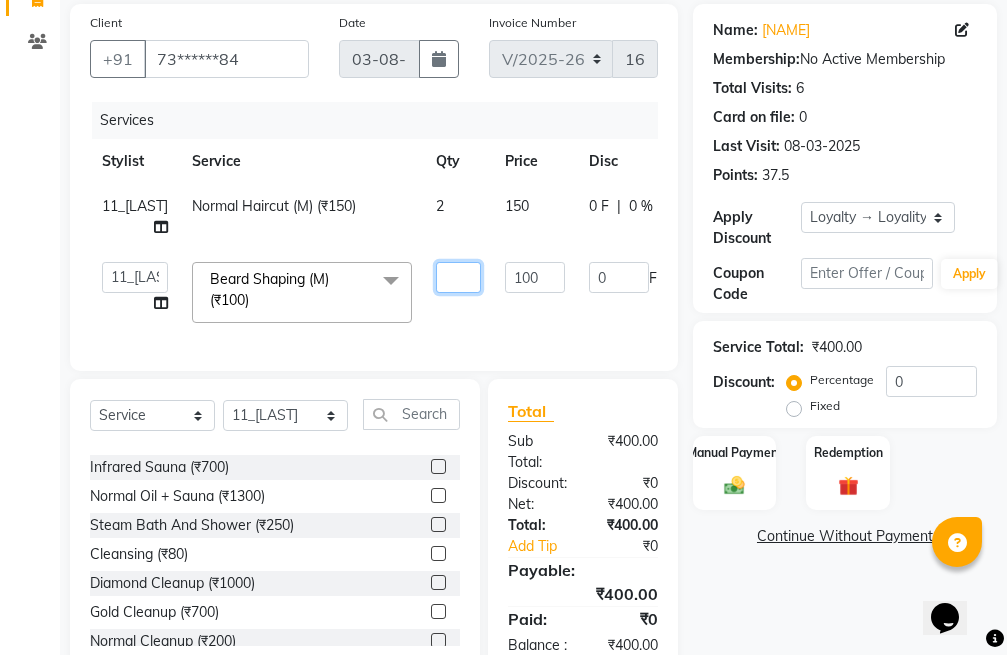 type on "2" 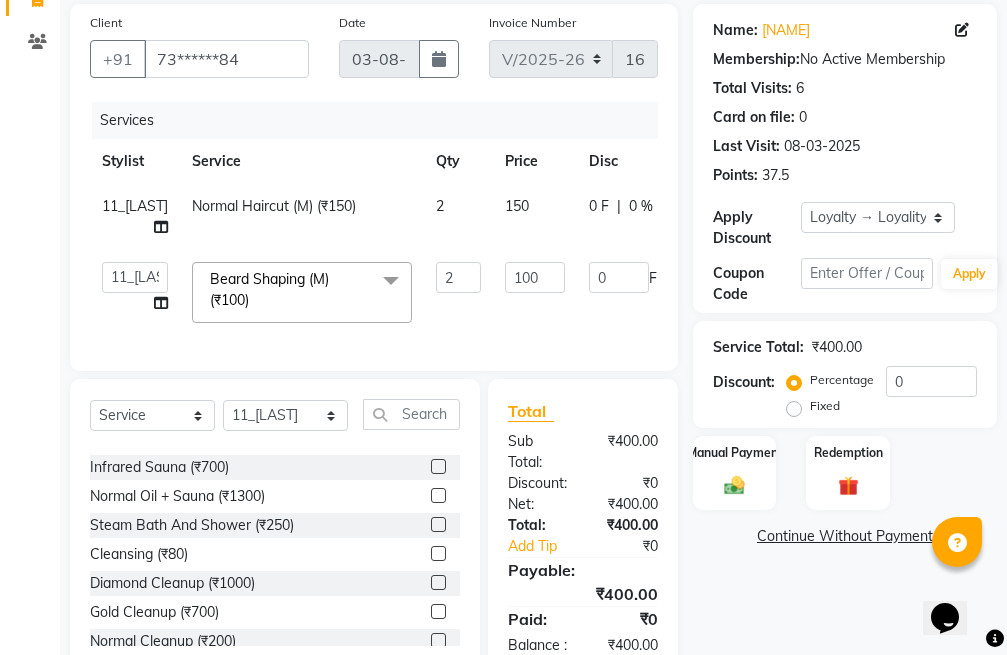 click on "01_Front Desk   04_[LAST]   07_[LAST]   11_[LAST]   15_[LAST]   26_[LAST]   99_[LAST]  Beard Shaping (M) (₹100)  x Aroma Oil Body Massage (₹900) CocoButter Massage (₹900) Foot Massage (M) (₹250) Hand Massage (M) (₹150) Normal Oil Body Massage (₹700) Royal Body Polishing (₹3000) Aroma Oil + Sauna (₹1500) Body Polishing (₹2000) Infrared Sauna (₹700) Normal Oil + Sauna (₹1300) Steam Bath And Shower (₹250) Cleansing (₹80) Diamond Cleanup (₹1000) Gold Cleanup (₹700) Normal Cleanup (₹200) Royal Cleanup (₹300) Scrub / Cream Cleanup  (₹120) Difference (₹1) Disposables (₹20) Disposable Razor (M) (₹20) Disposable Waxing Gown (₹30) 24 KARAT Gold Facial (₹6500) Clay Carbon Facial (₹3500) Clay Gold Facial (₹2800) Diamond Facial (₹1500) Fruit Facial (₹700) Gold Facial (₹1000) Herbal Facial (₹500) JAPANESE FACIAL (₹5300) O+3 Facial (₹4400) Organic Facial (₹2300) Pearl Facial (₹1200) Silver Facial (₹800) Skin Glow Facial (₹2000) PACKAGE (₹1)" 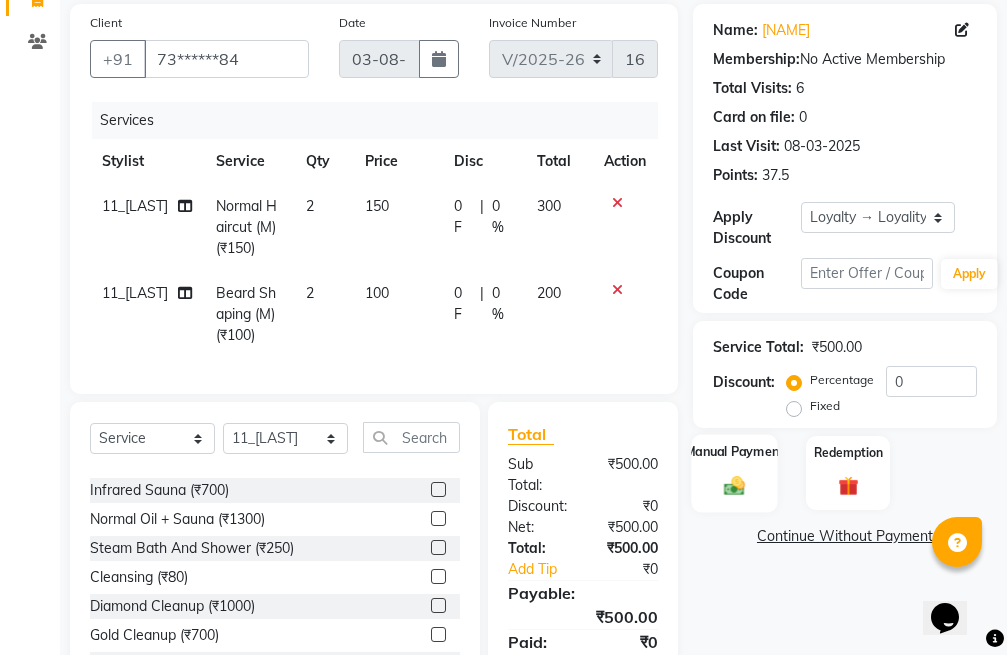 click on "Manual Payment" 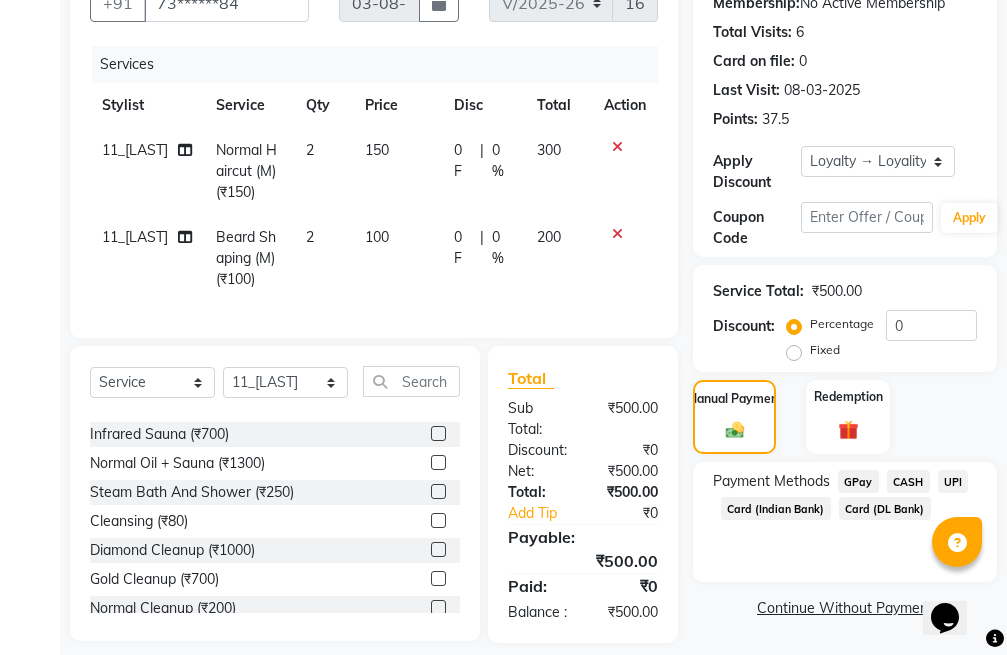 scroll, scrollTop: 285, scrollLeft: 0, axis: vertical 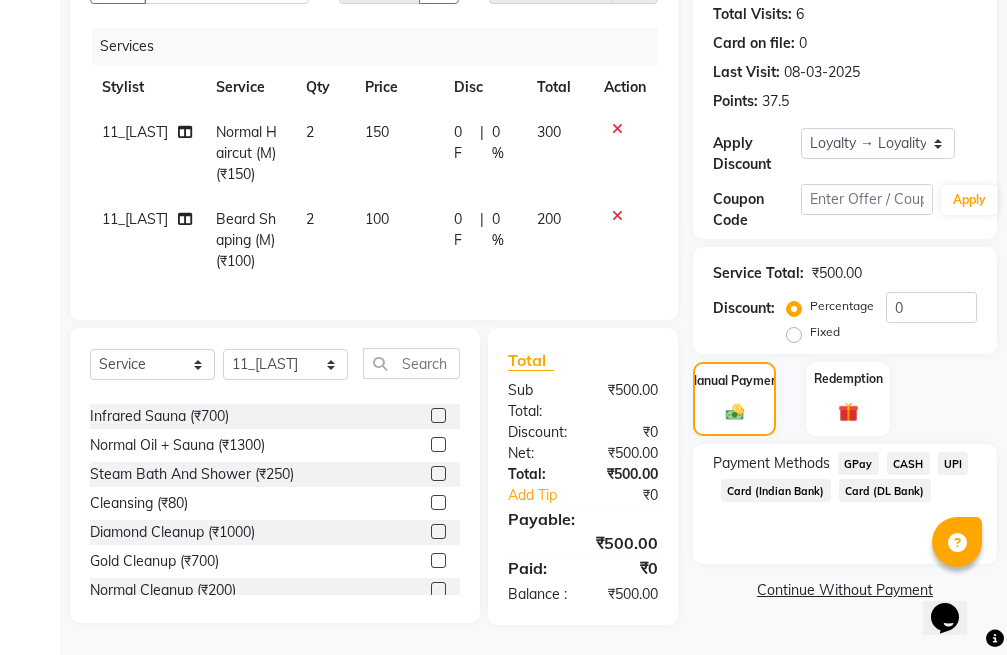 click on "CASH" 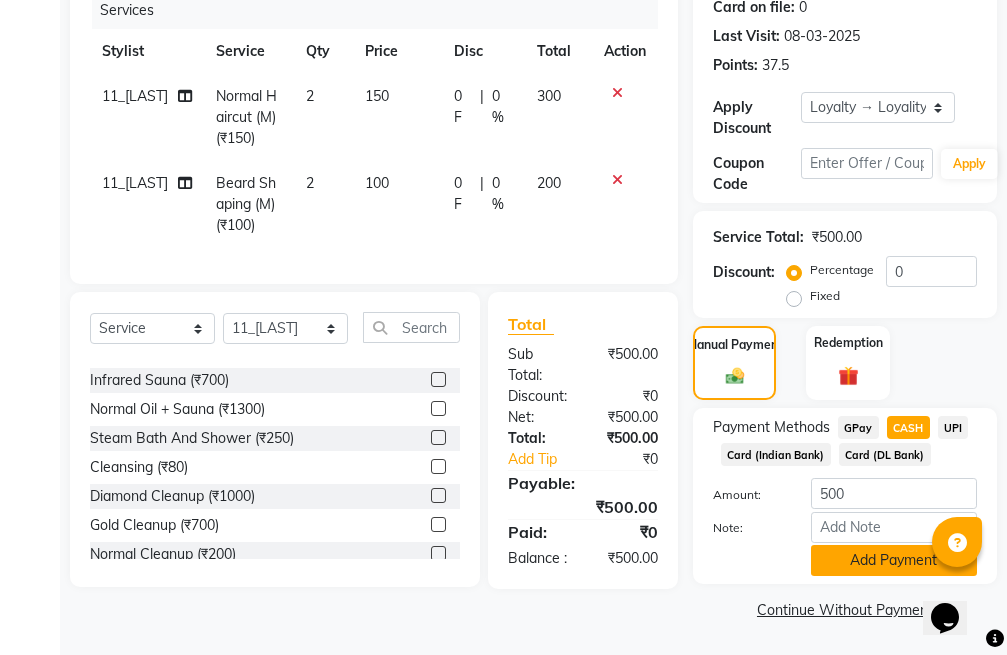 click on "Add Payment" 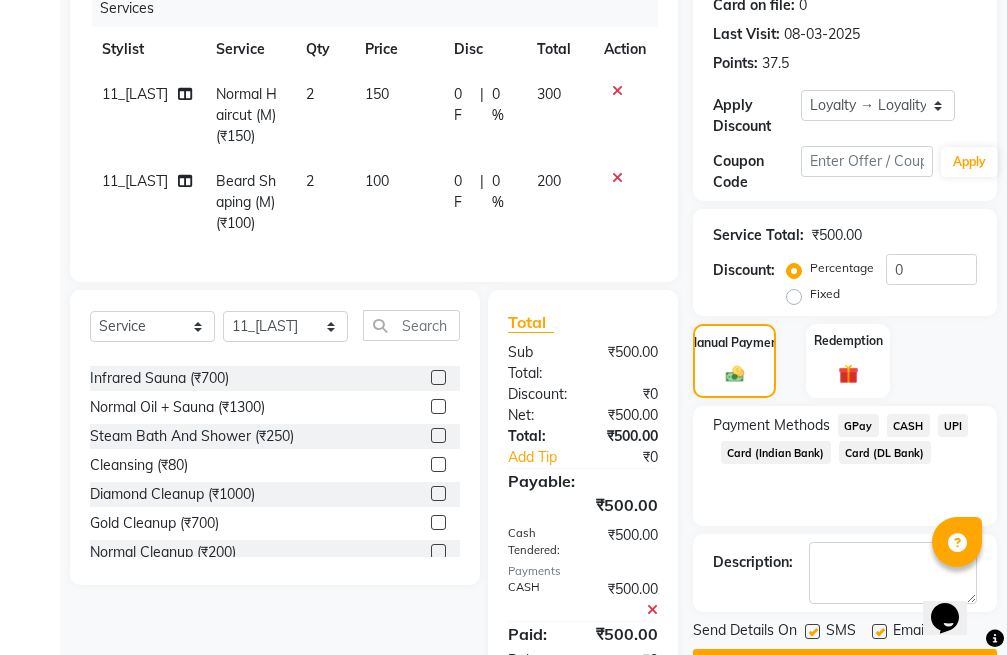 scroll, scrollTop: 550, scrollLeft: 0, axis: vertical 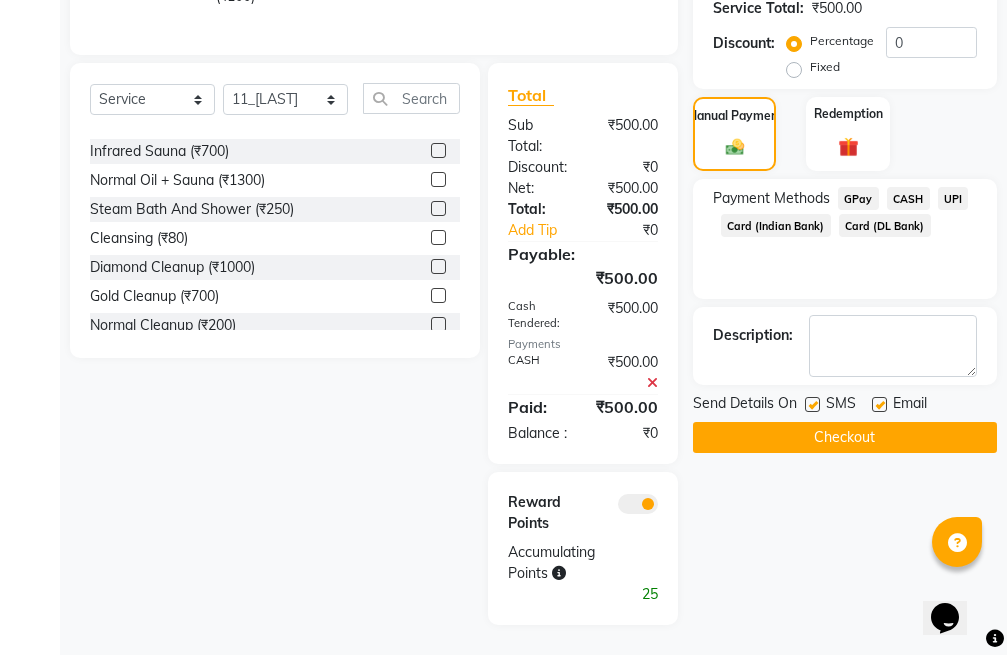 click on "Checkout" 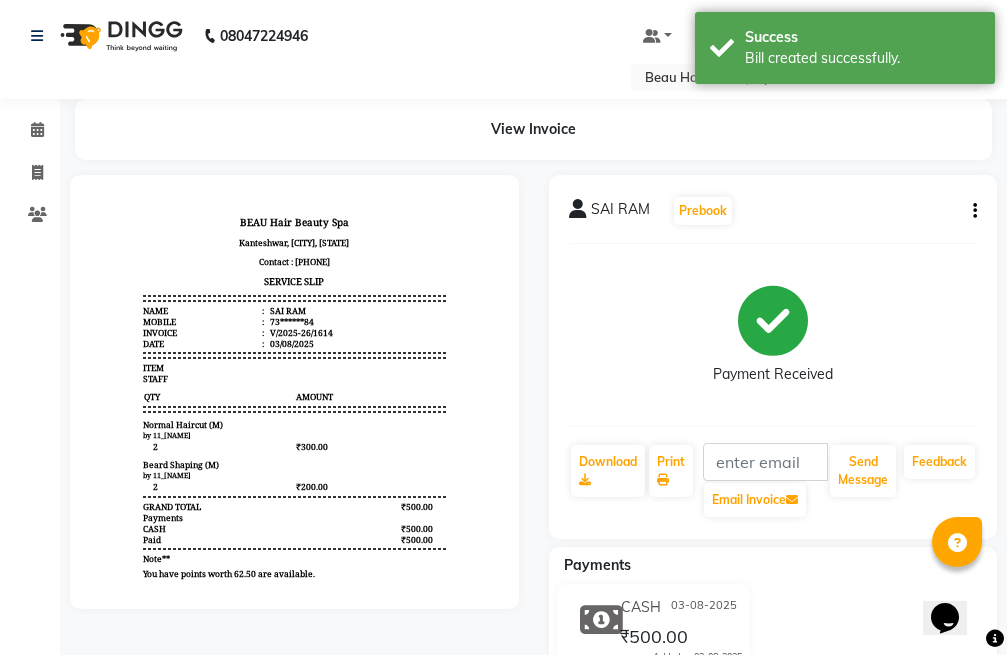 scroll, scrollTop: 0, scrollLeft: 0, axis: both 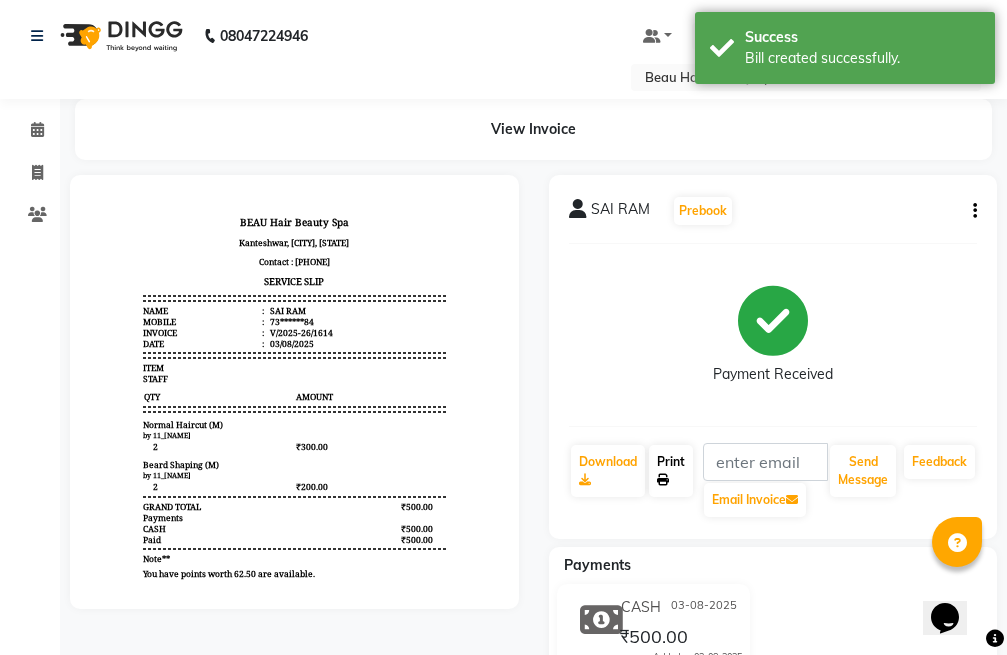 click on "Print" 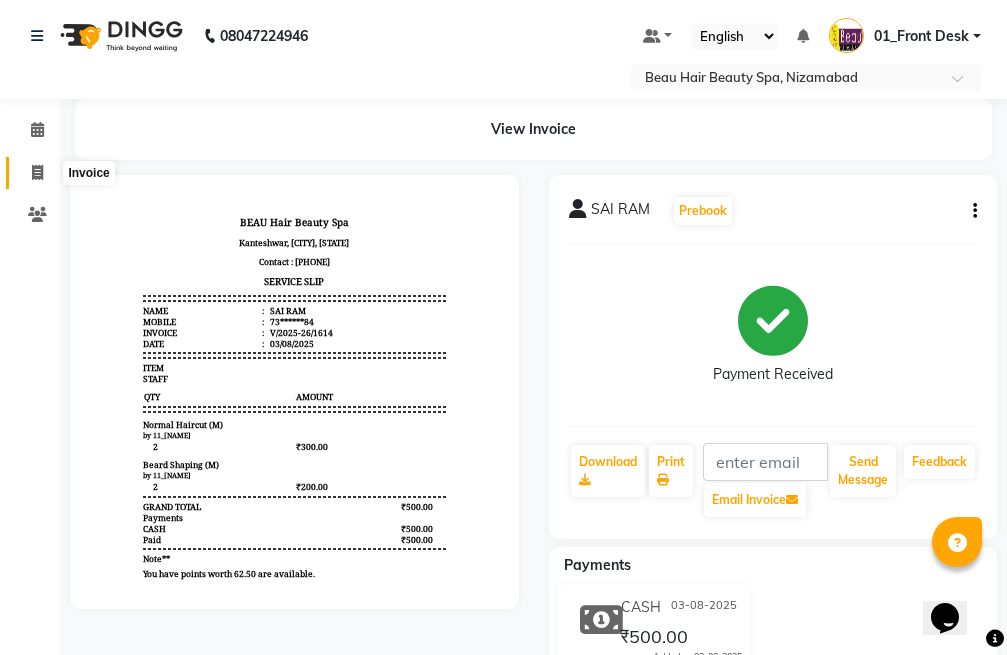 click 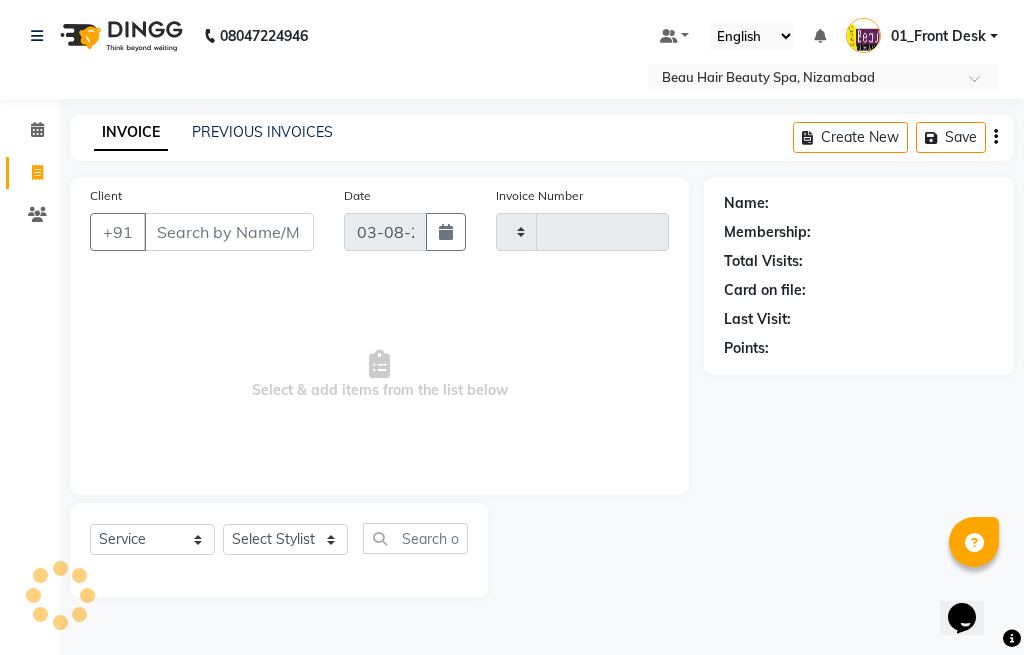 type on "1615" 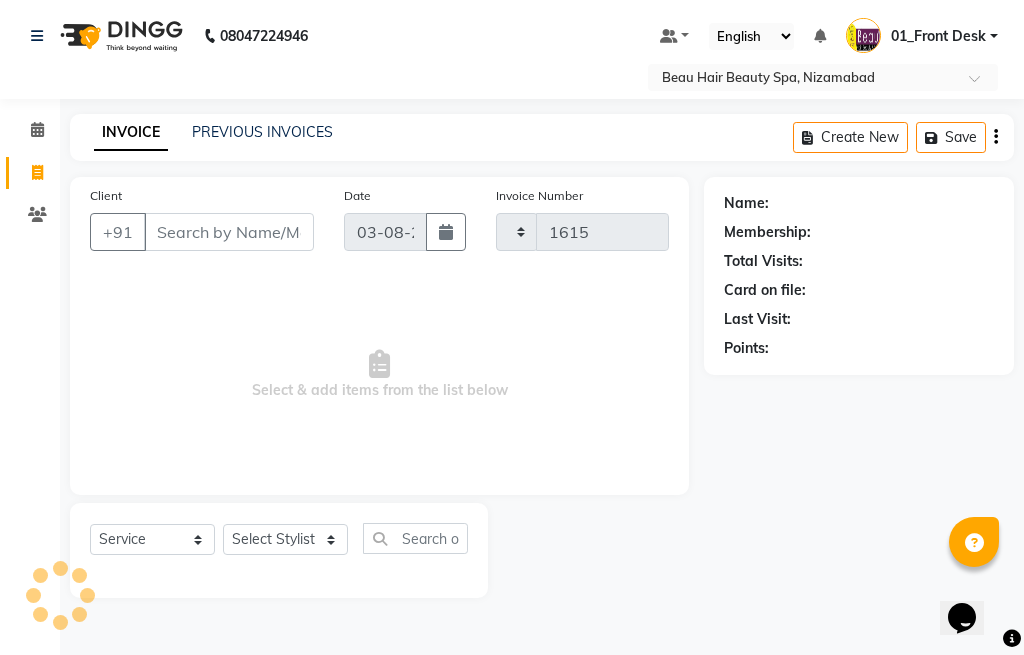 select on "3470" 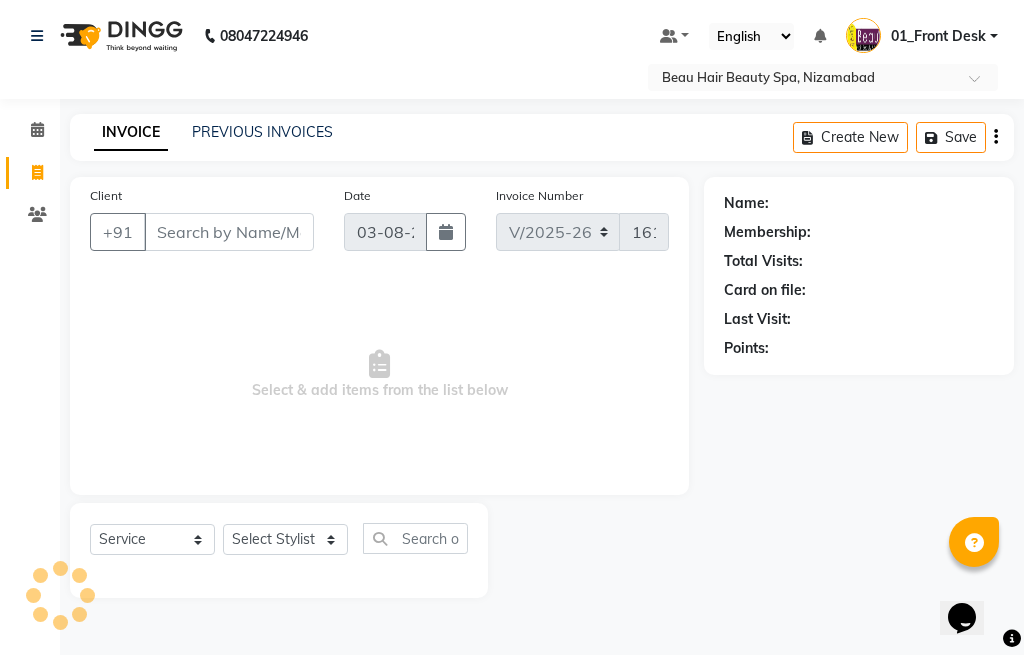 click on "Client" at bounding box center [229, 232] 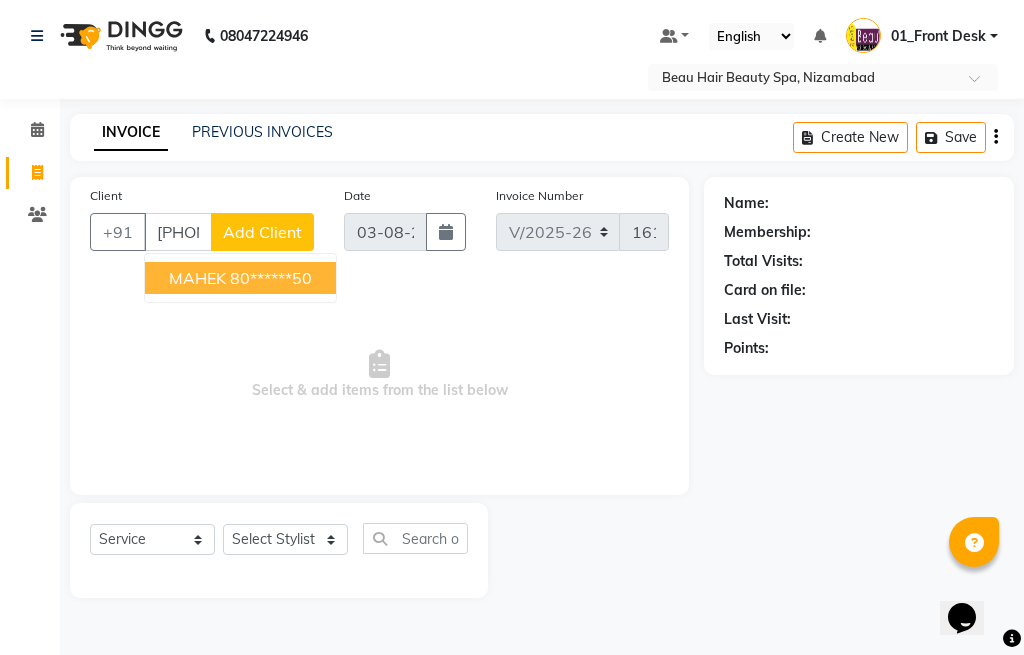 click on "80******50" at bounding box center [271, 278] 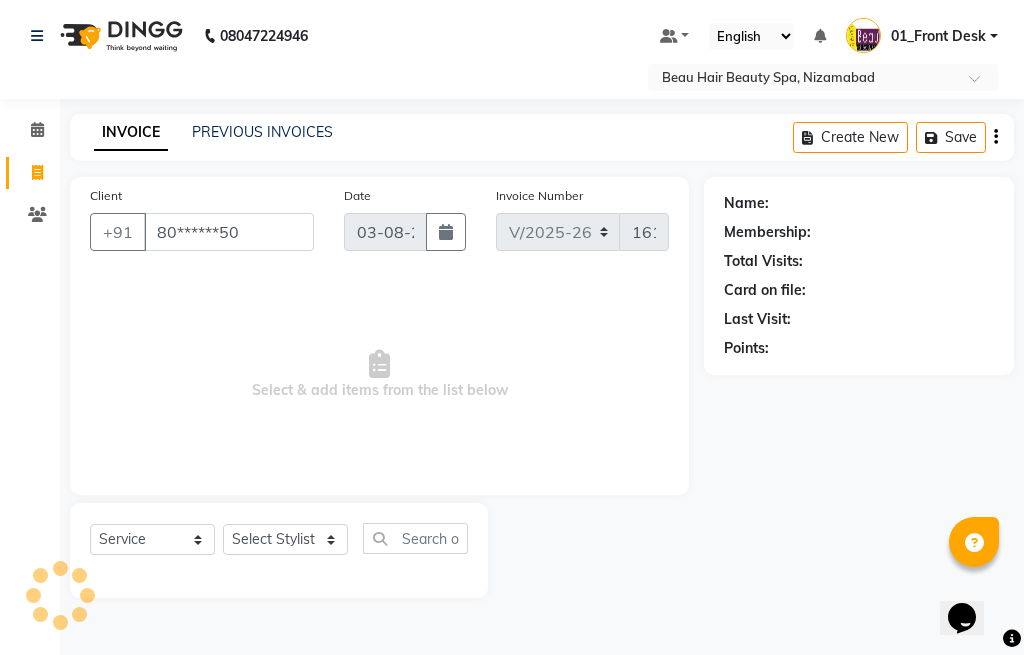 type on "80******50" 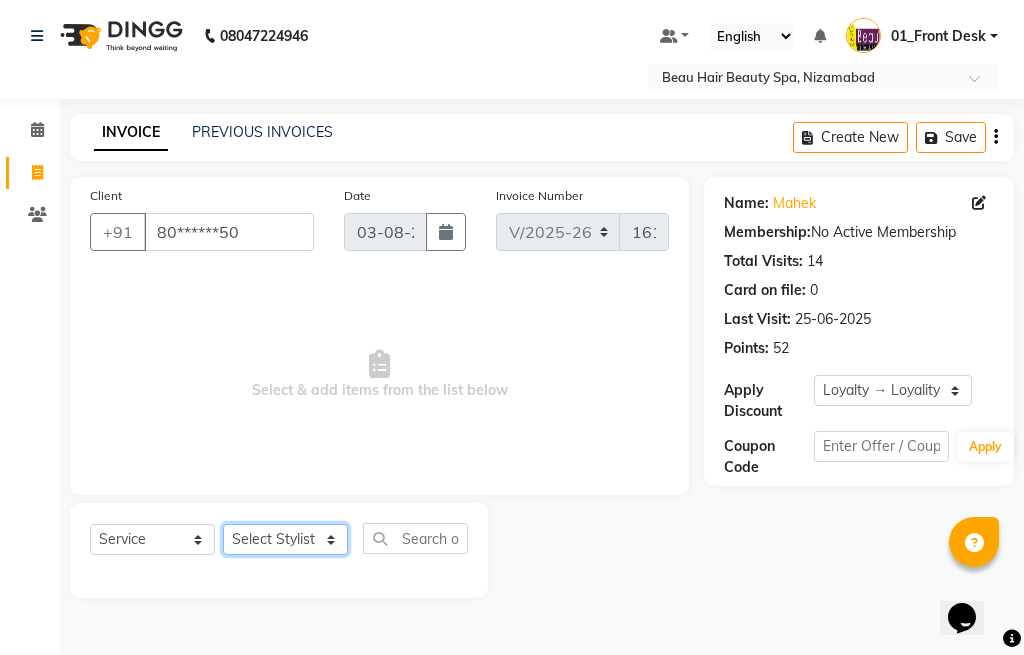 click on "Select Stylist 01_Front Desk 04_[LAST] 07_[LAST] 11_[LAST] 15_[LAST] 26_[LAST] 99_[LAST] Sir" 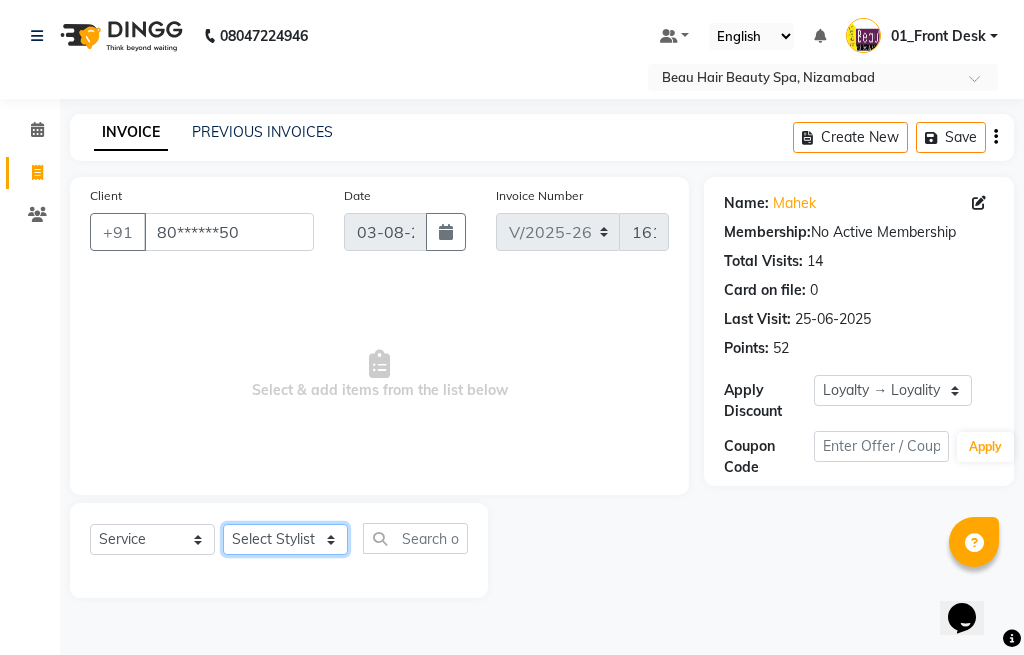 select on "15614" 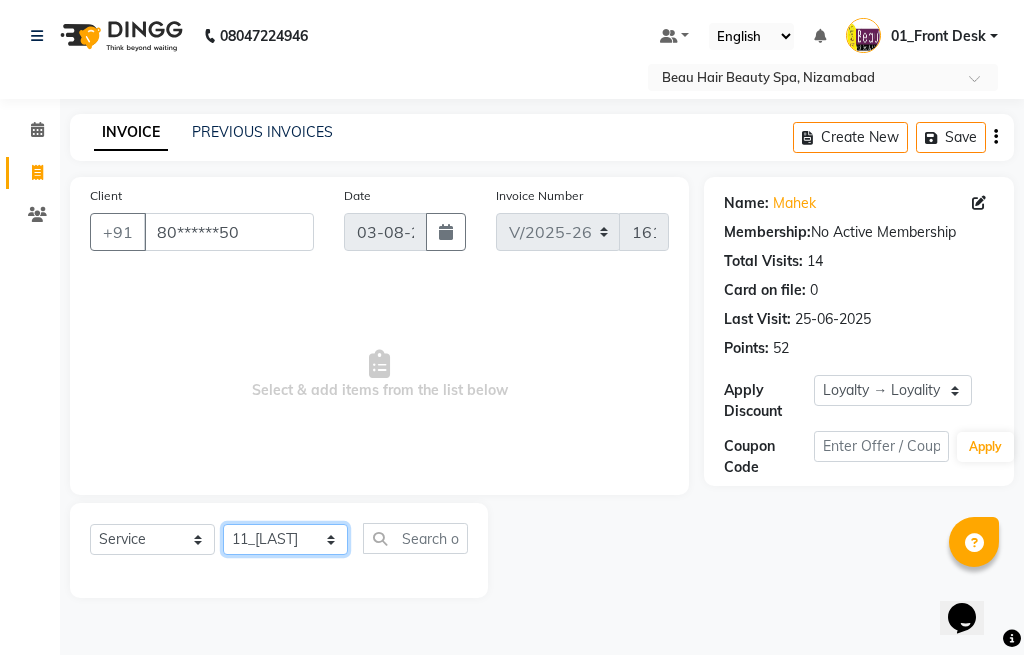 click on "Select Stylist 01_Front Desk 04_[LAST] 07_[LAST] 11_[LAST] 15_[LAST] 26_[LAST] 99_[LAST] Sir" 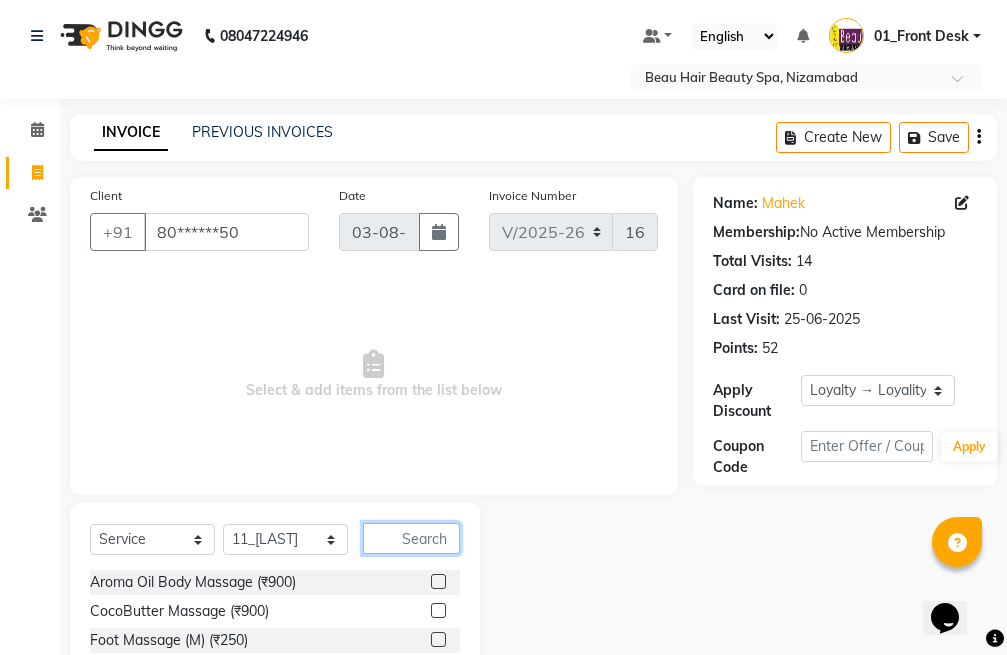 click 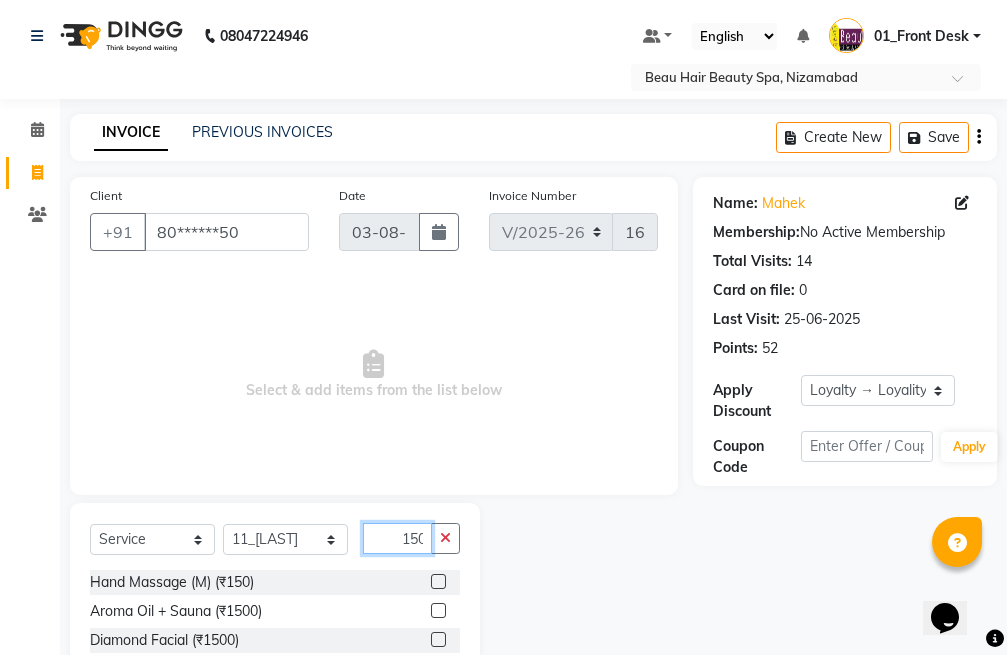 scroll, scrollTop: 0, scrollLeft: 2, axis: horizontal 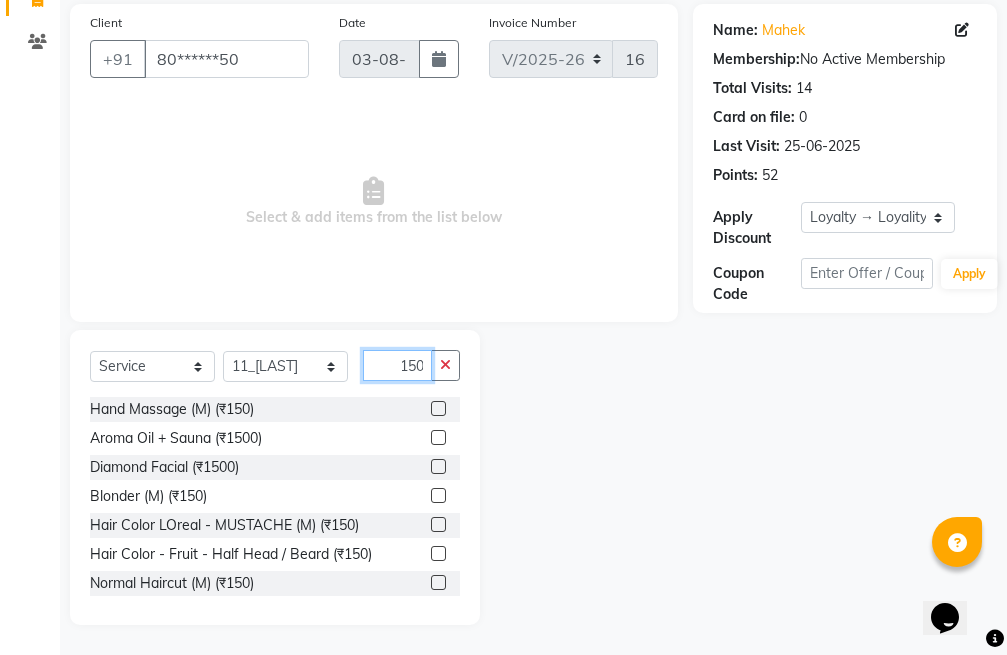 type on "150" 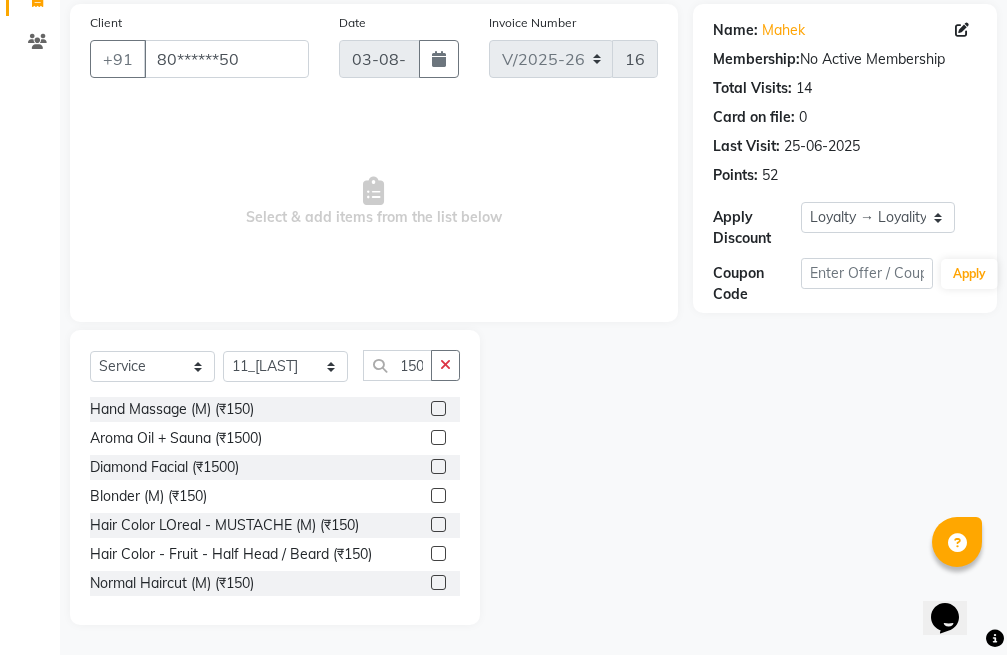 click 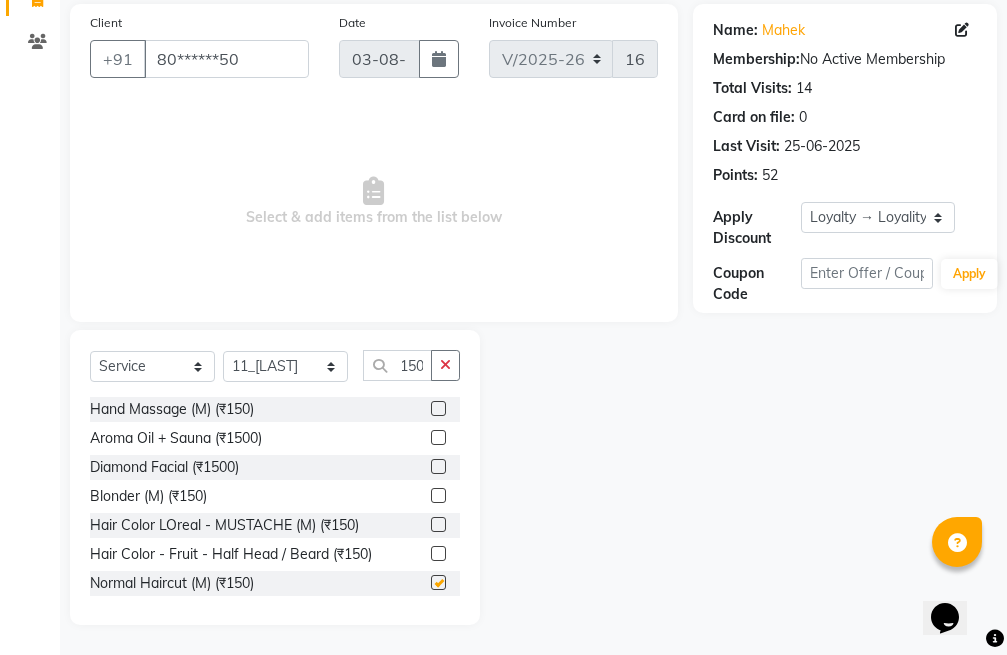 scroll, scrollTop: 0, scrollLeft: 0, axis: both 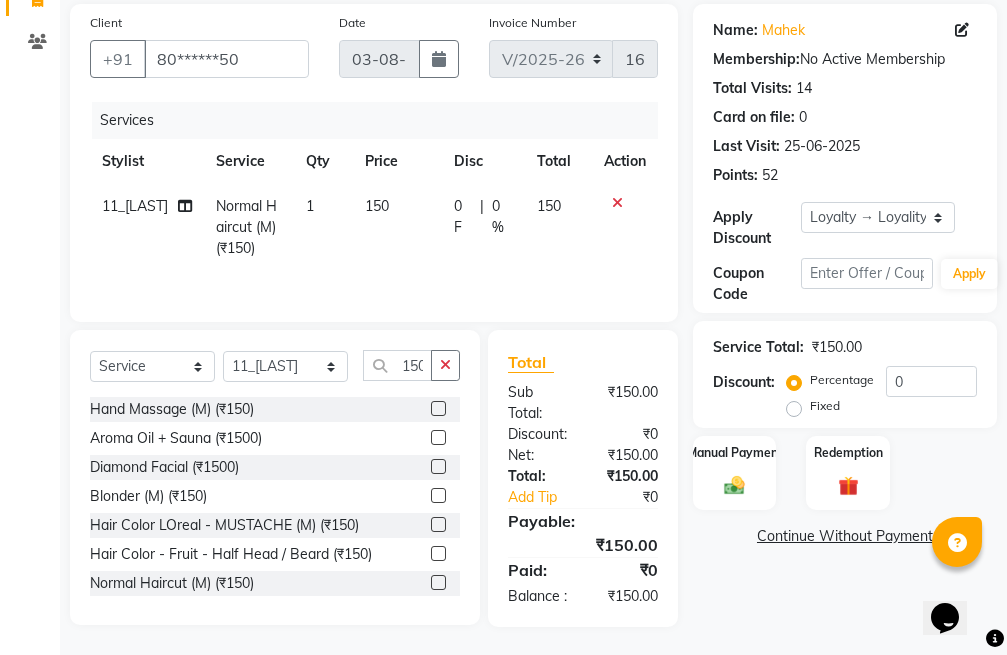 checkbox on "false" 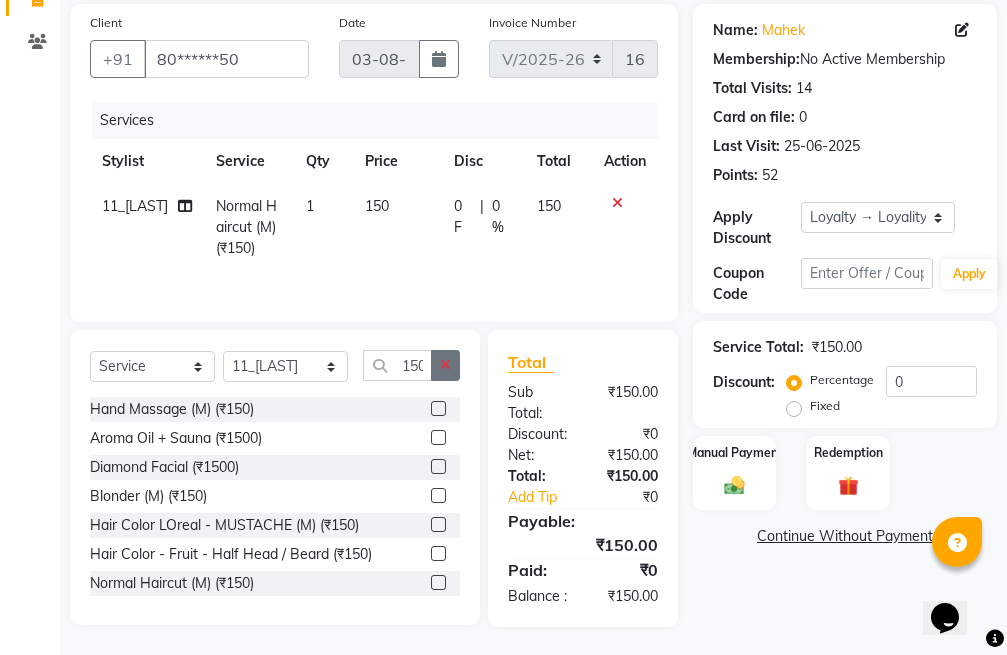 click 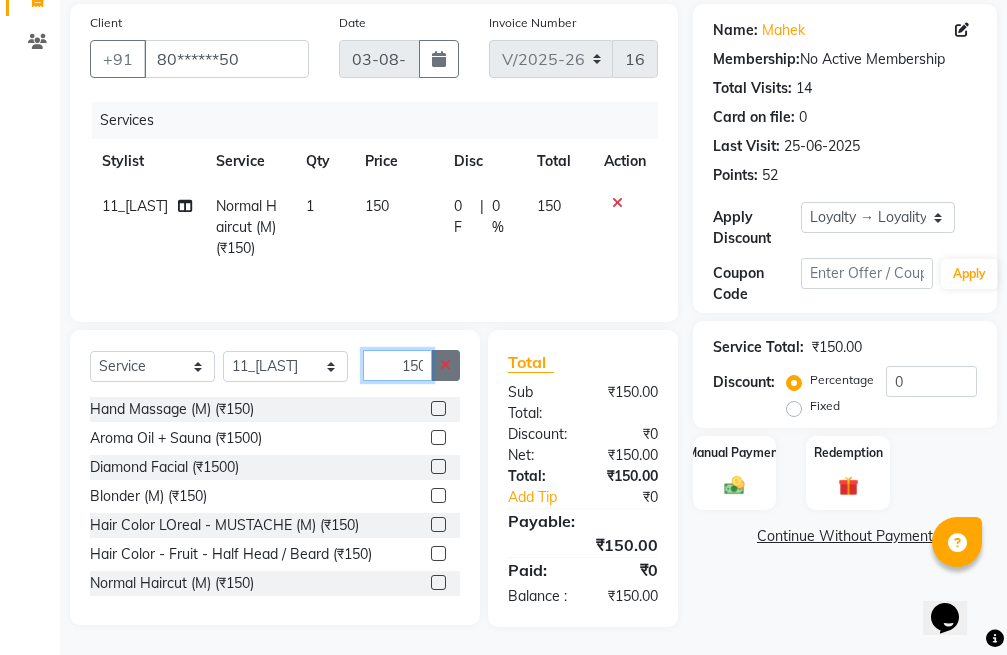 type 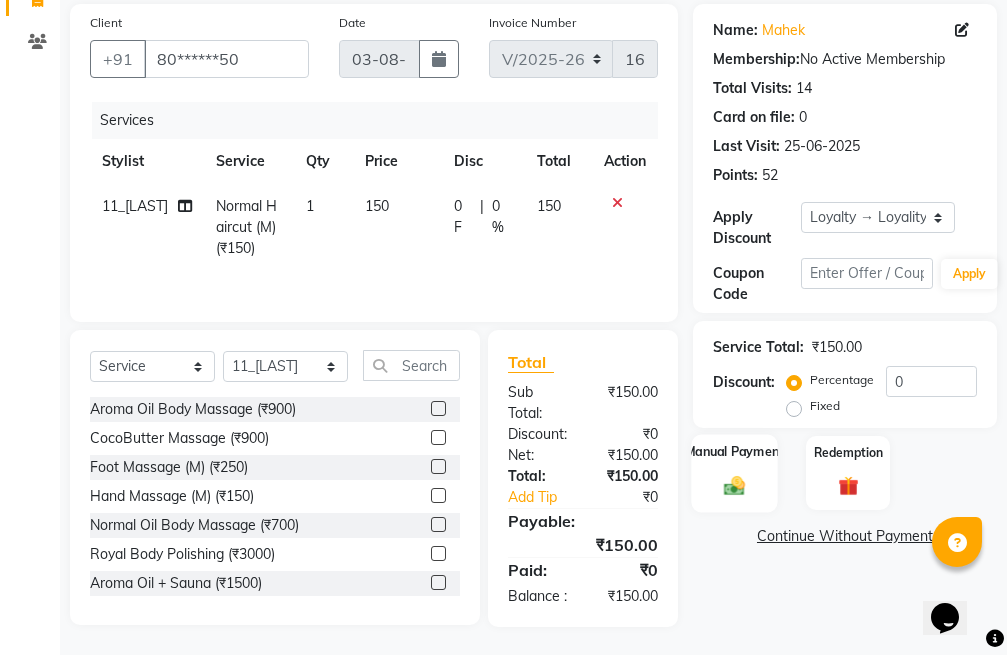 click on "Manual Payment" 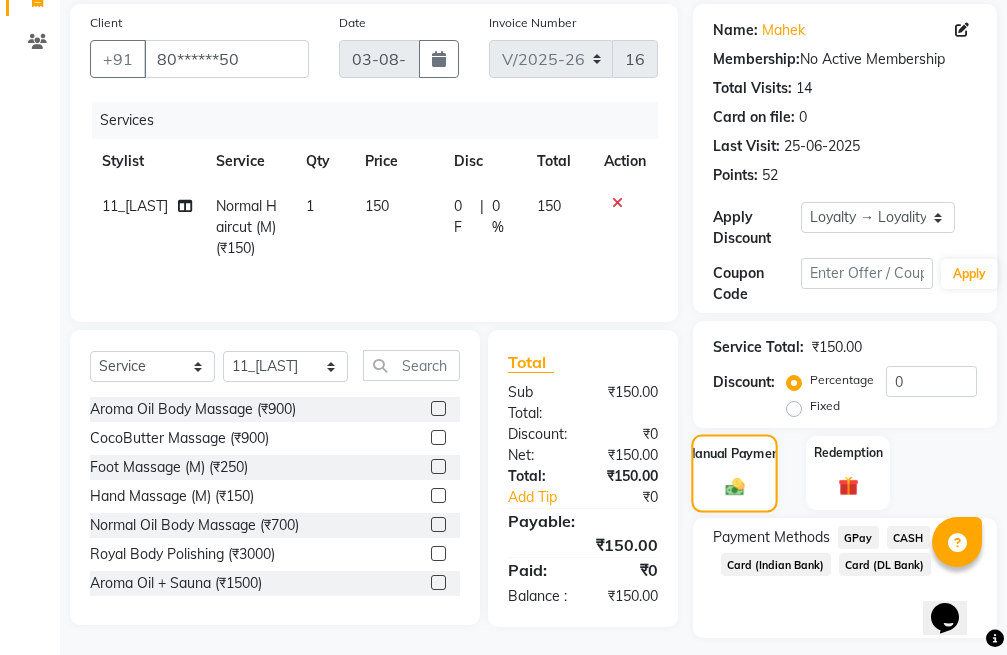 click on "Manual Payment" 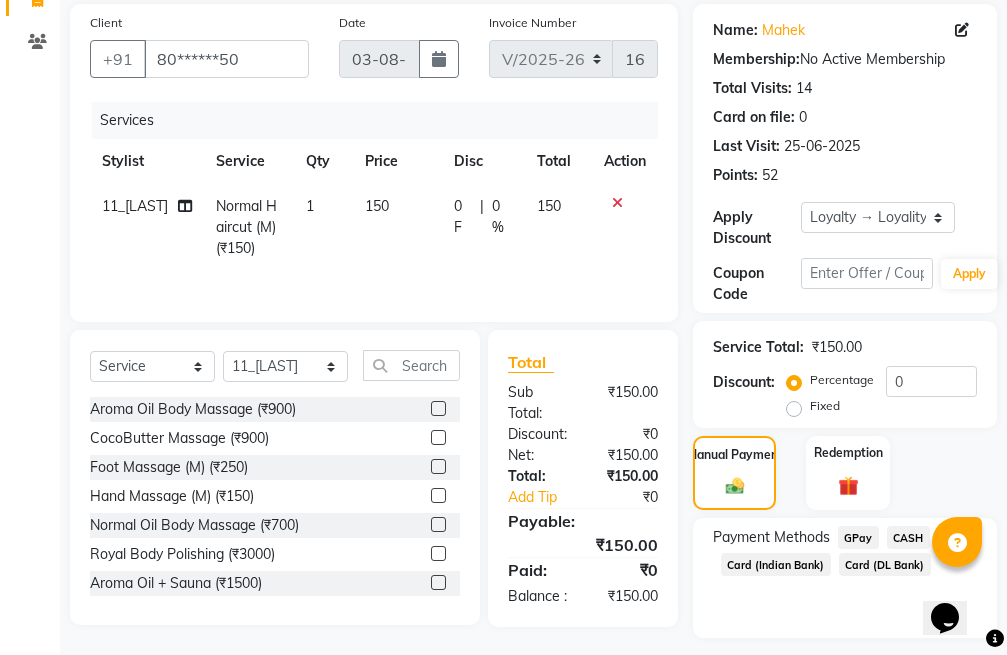 click on "CASH" 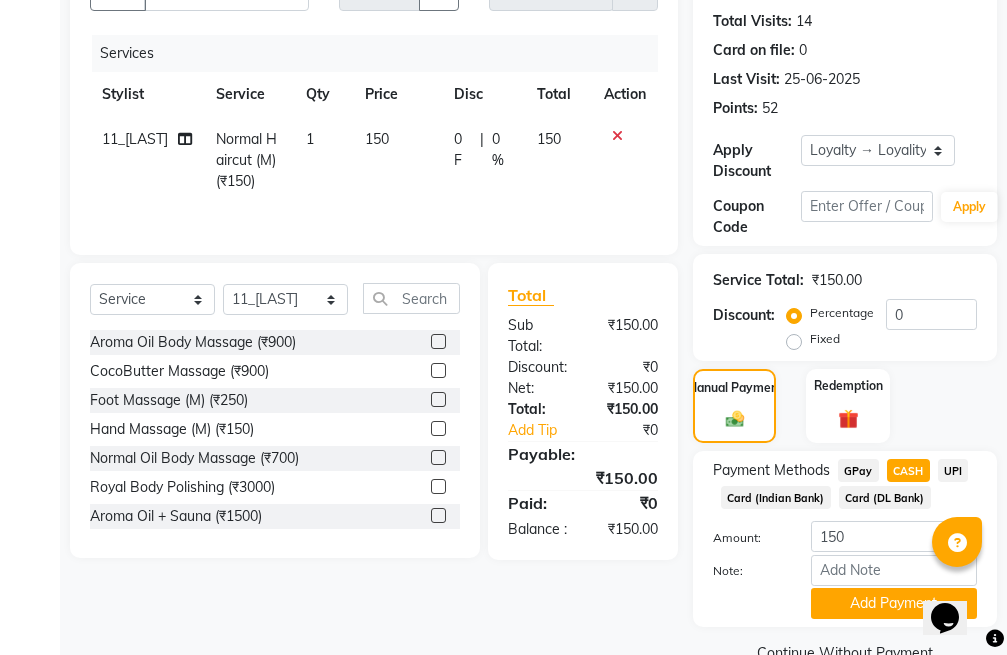 scroll, scrollTop: 283, scrollLeft: 0, axis: vertical 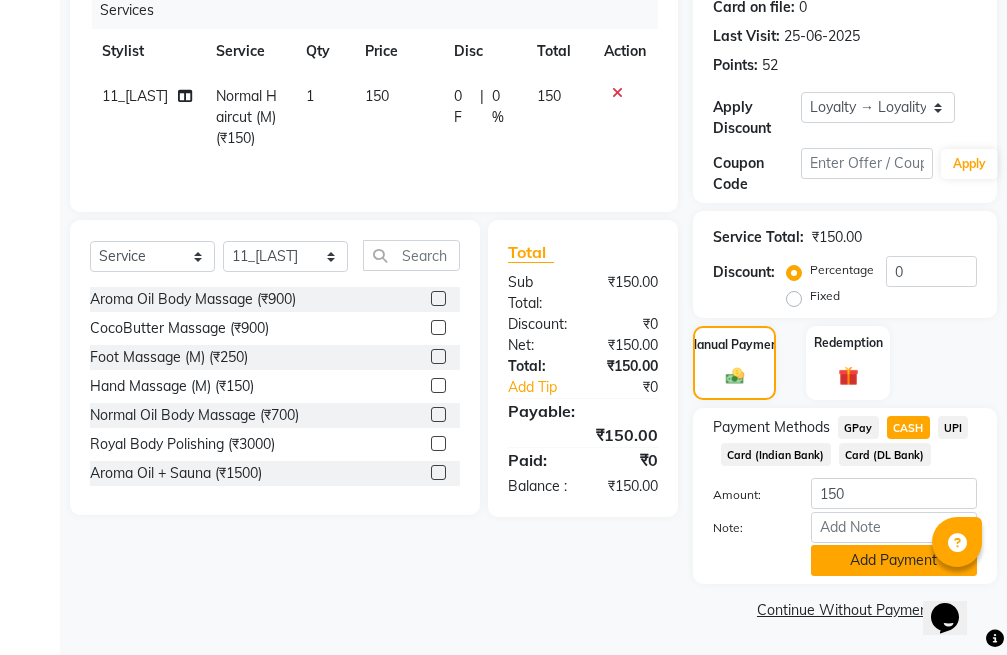 click on "Add Payment" 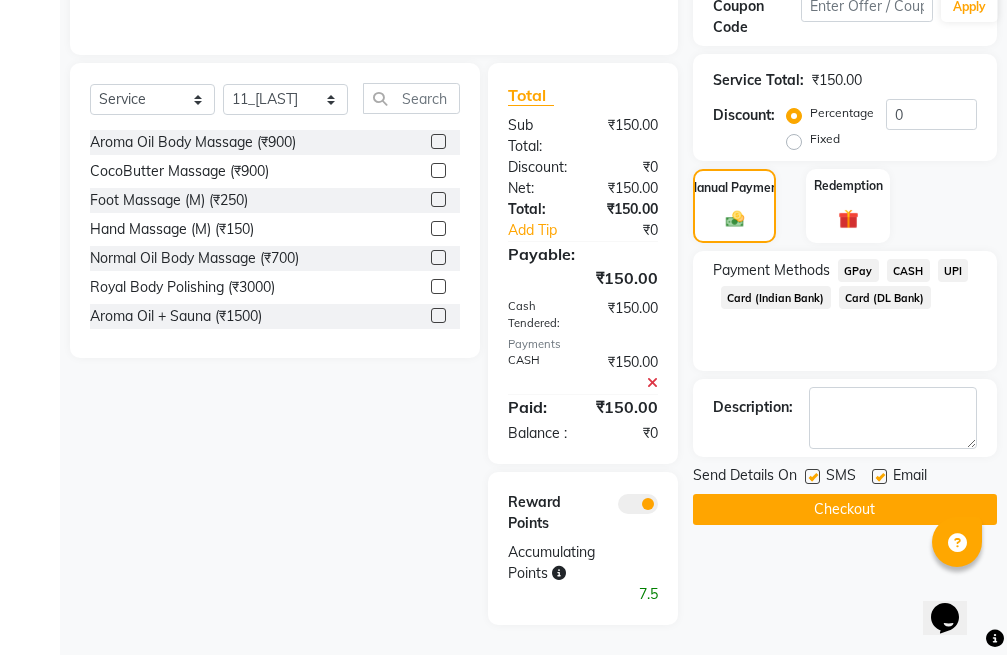 scroll, scrollTop: 463, scrollLeft: 0, axis: vertical 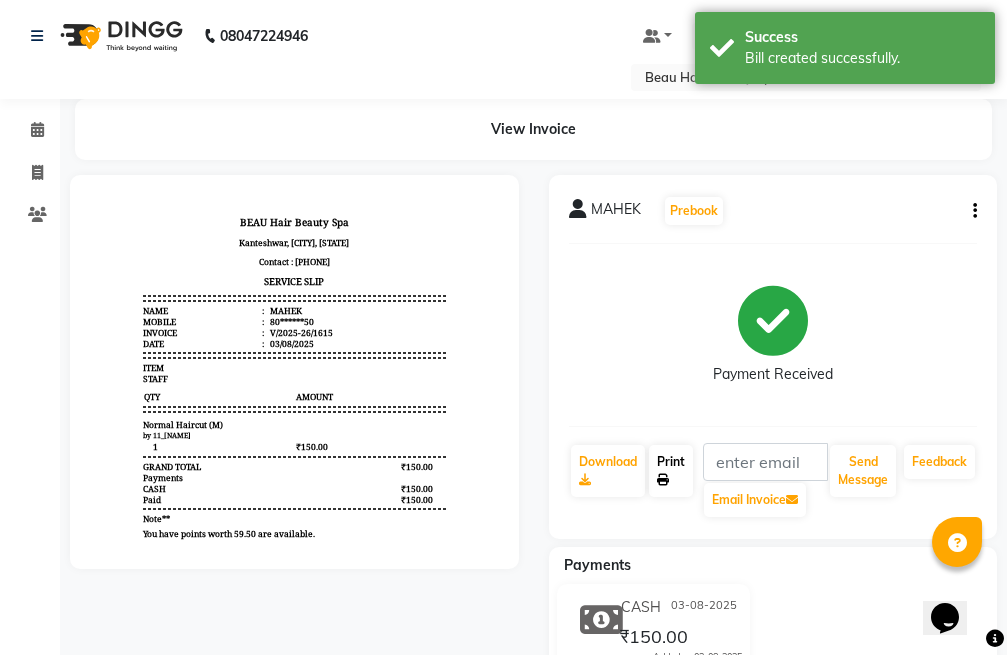 click on "Print" 